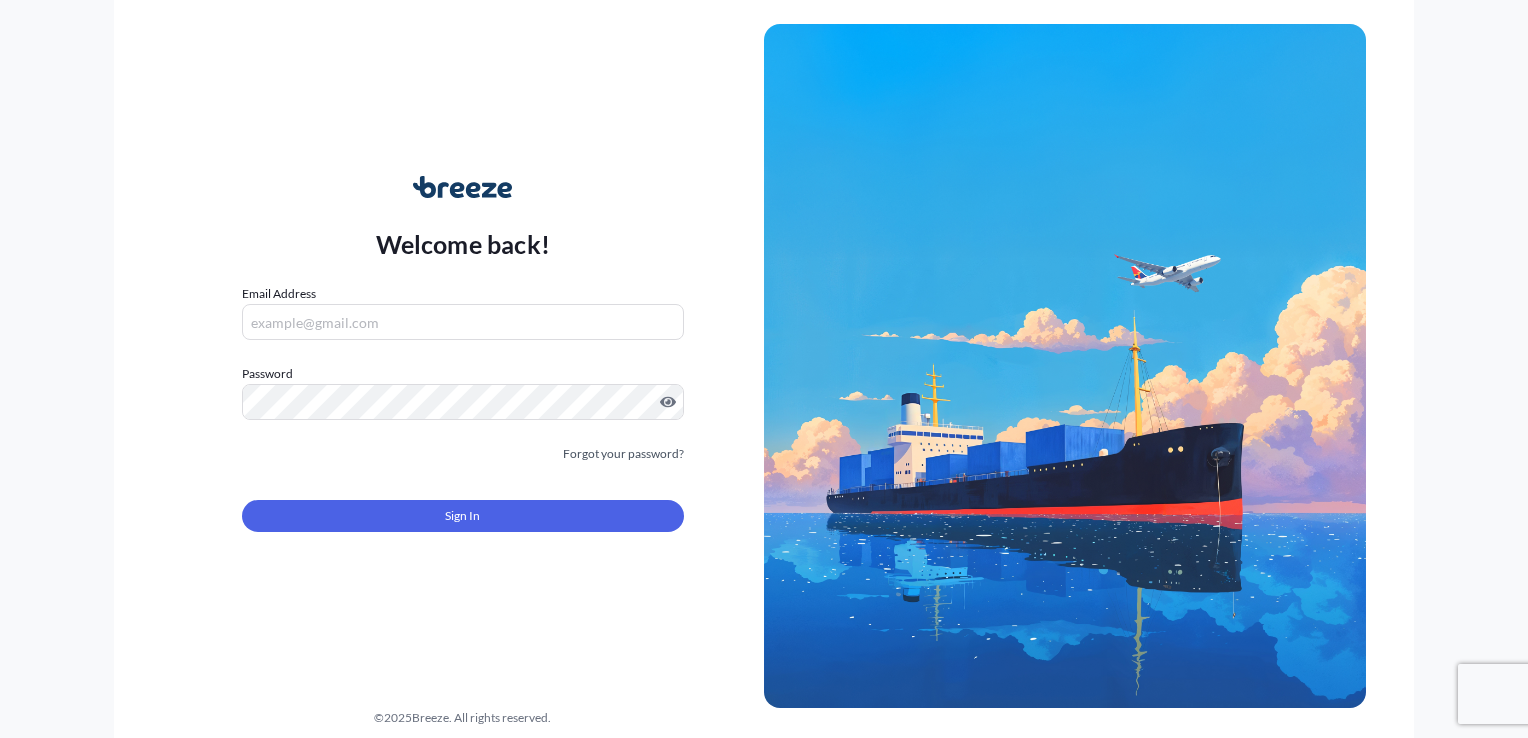 scroll, scrollTop: 0, scrollLeft: 0, axis: both 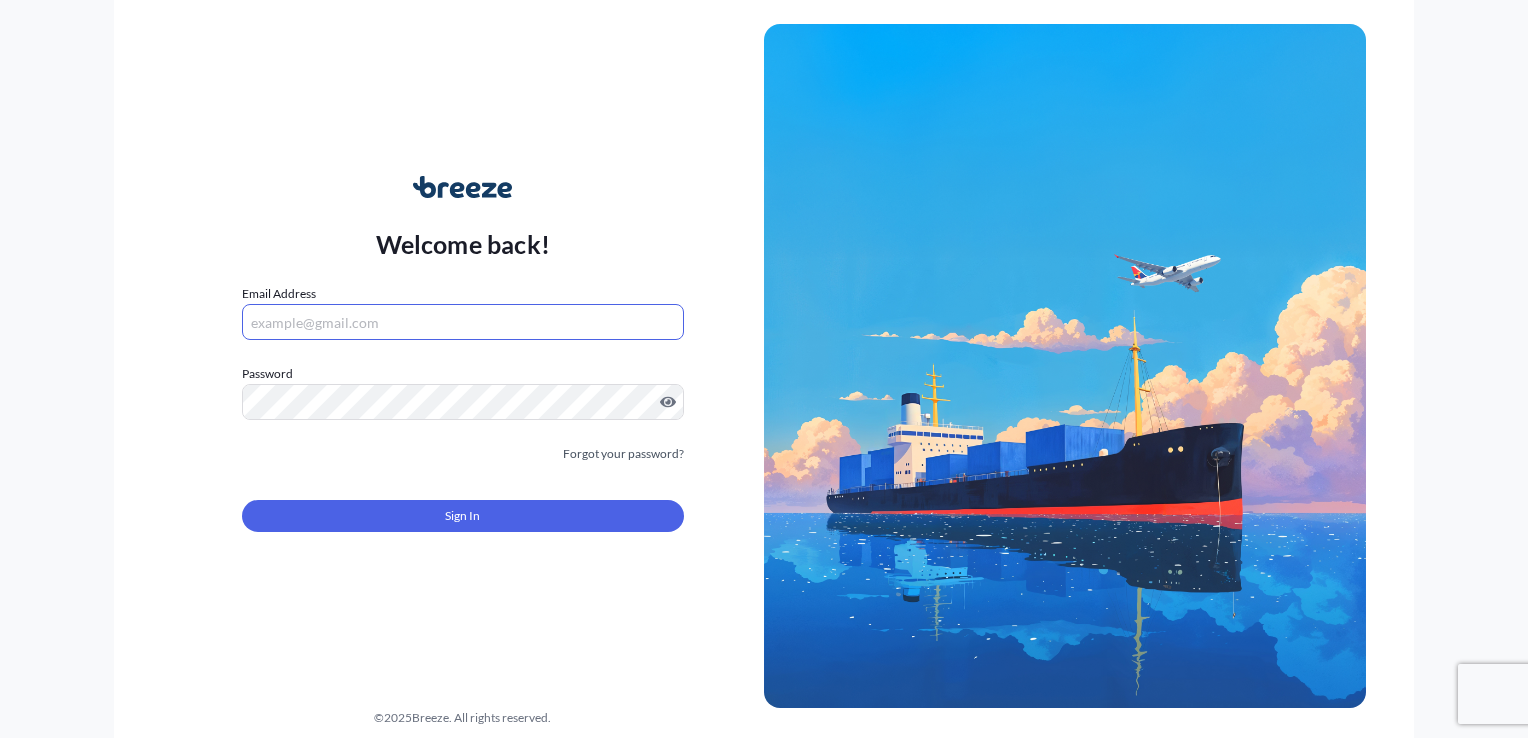 click on "Email Address" at bounding box center (463, 322) 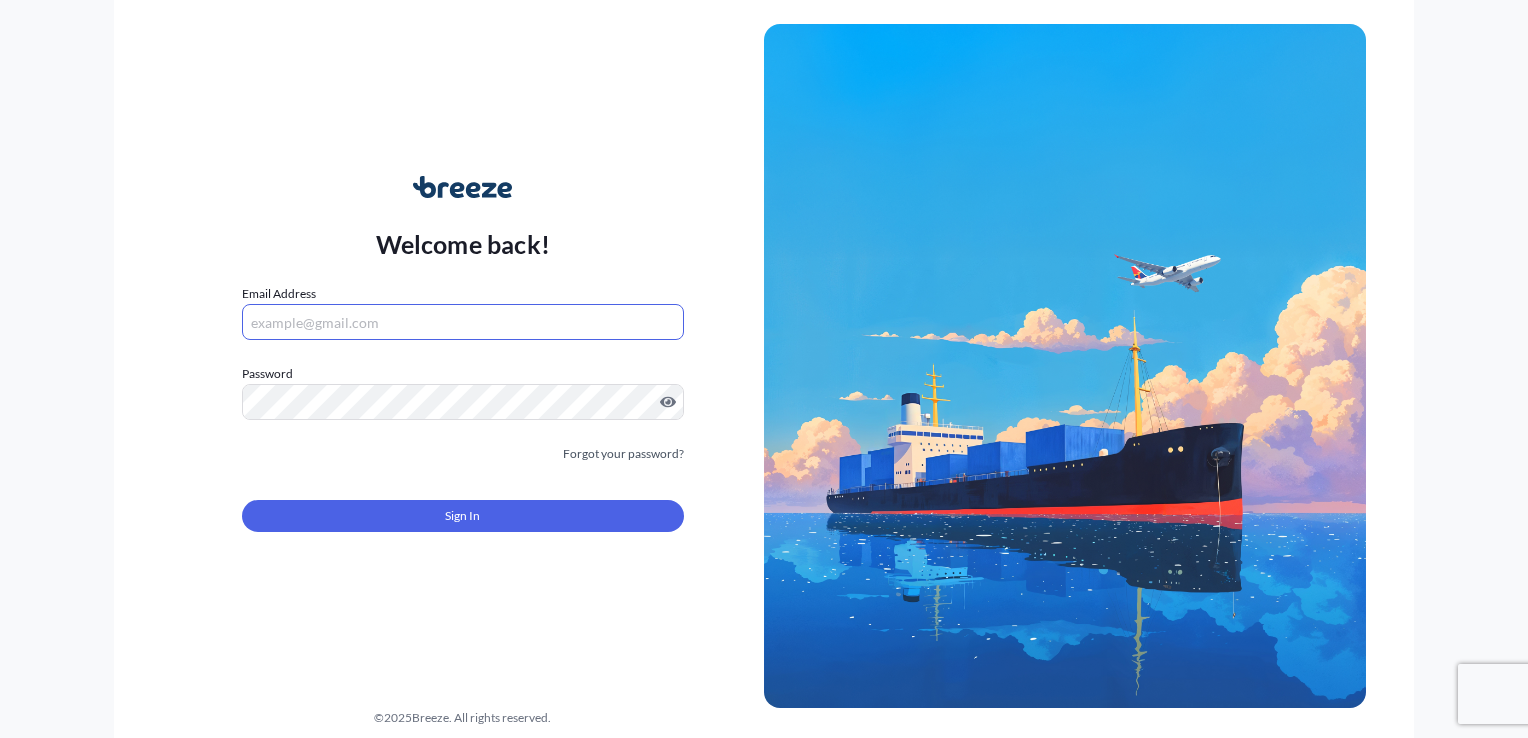 type on "o" 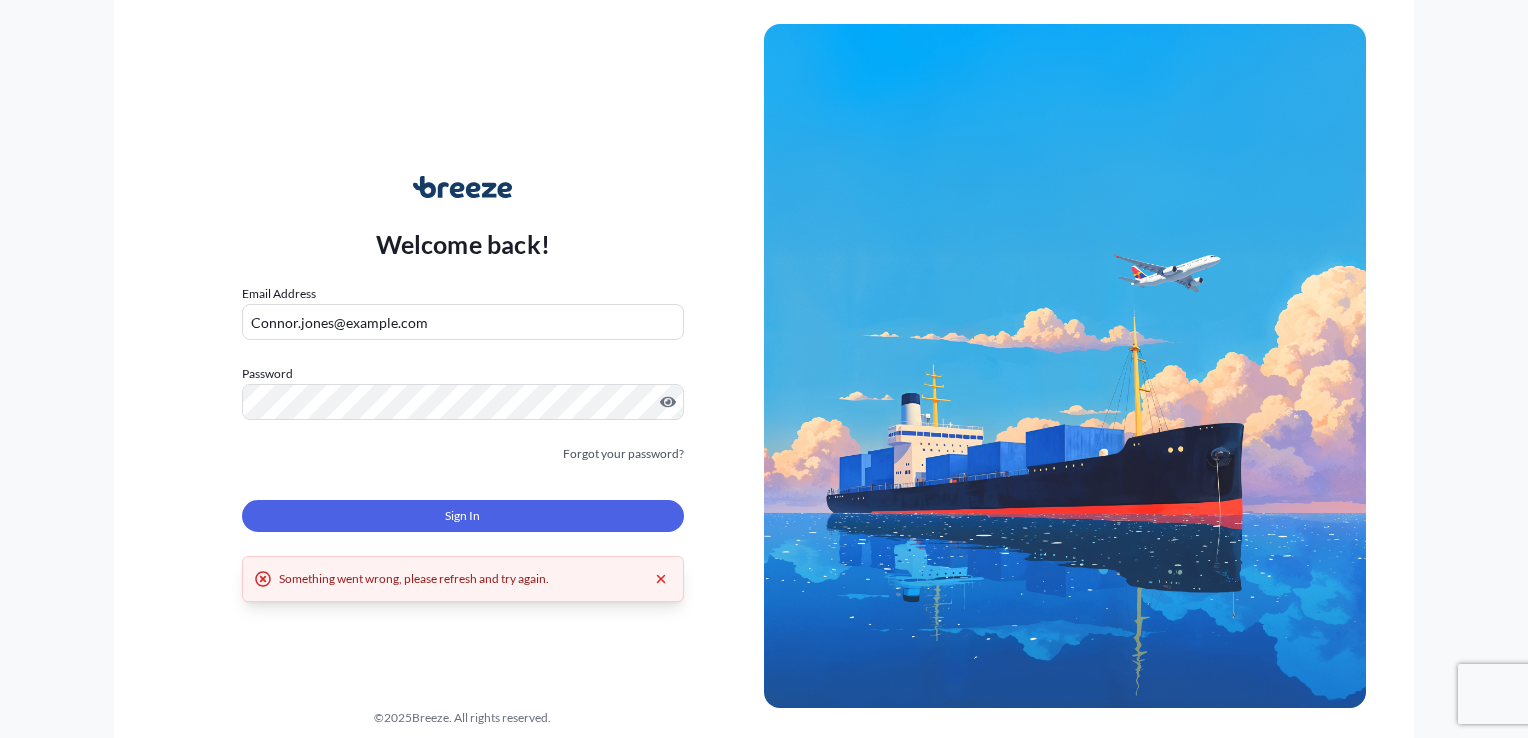 click on "Connor.jones@example.com" at bounding box center (463, 322) 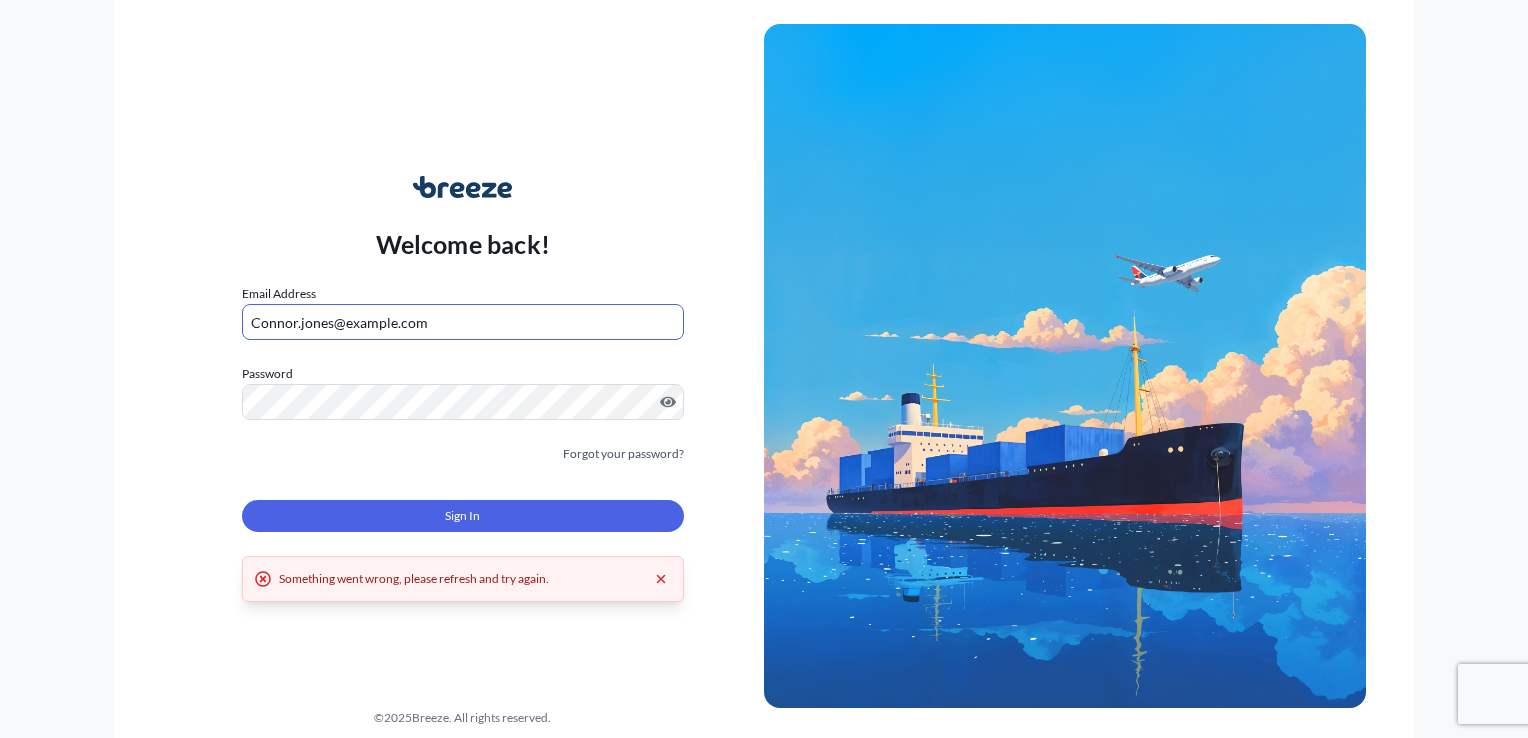 click on "Connor.jones@example.com" at bounding box center (463, 322) 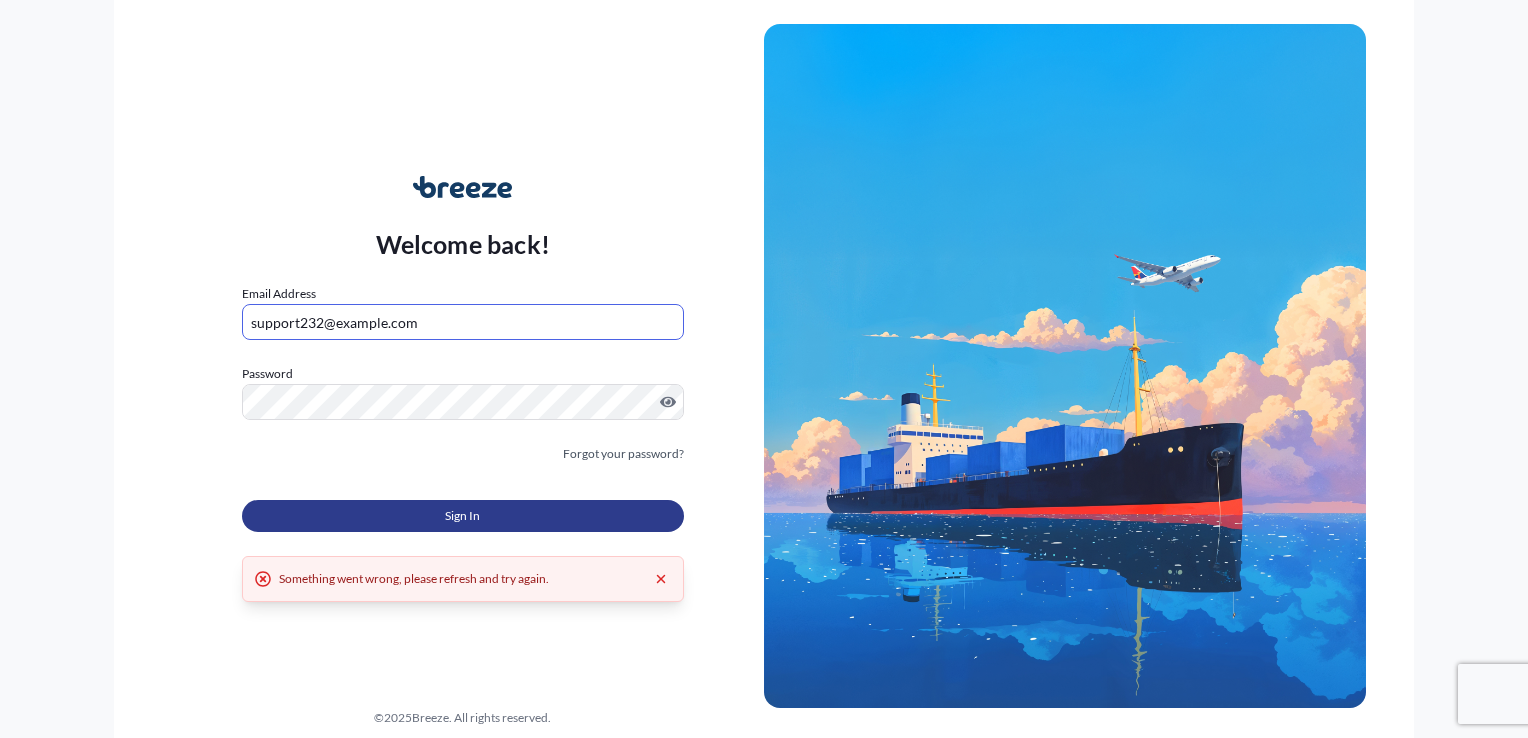 type on "support232@example.com" 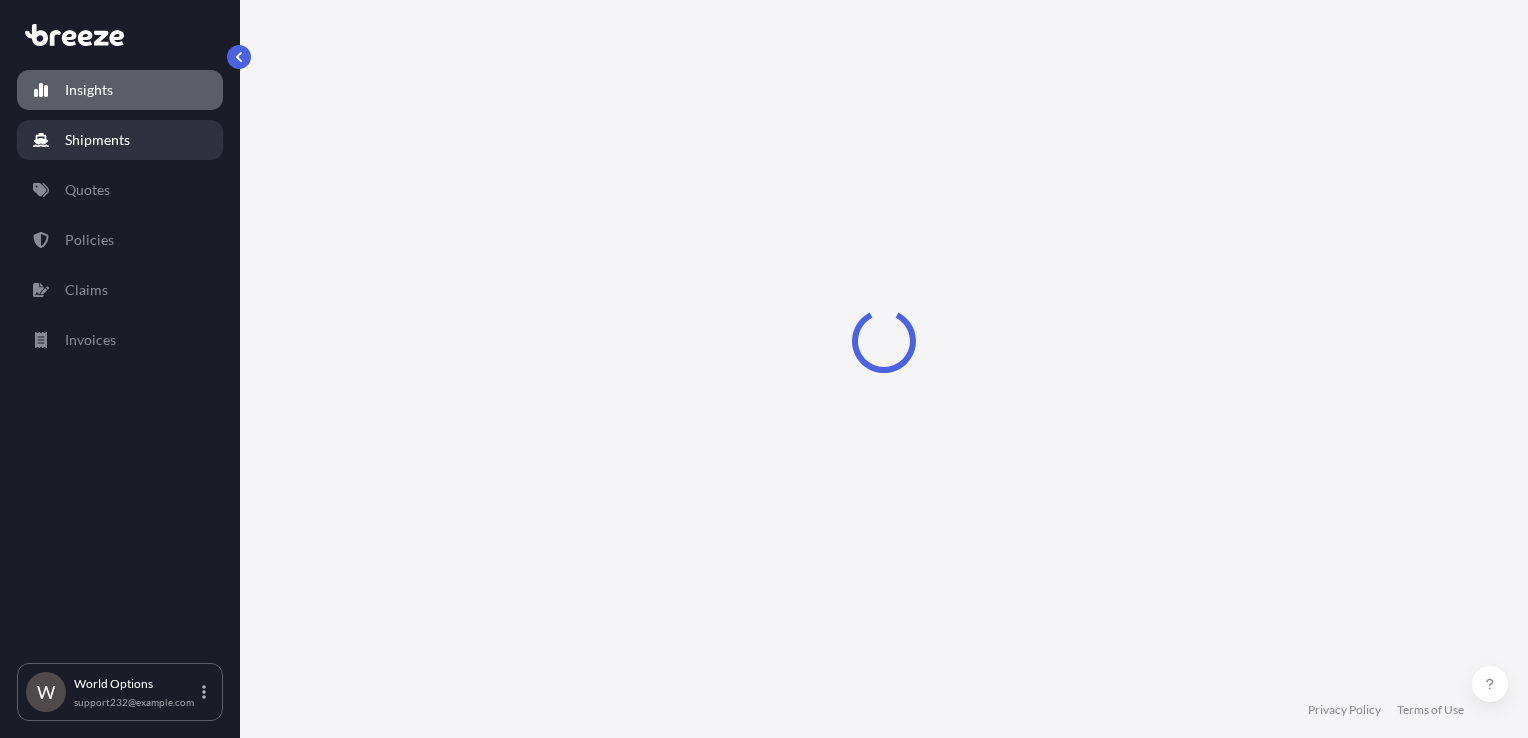 select on "2025" 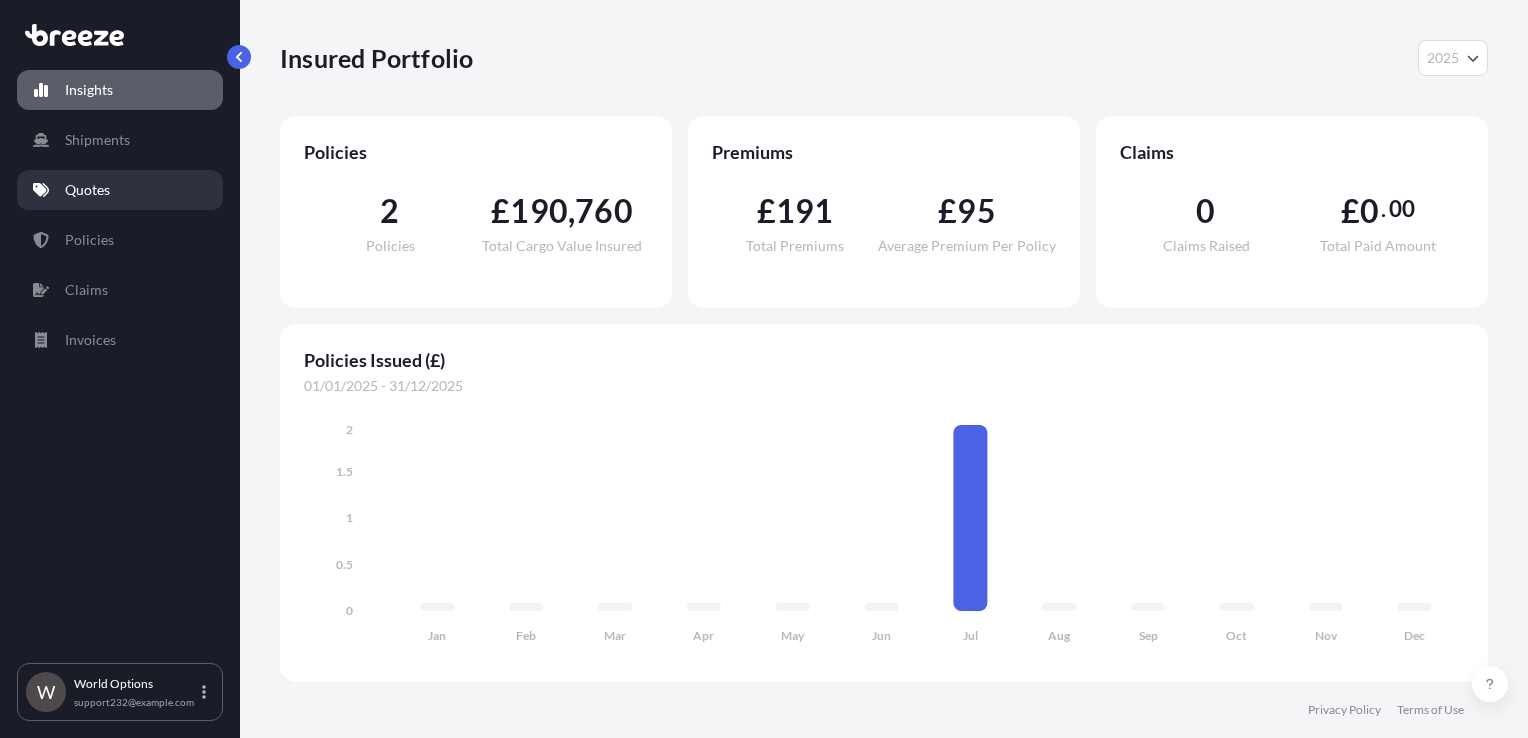 click on "Quotes" at bounding box center (120, 190) 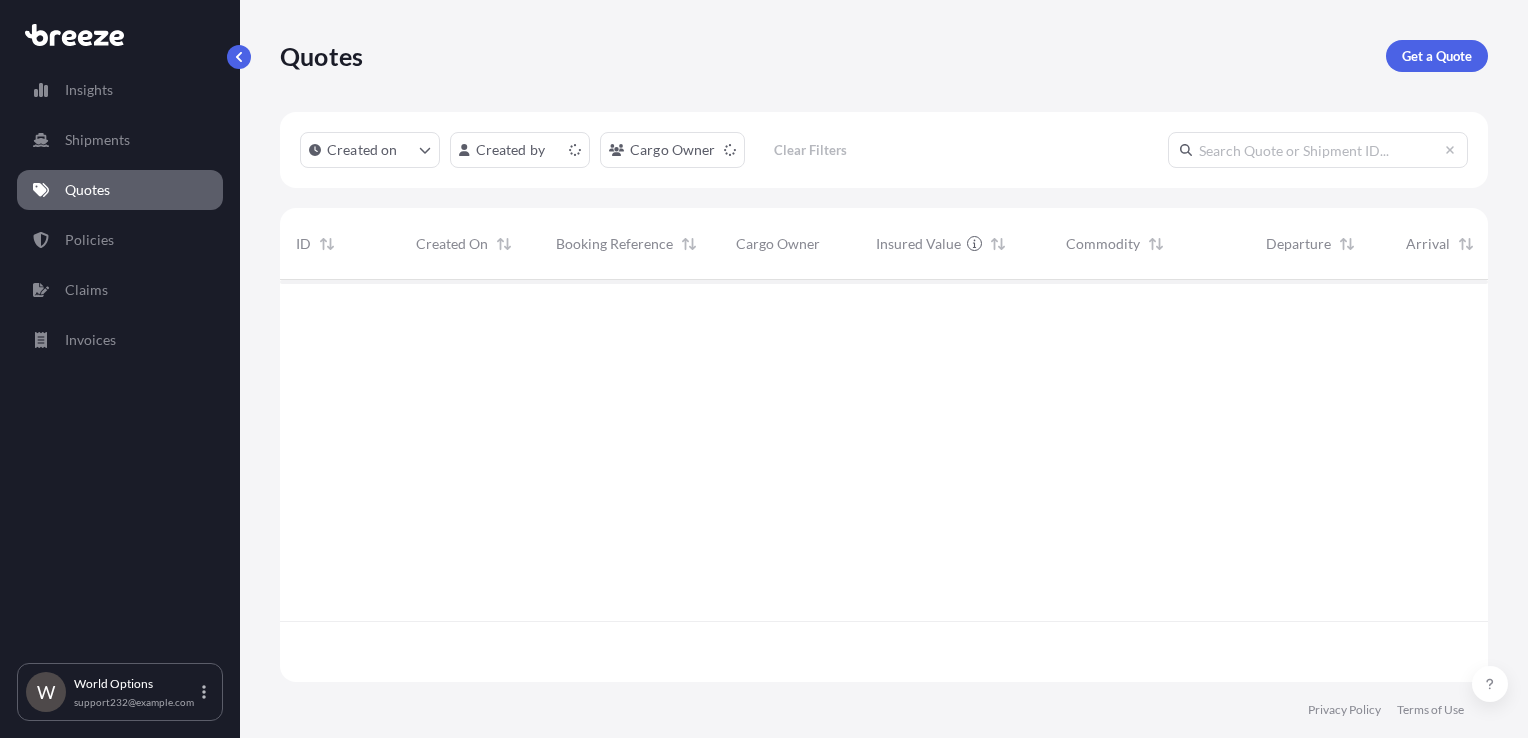 scroll, scrollTop: 16, scrollLeft: 16, axis: both 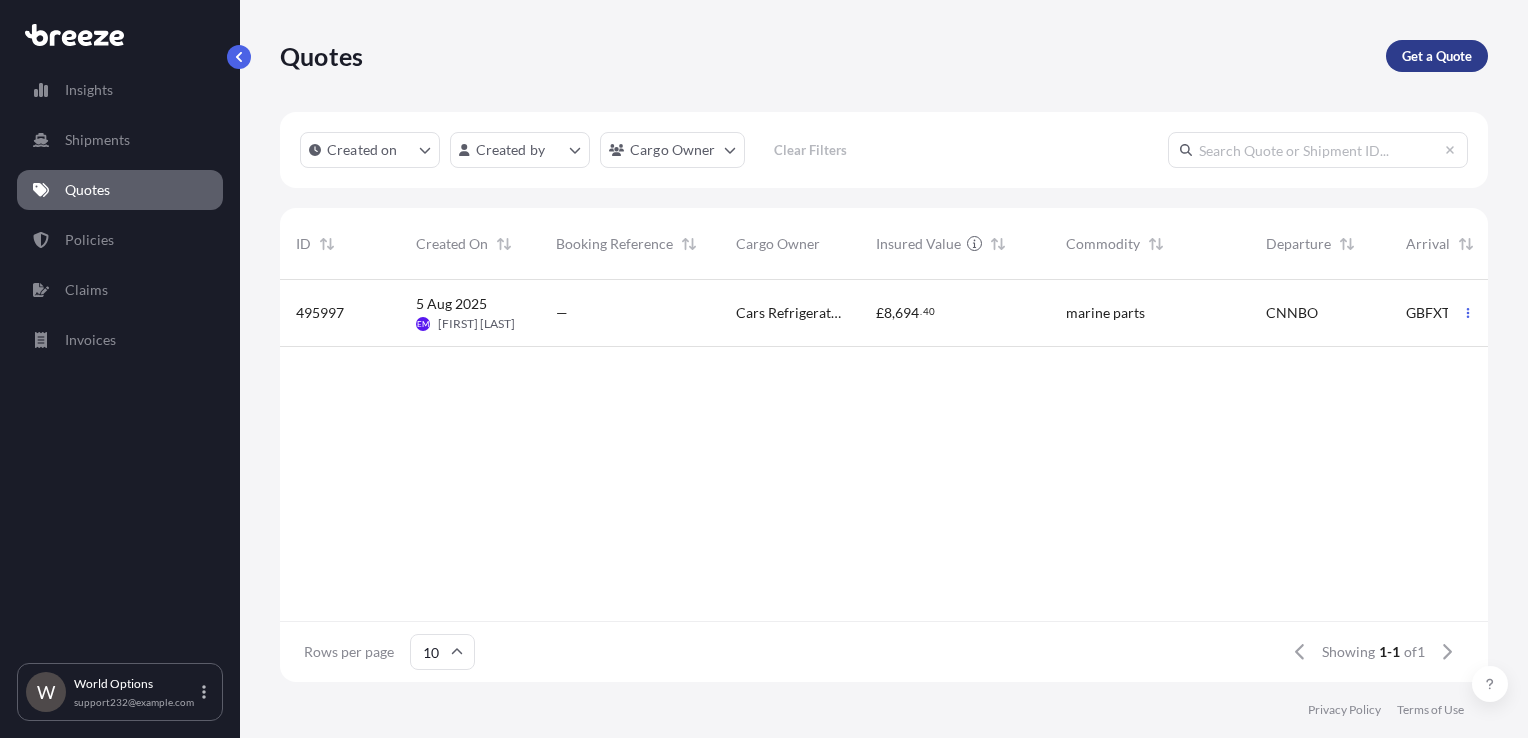 click on "Get a Quote" at bounding box center (1437, 56) 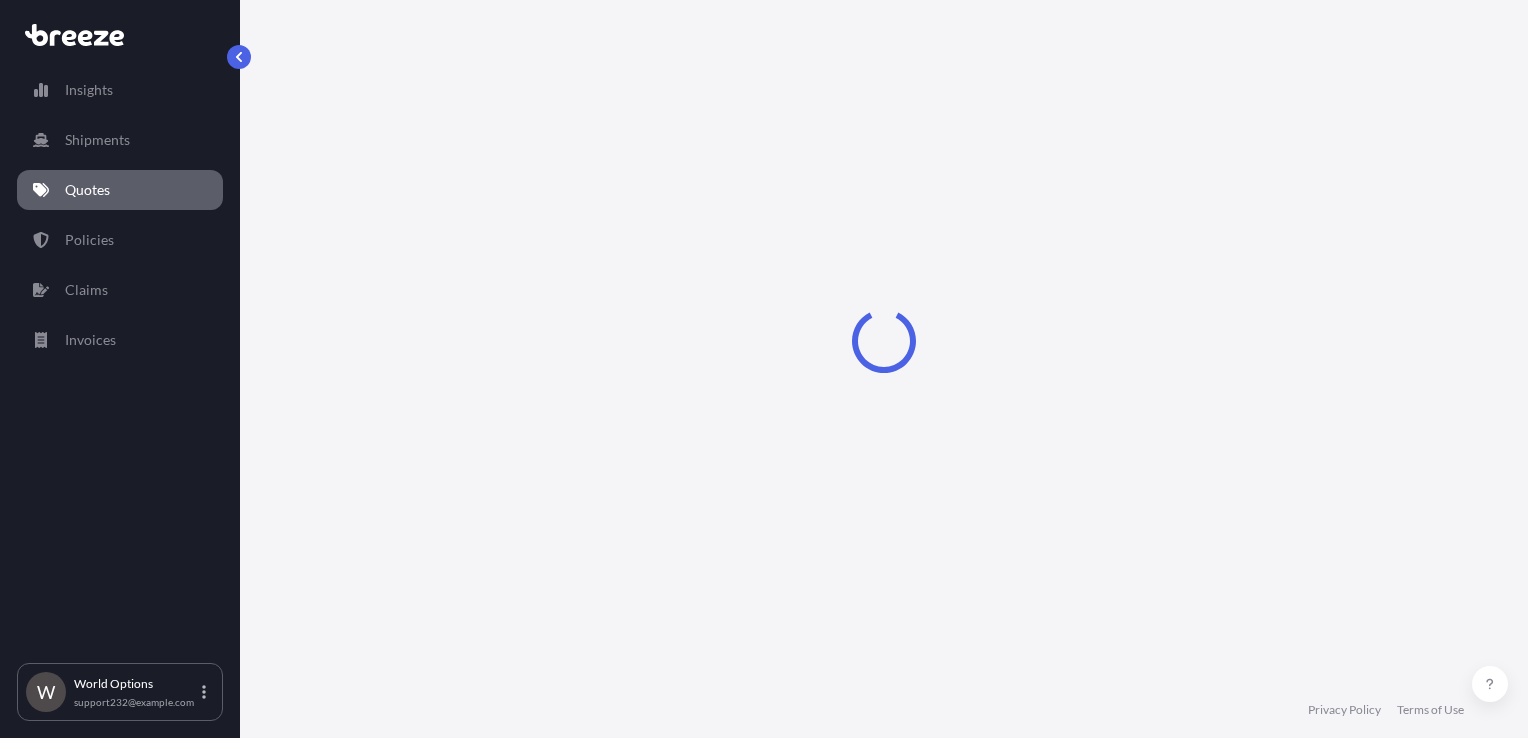 scroll, scrollTop: 29, scrollLeft: 0, axis: vertical 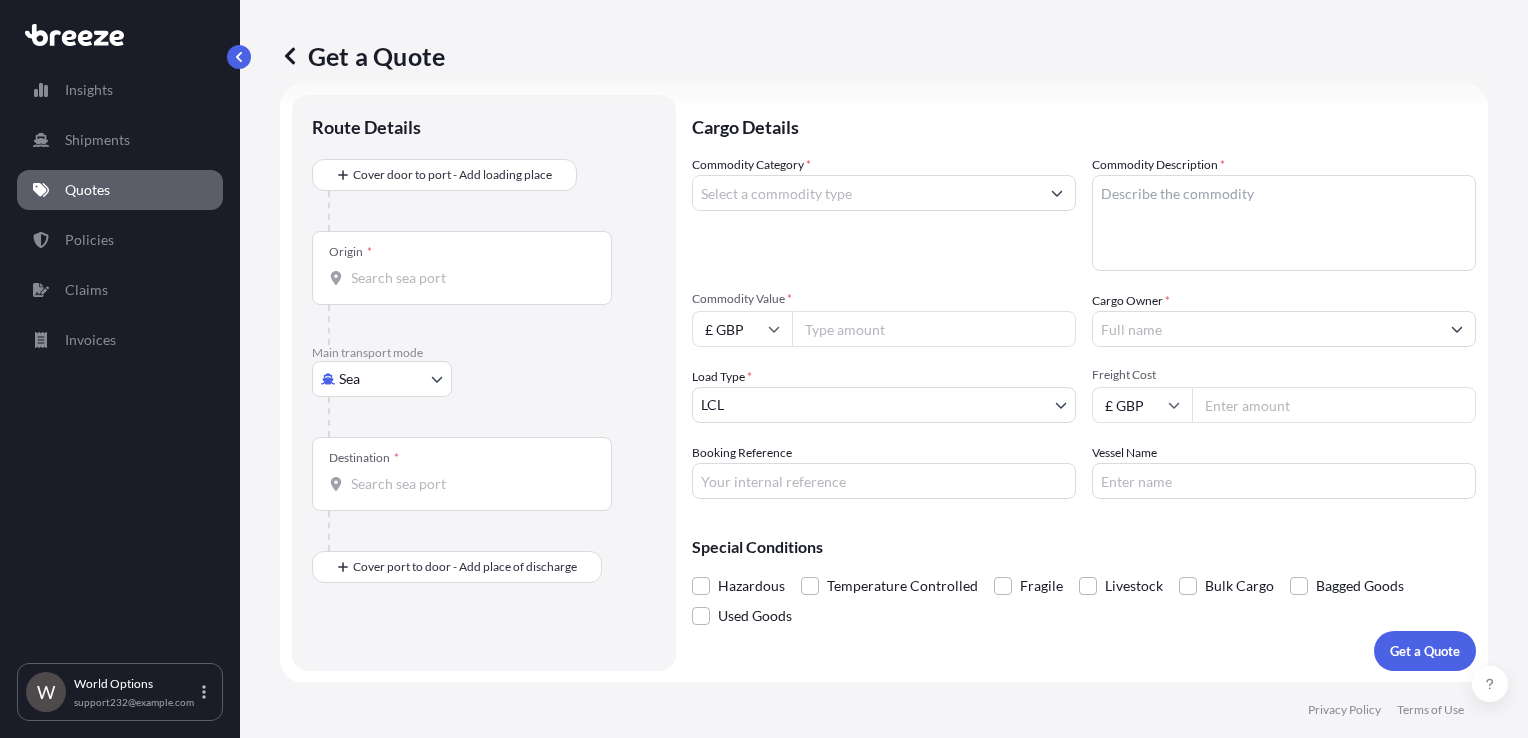 click on "Insights Shipments Quotes Policies Claims Invoices W World Options support232@example.com Get a Quote Route Details Cover door to port - Add loading place Place of loading Road Road Rail Origin * Main transport mode Sea Sea Air Road Rail Destination * Cover port to door - Add place of discharge Road Road Rail Place of Discharge Cargo Details Commodity Category * Commodity Description * Commodity Value * £ GBP Cargo Owner * Load Type * LCL FCL Freight Cost £ GBP Booking Reference Vessel Name Special Conditions Hazardous Temperature Controlled Fragile Livestock Bulk Cargo Bagged Goods Used Goods Get a Quote Privacy Policy Terms of Use
0" at bounding box center (764, 369) 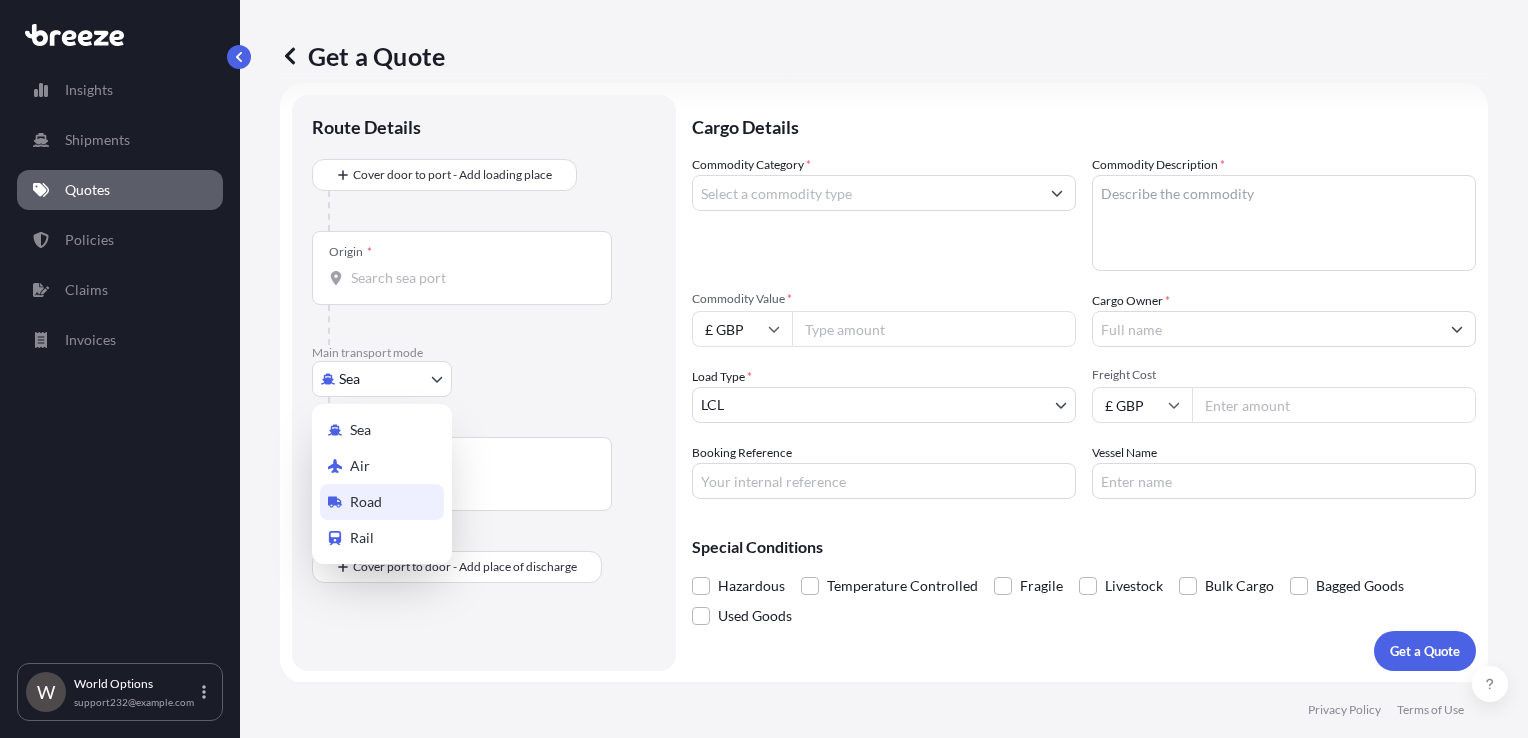 click on "Road" at bounding box center [382, 502] 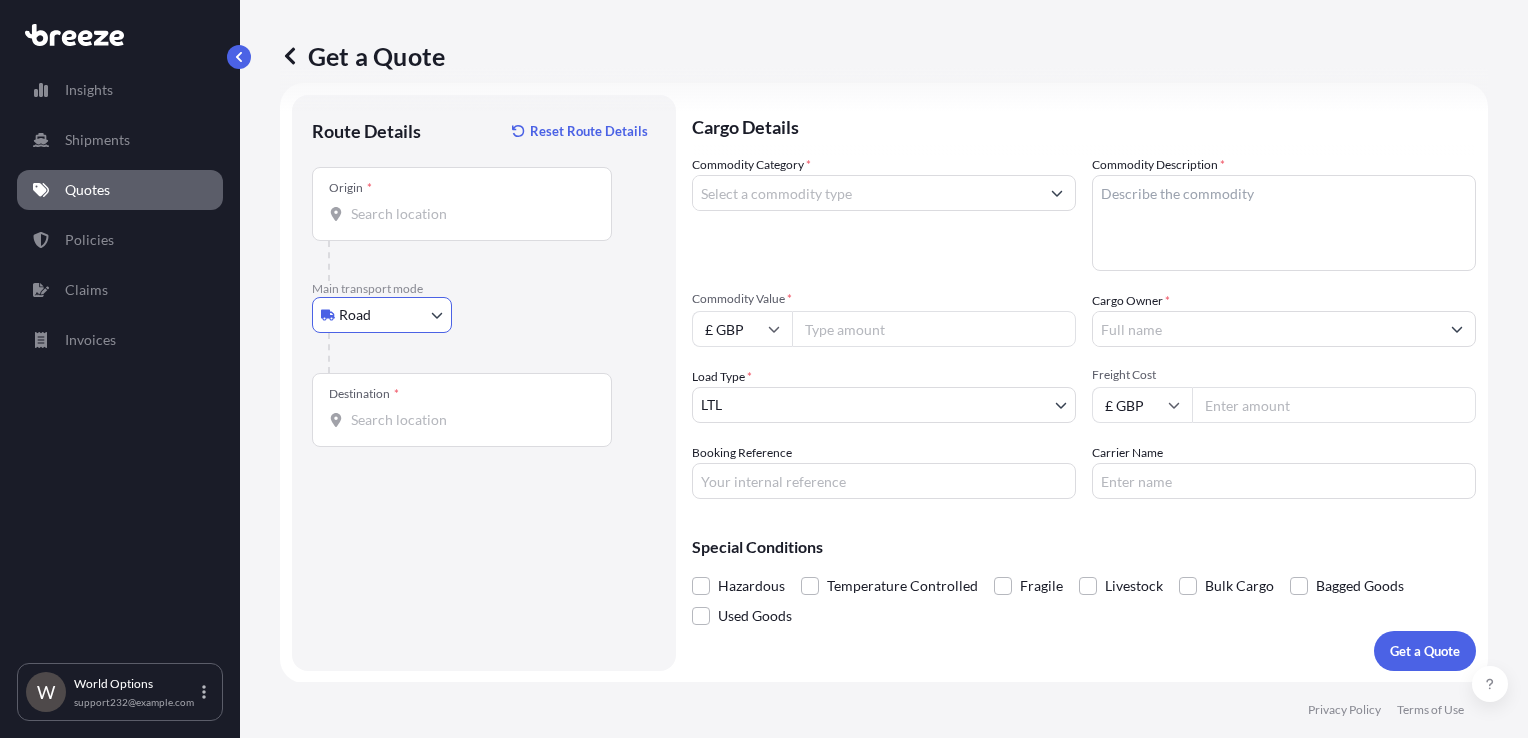 click on "Origin *" at bounding box center (469, 214) 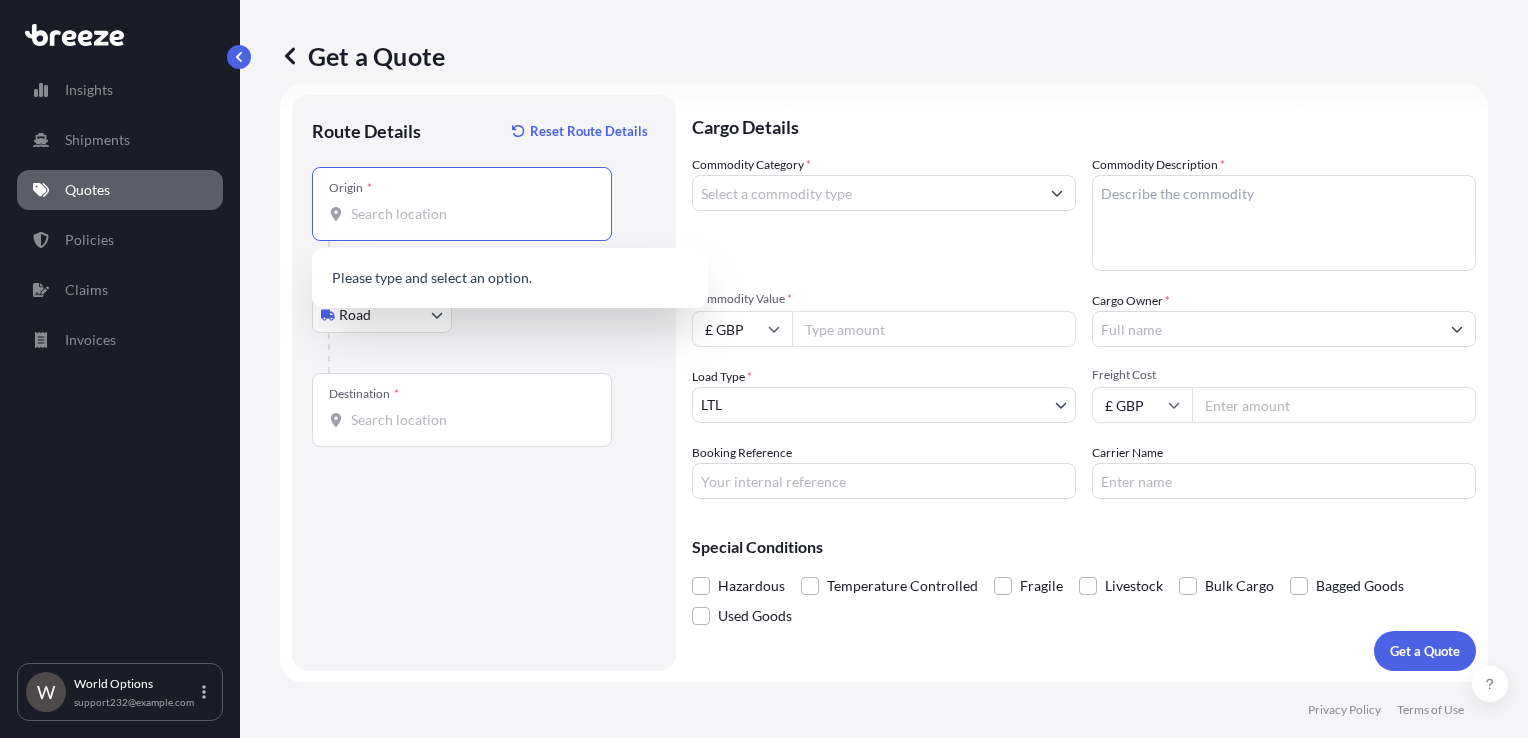 paste on "GL155DA" 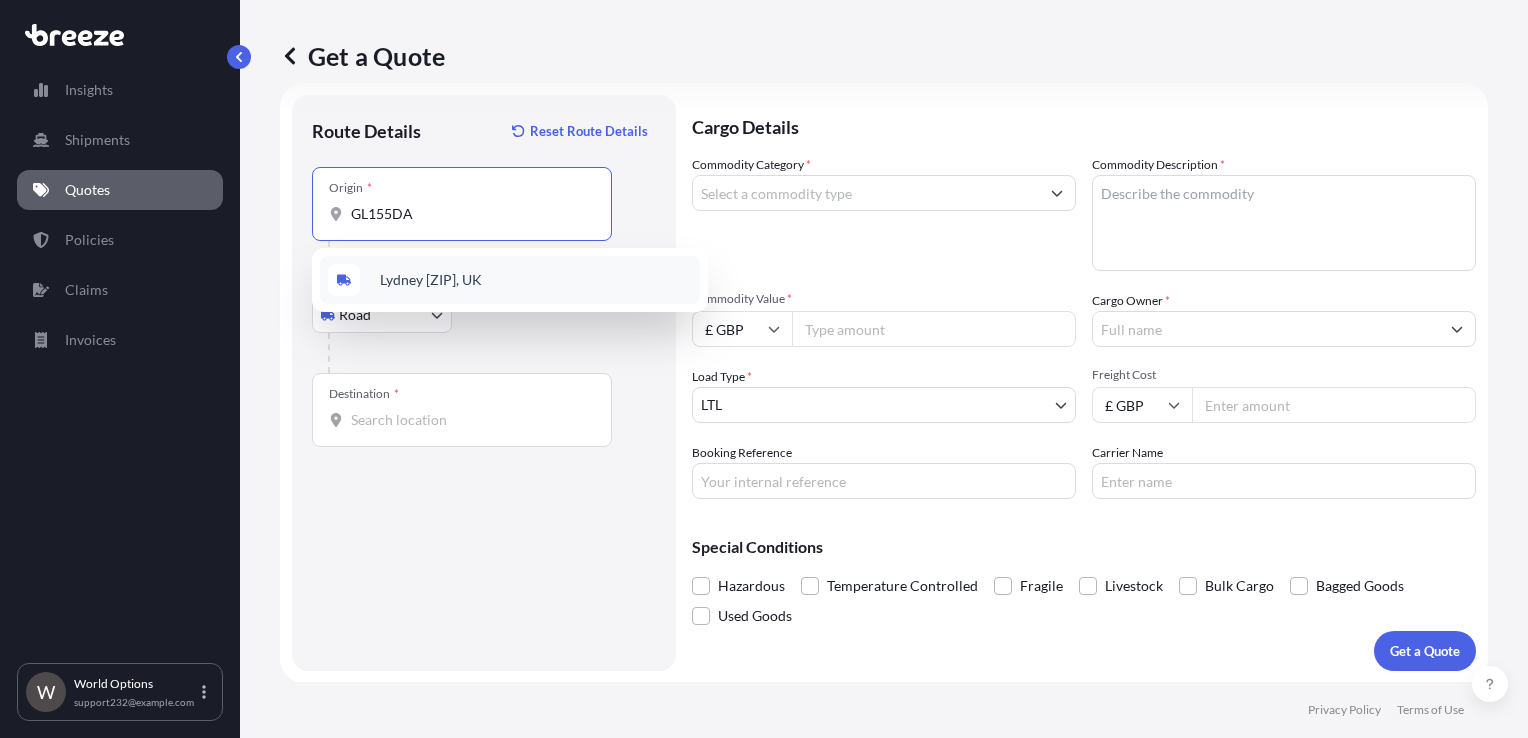 click on "Lydney [ZIP], UK" at bounding box center (510, 280) 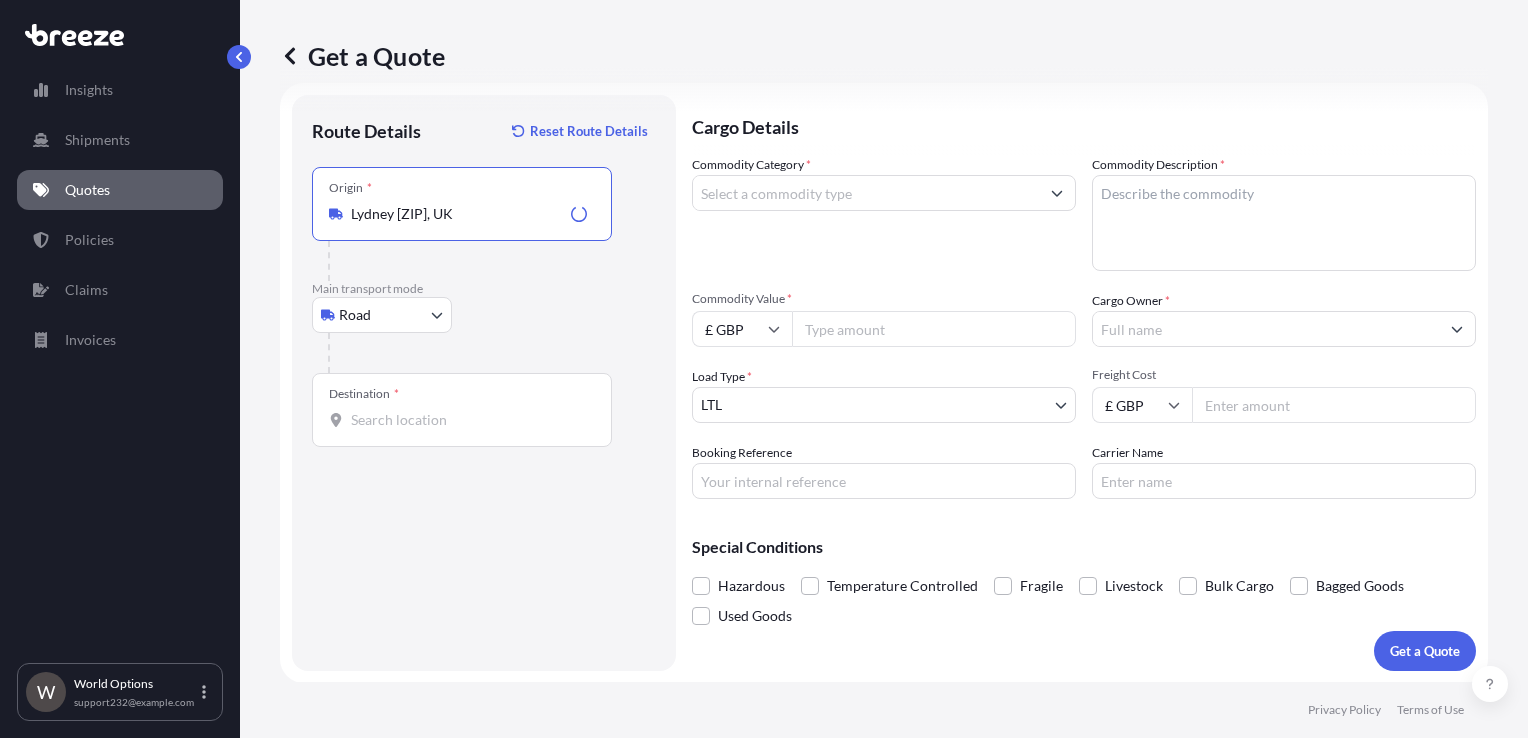 type on "Lydney [ZIP], UK" 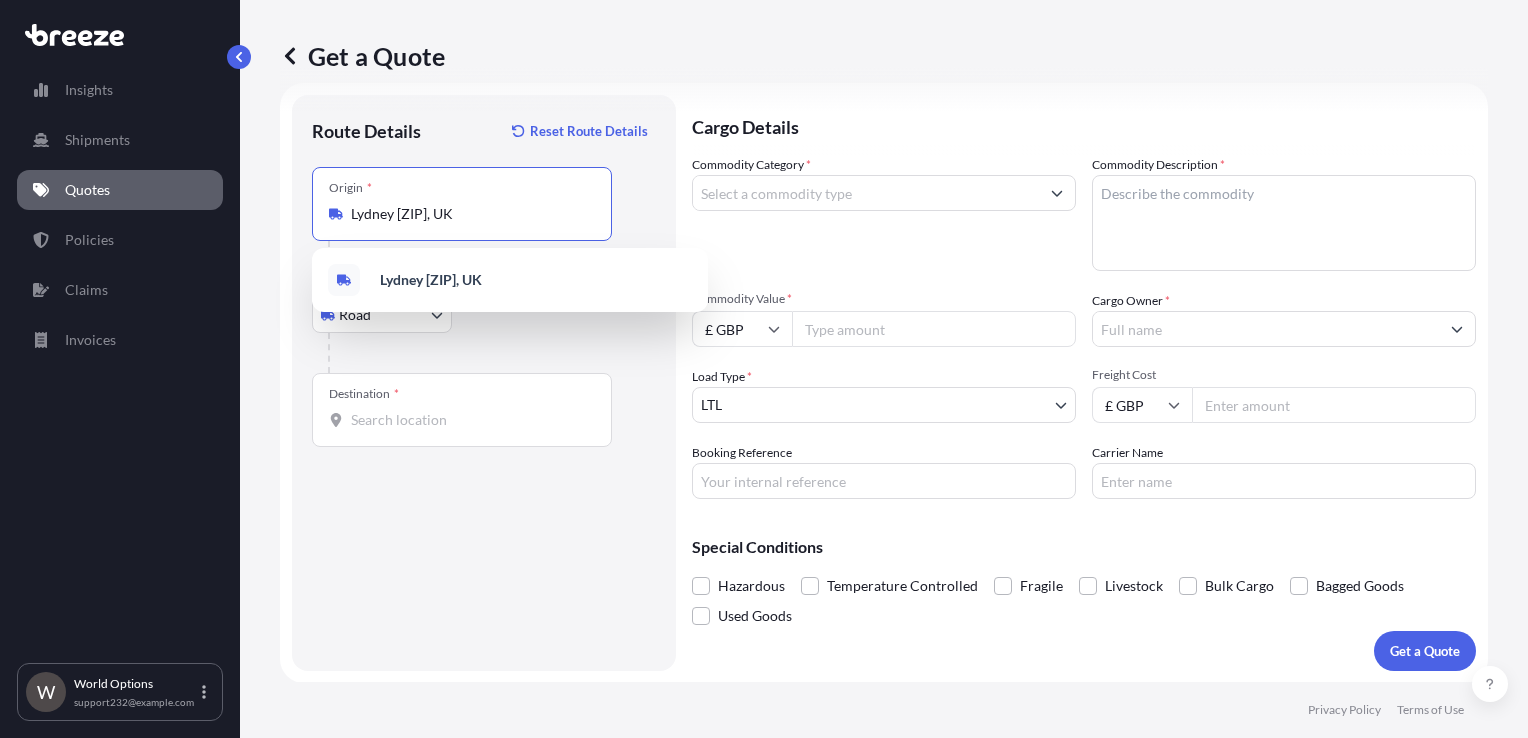 click on "Destination *" at bounding box center (469, 420) 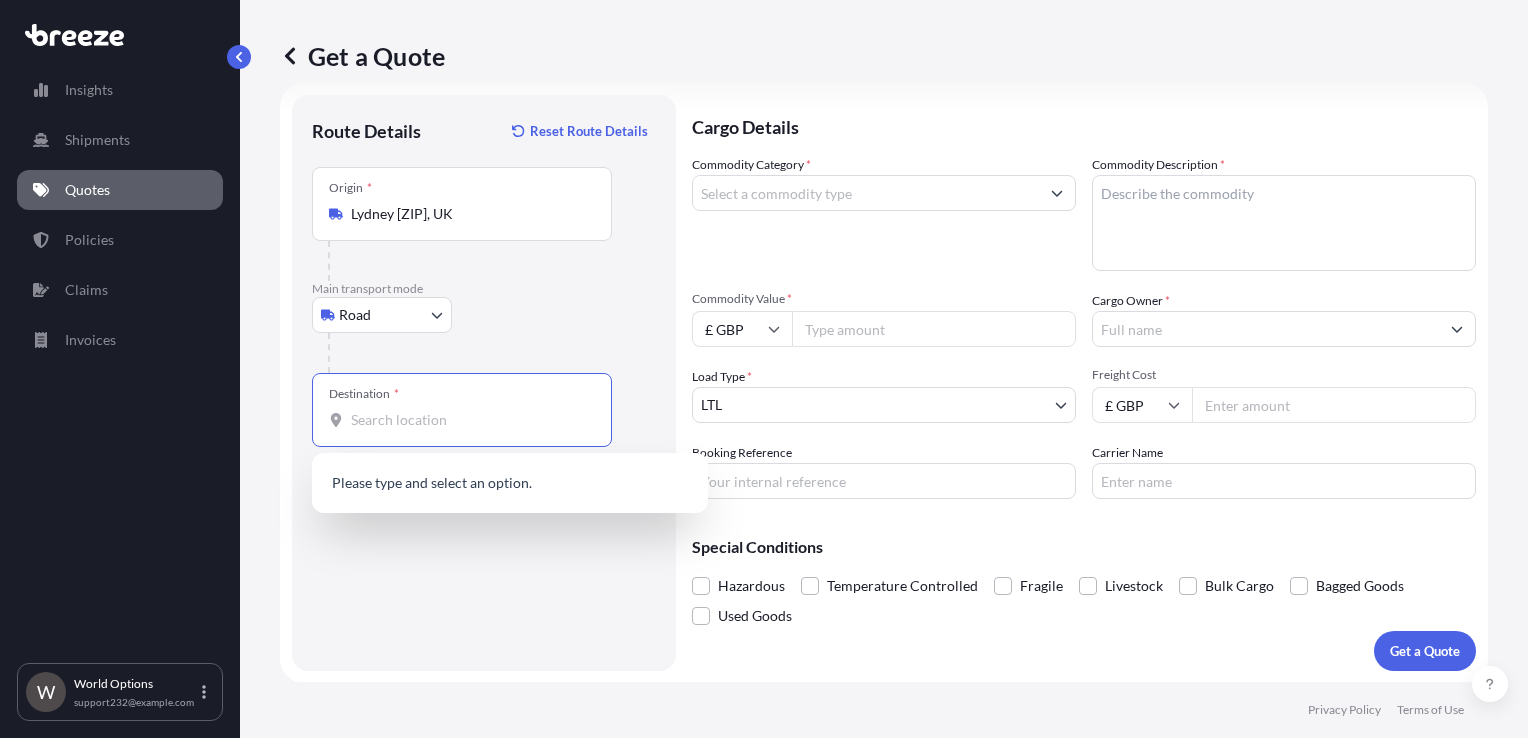 paste on "1223" 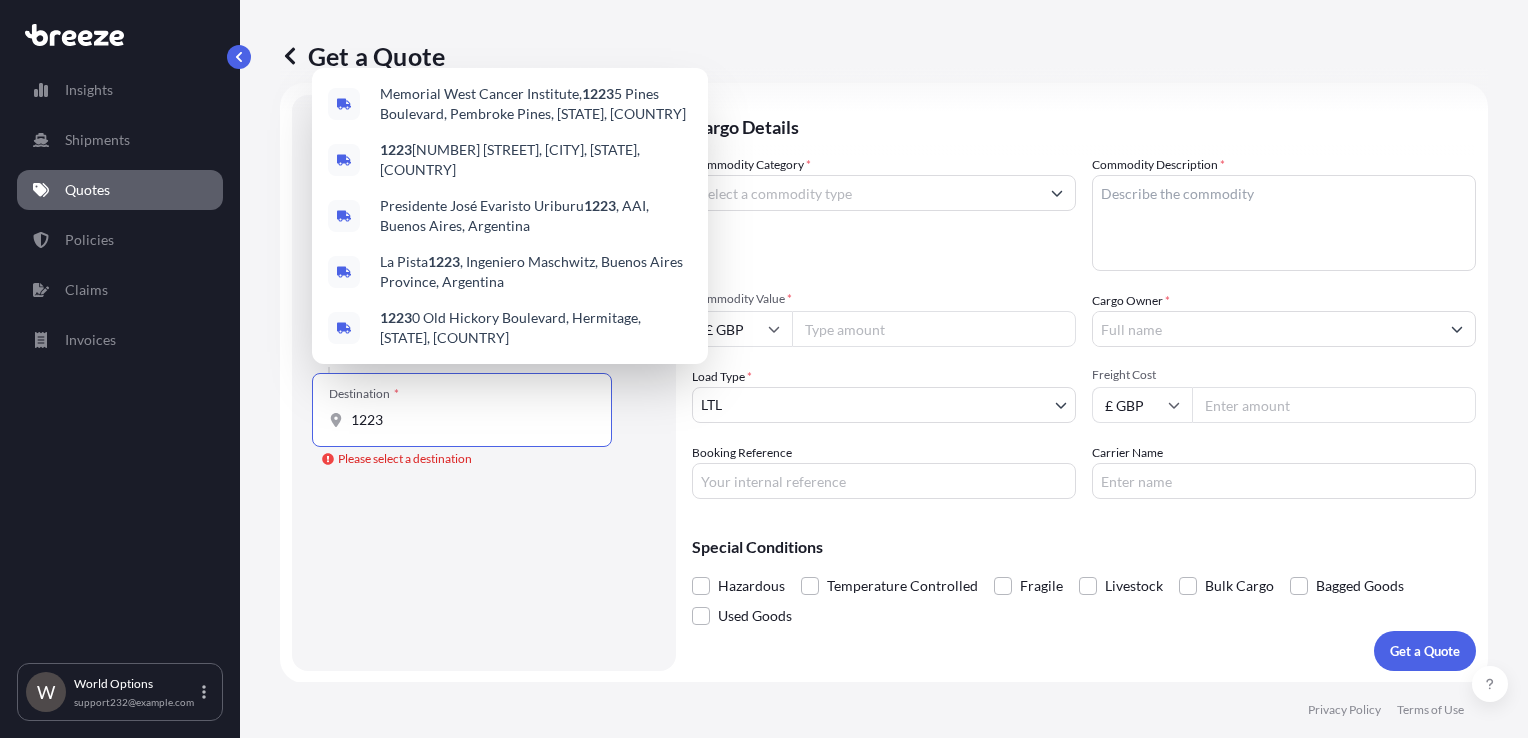 click on "1223" at bounding box center (469, 420) 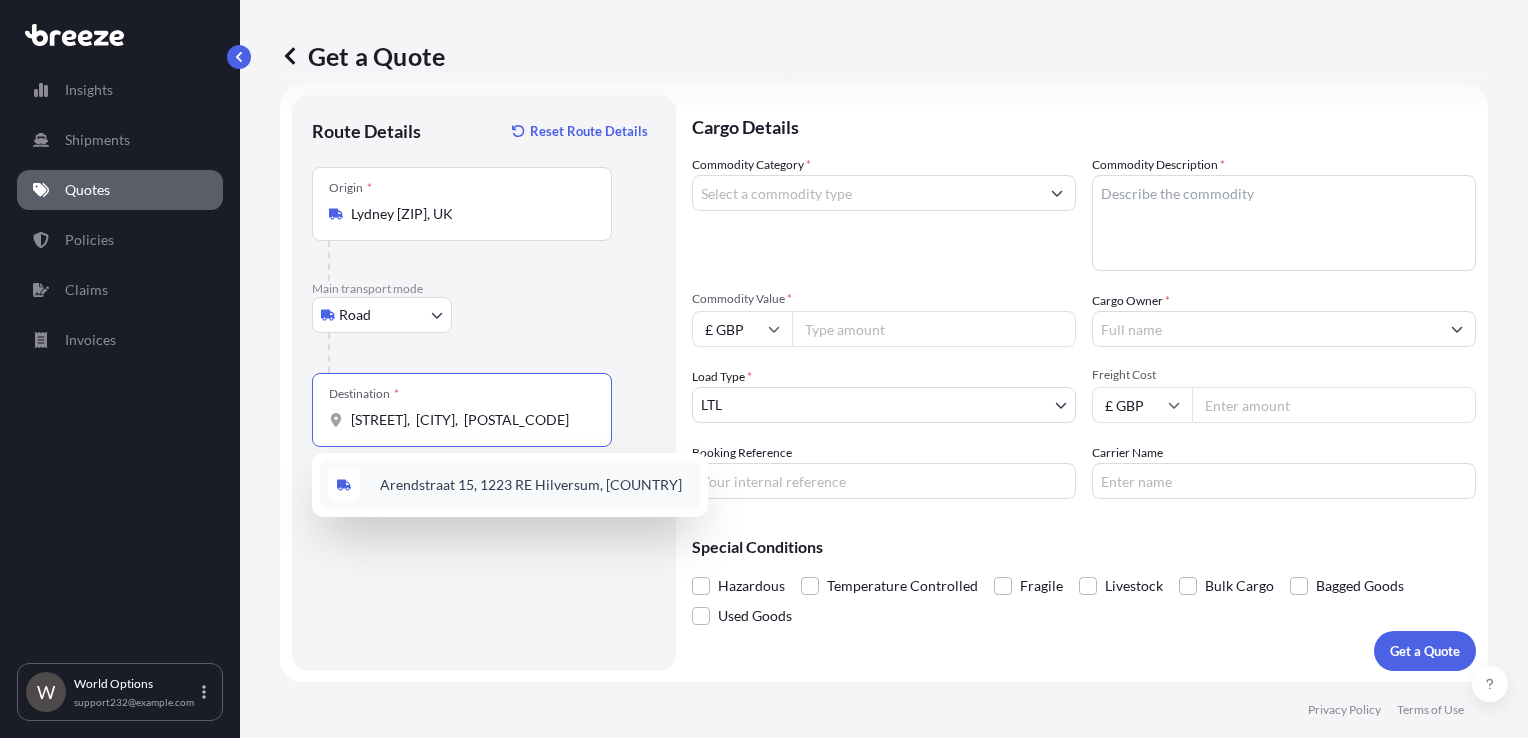 click on "Arendstraat 15, 1223 RE Hilversum, [COUNTRY]" at bounding box center (531, 485) 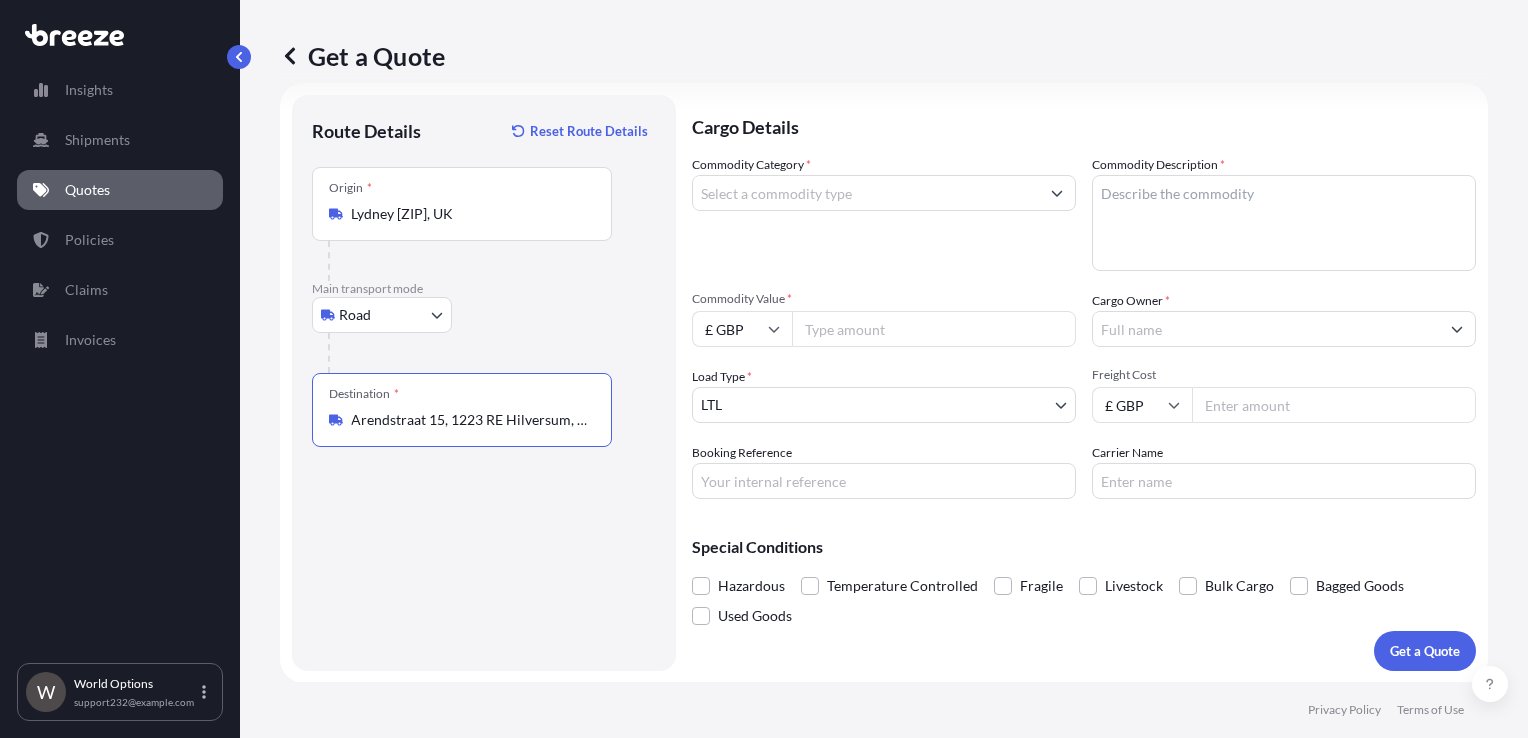 type on "Arendstraat 15, 1223 RE Hilversum, [COUNTRY]" 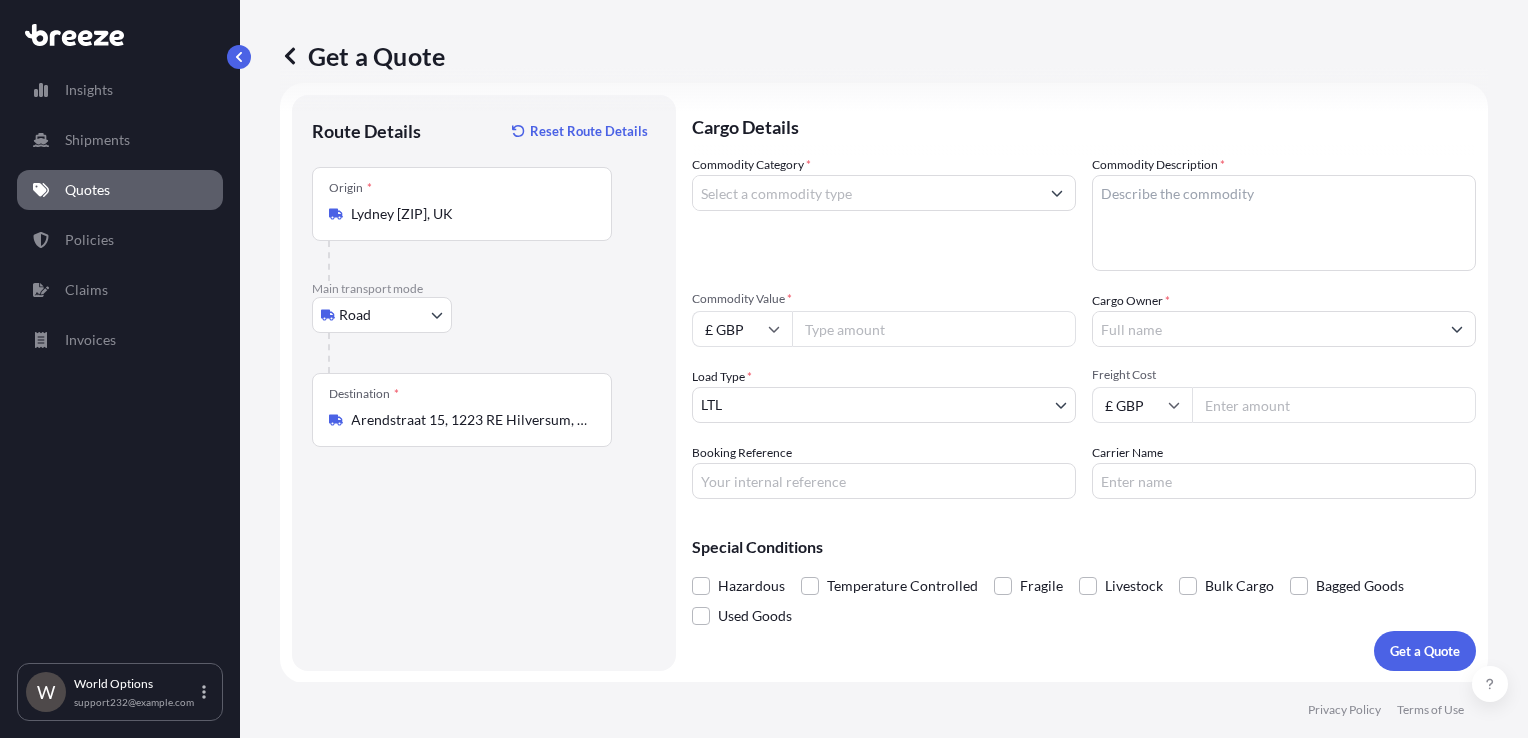 click on "£ GBP" at bounding box center [742, 329] 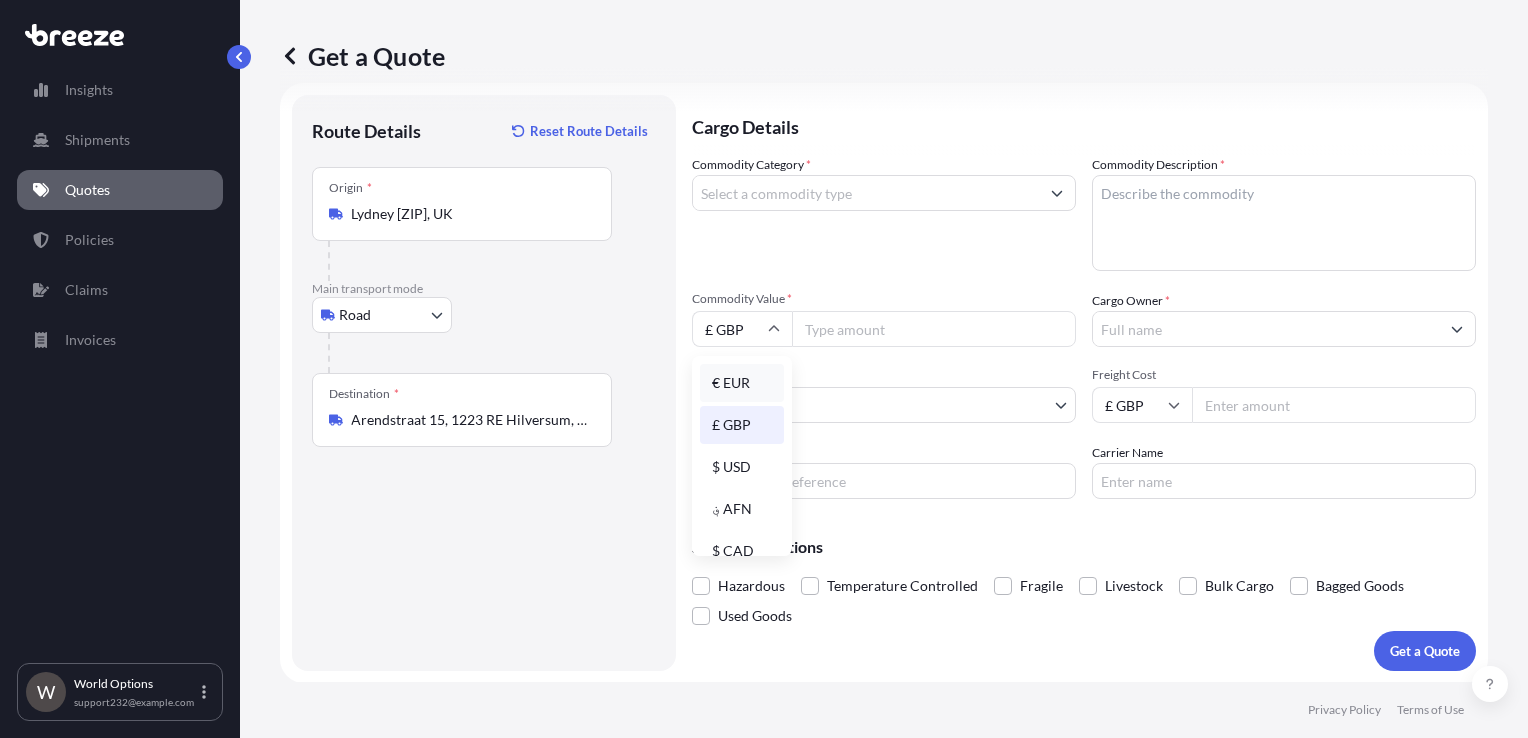 click on "€ EUR" at bounding box center (742, 383) 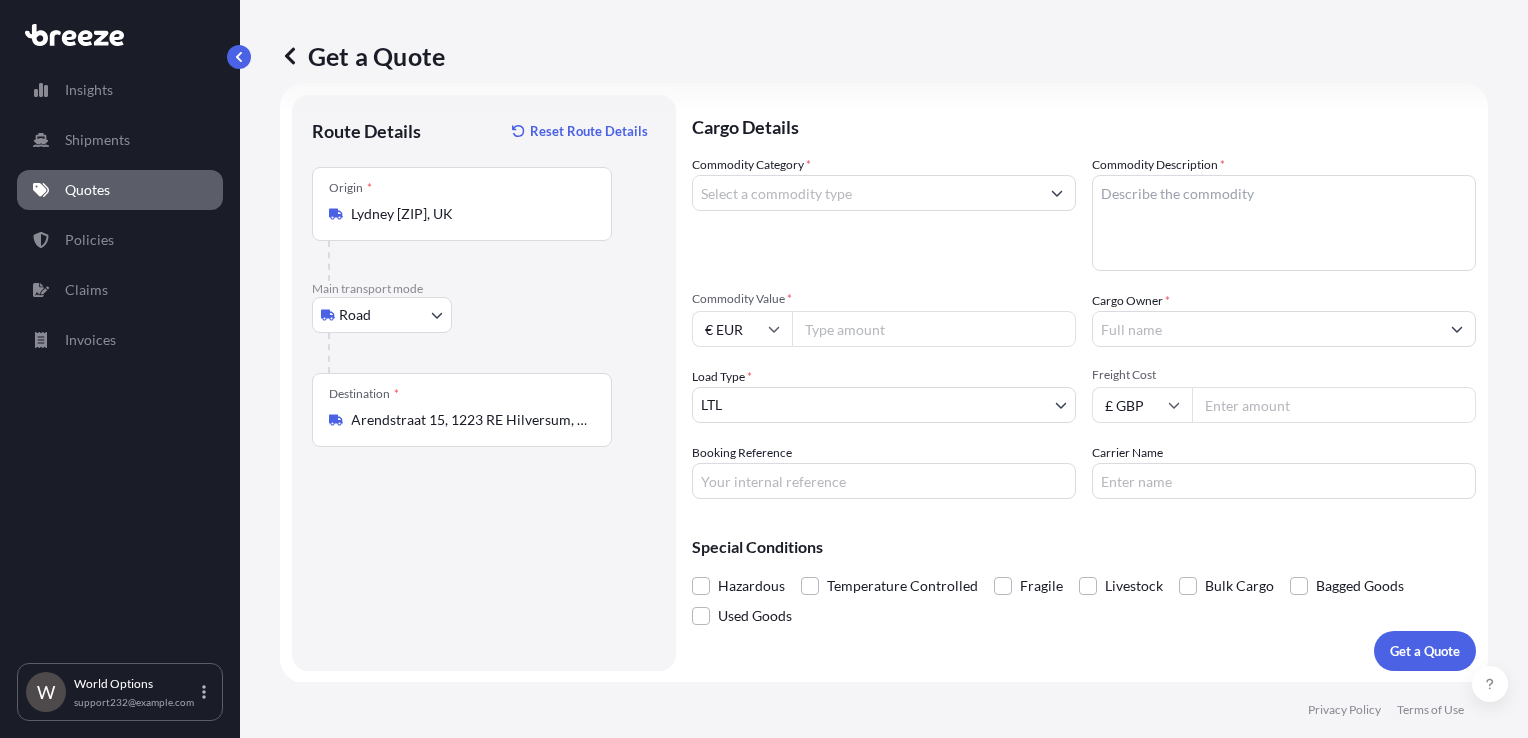 click on "Commodity Value   *" at bounding box center (934, 329) 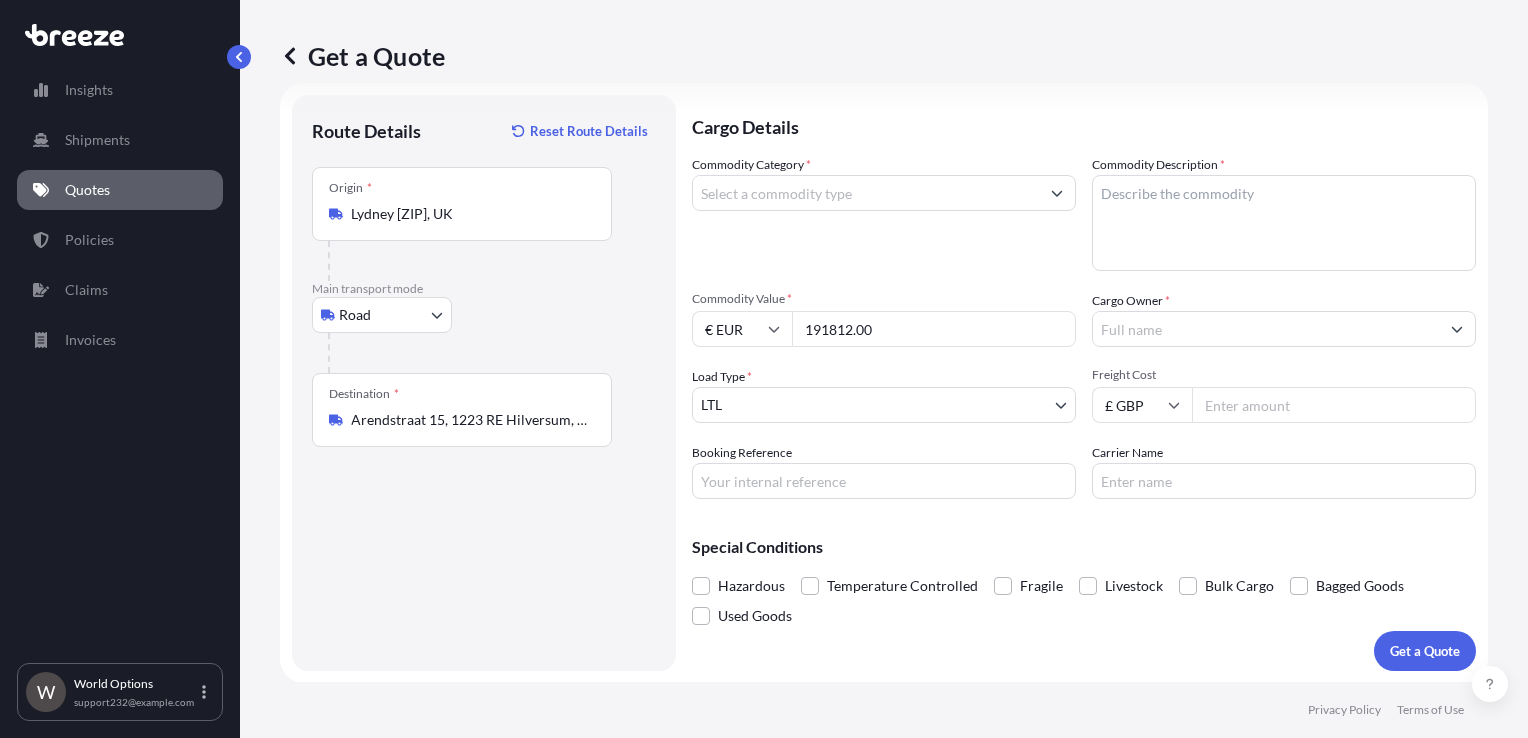 type on "191812.00" 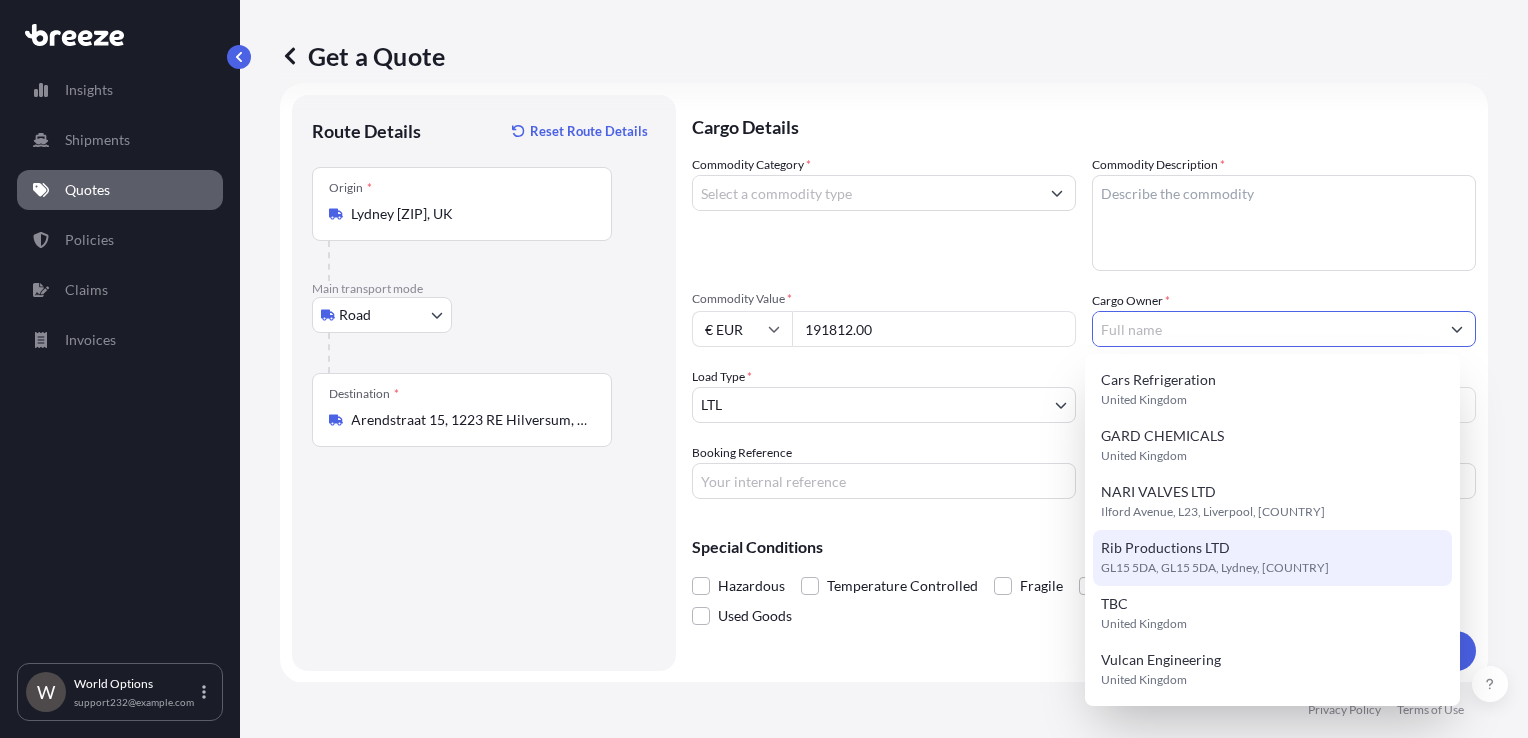 click on "Rib Productions LTD" at bounding box center [1165, 548] 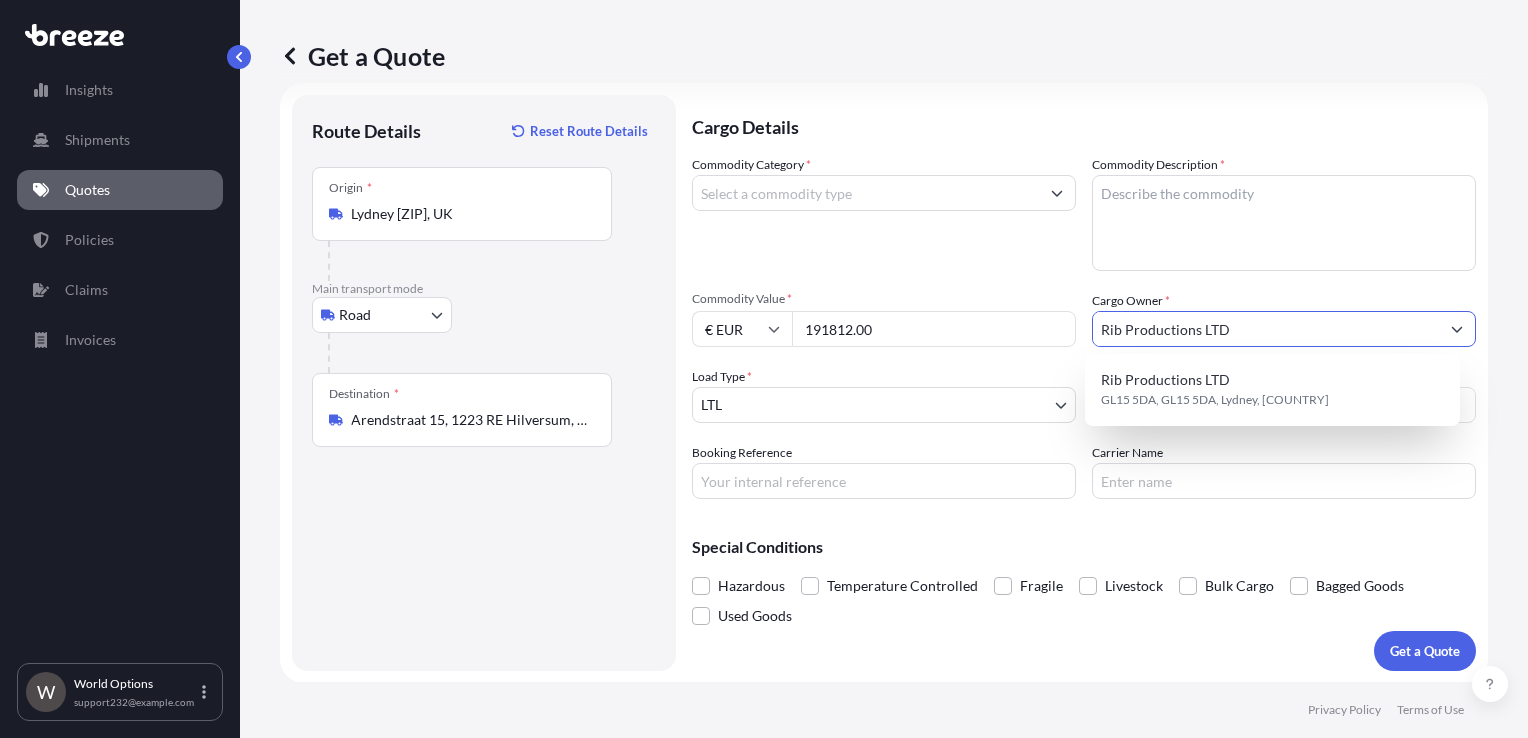 click on "Commodity Description *" at bounding box center [1284, 223] 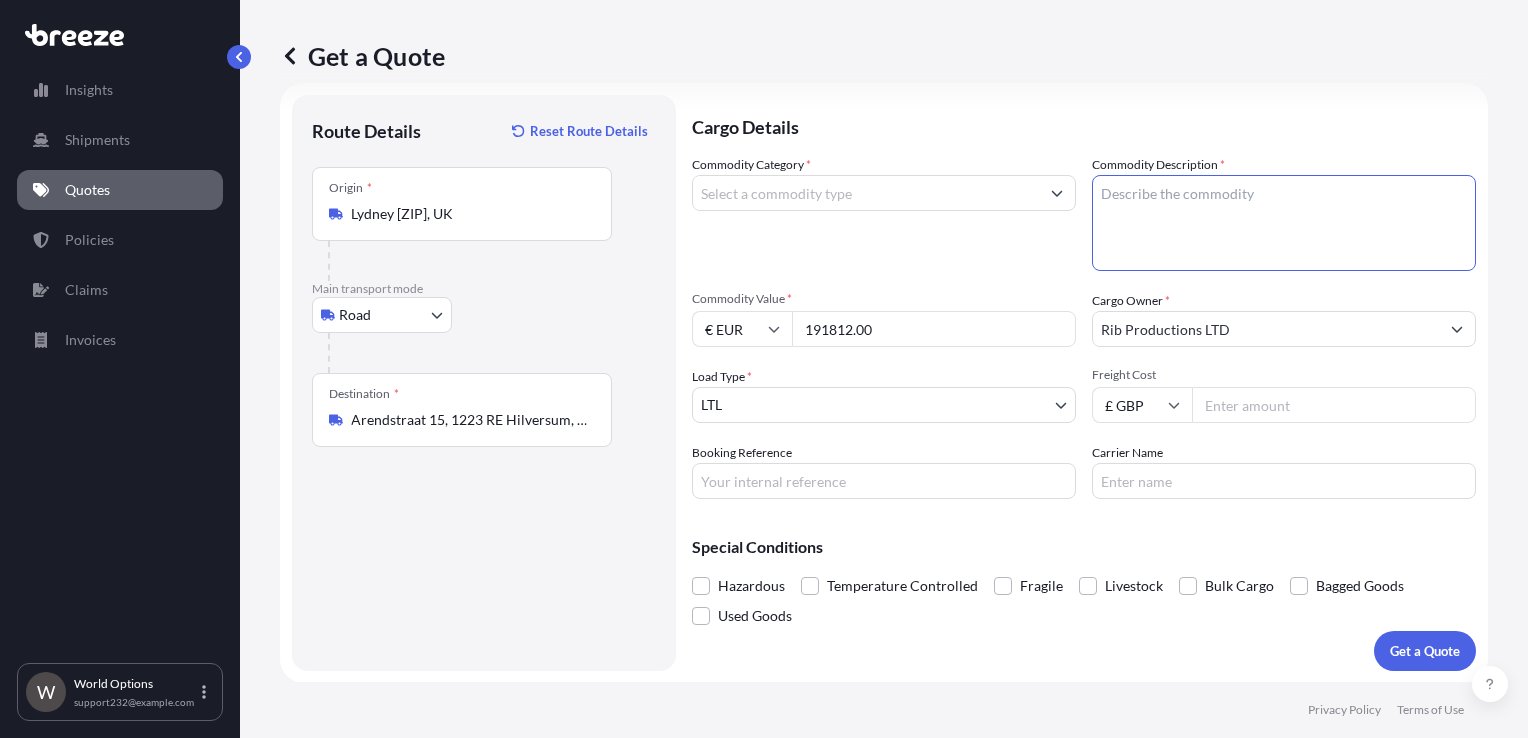 paste on "of silicone,steel components and latex piping." 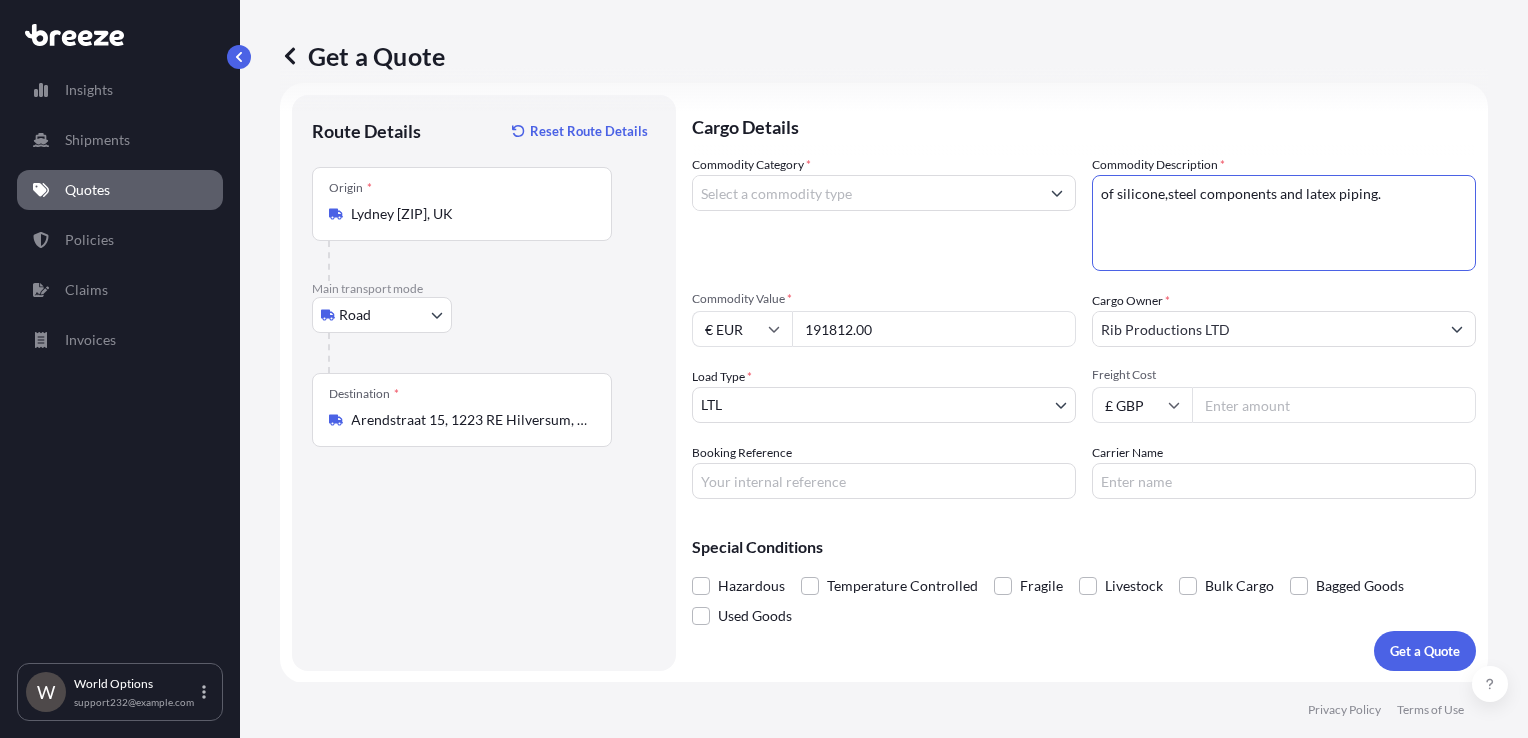 type on "of silicone,steel components and latex piping." 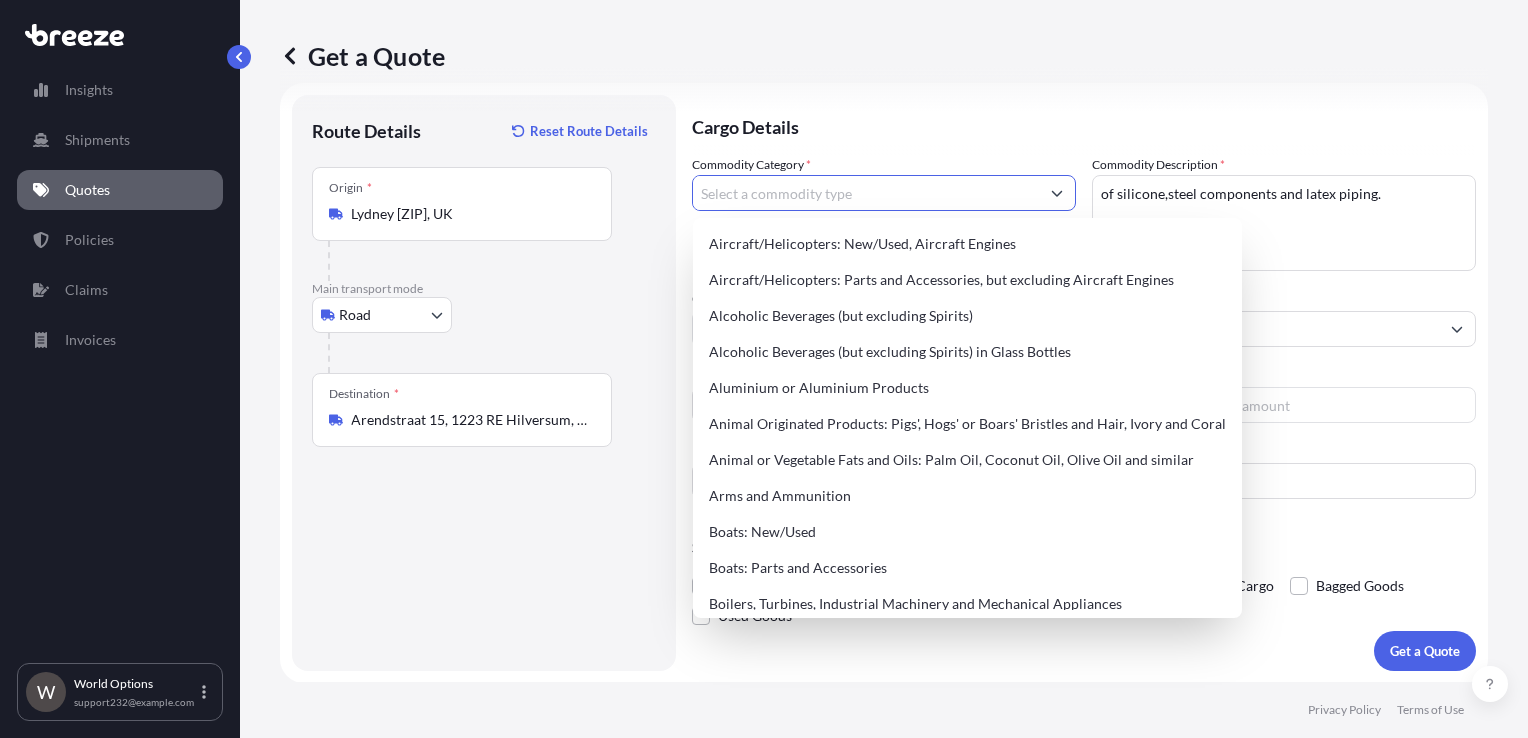 paste on "of silicone,steel components and latex piping." 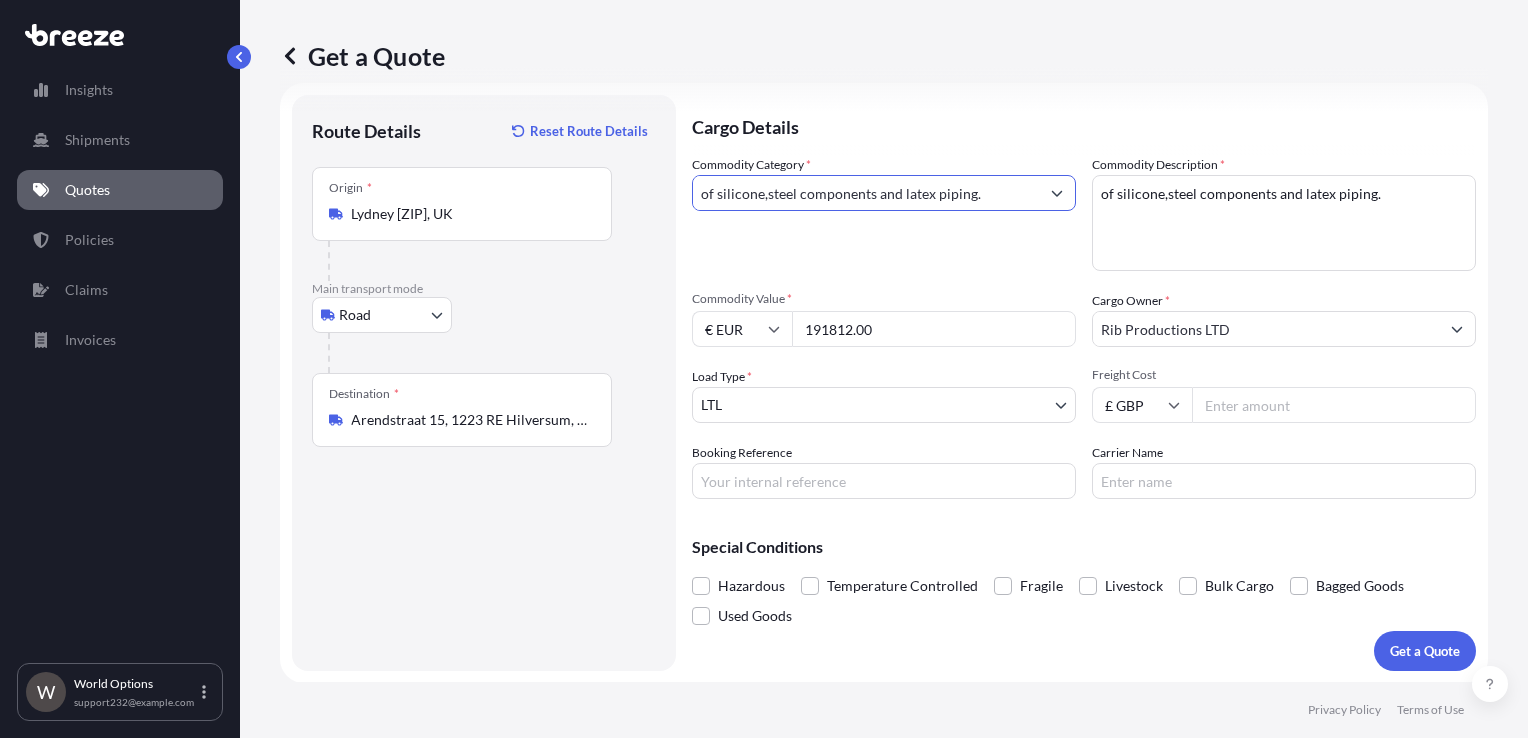click on "of silicone,steel components and latex piping." at bounding box center [866, 193] 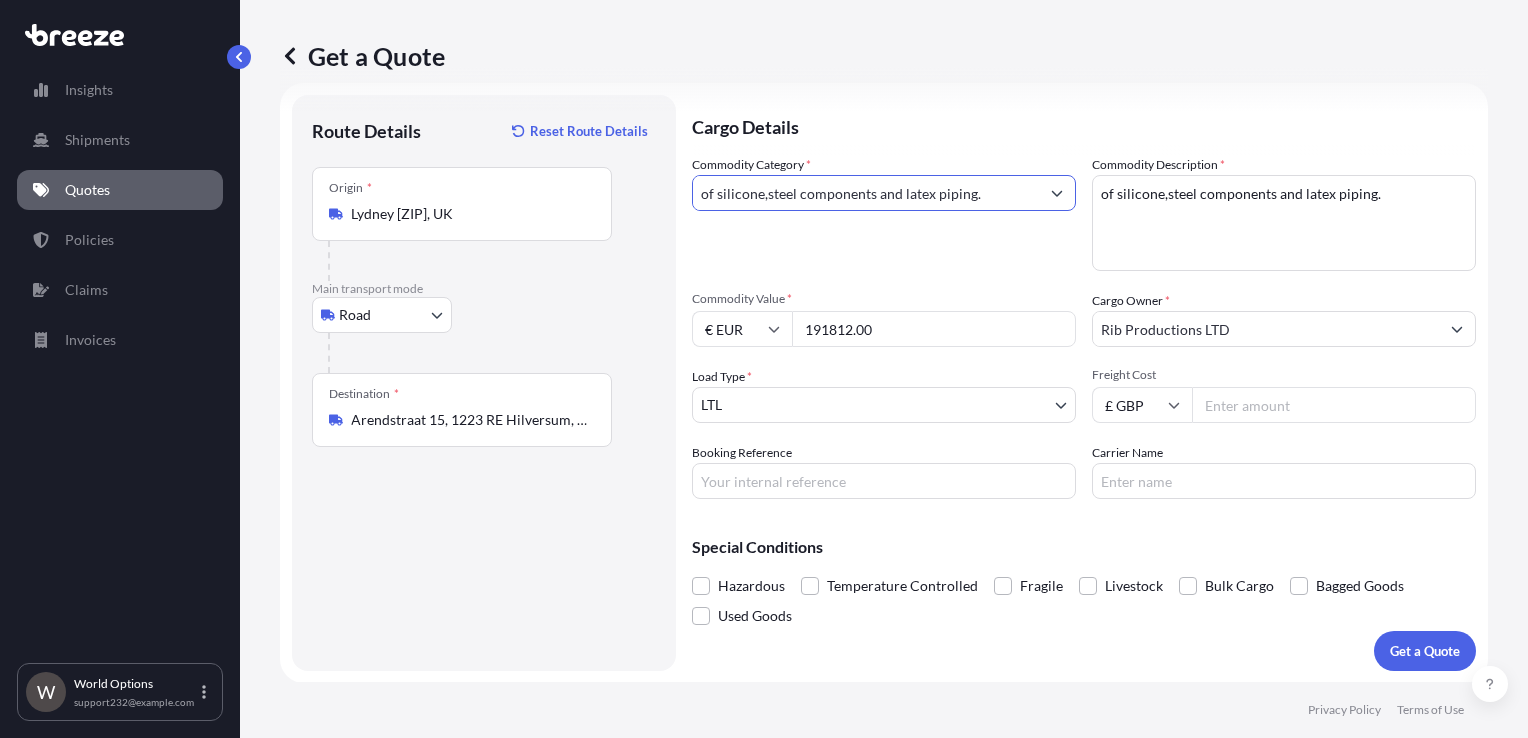 click on "of silicone,steel components and latex piping." at bounding box center (866, 193) 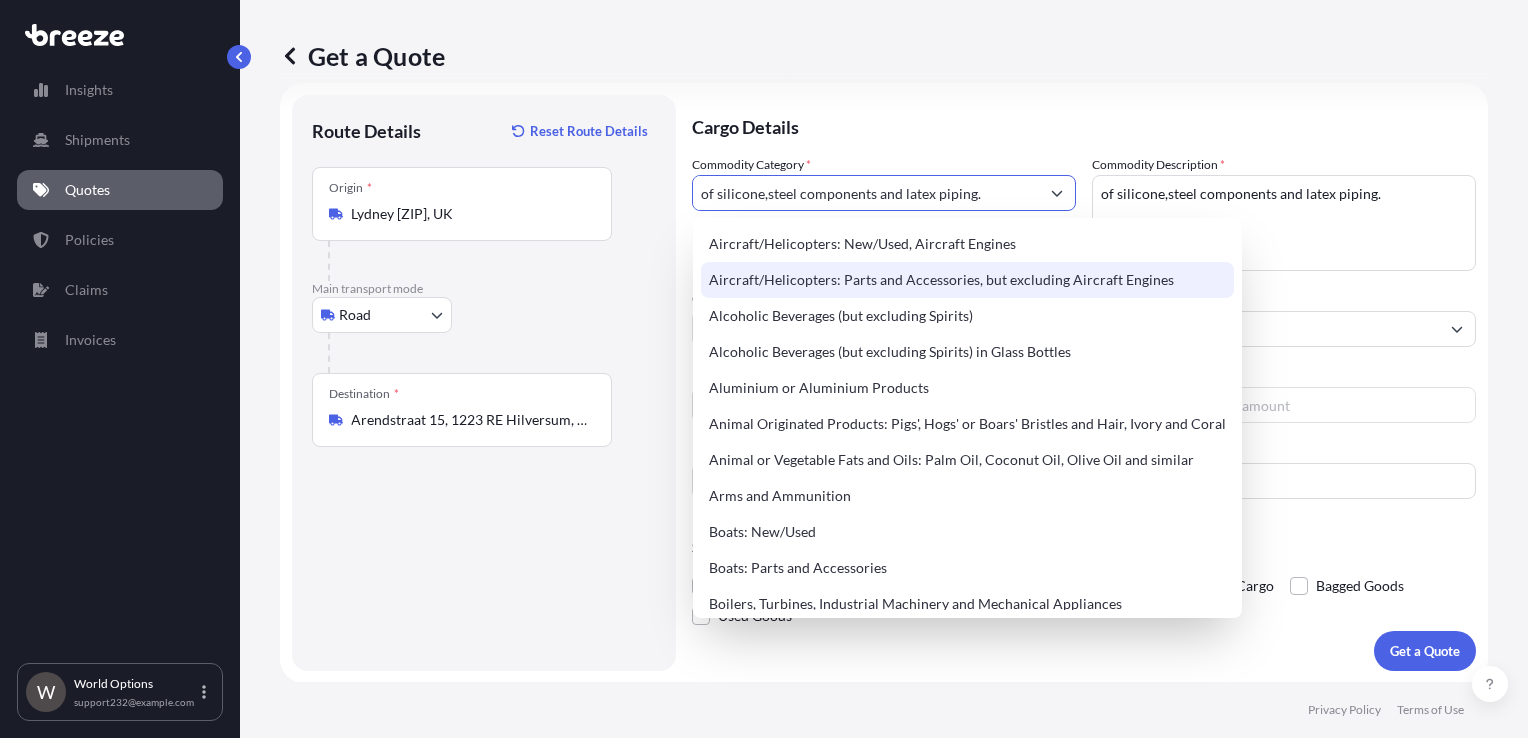 paste on "[PHONE]" 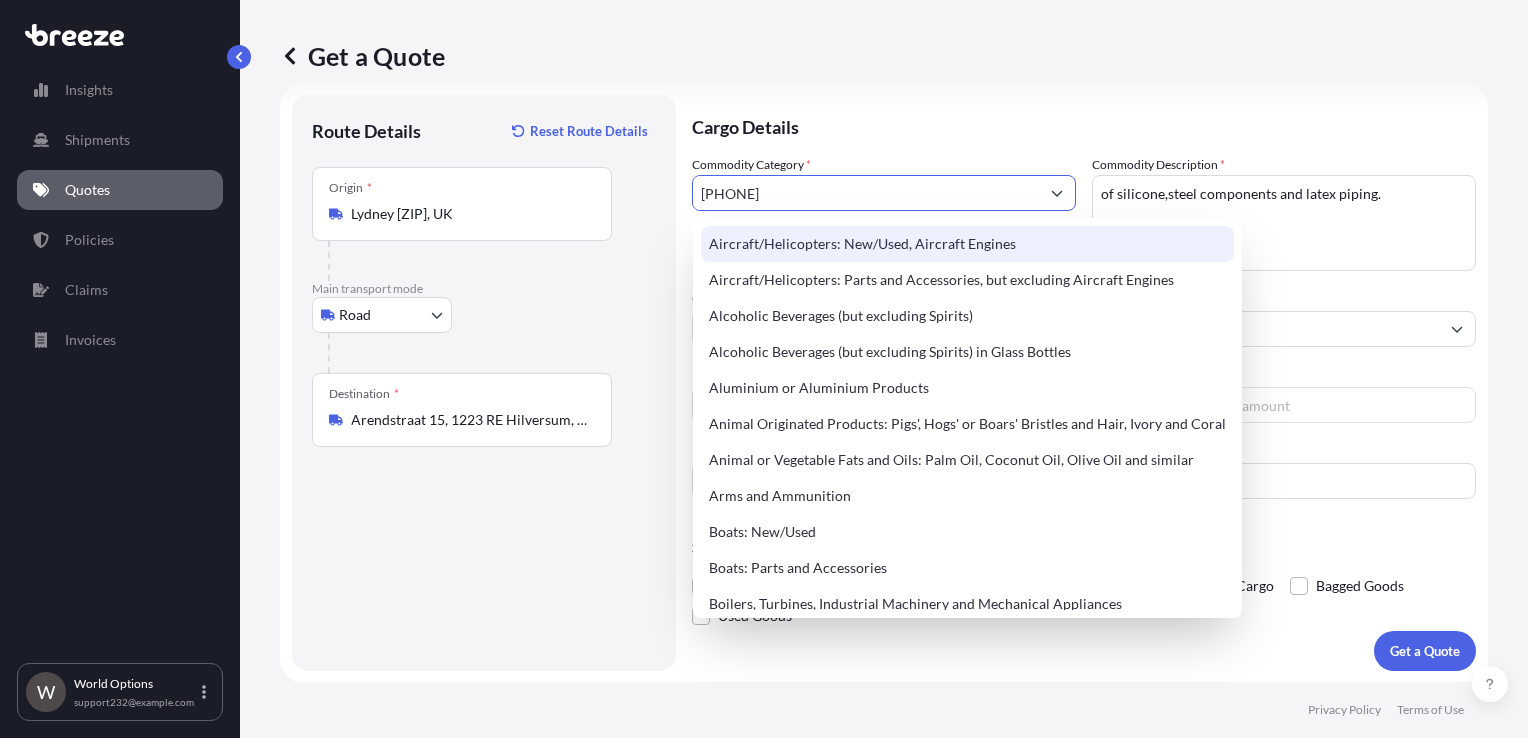 click on "[PHONE]" at bounding box center [866, 193] 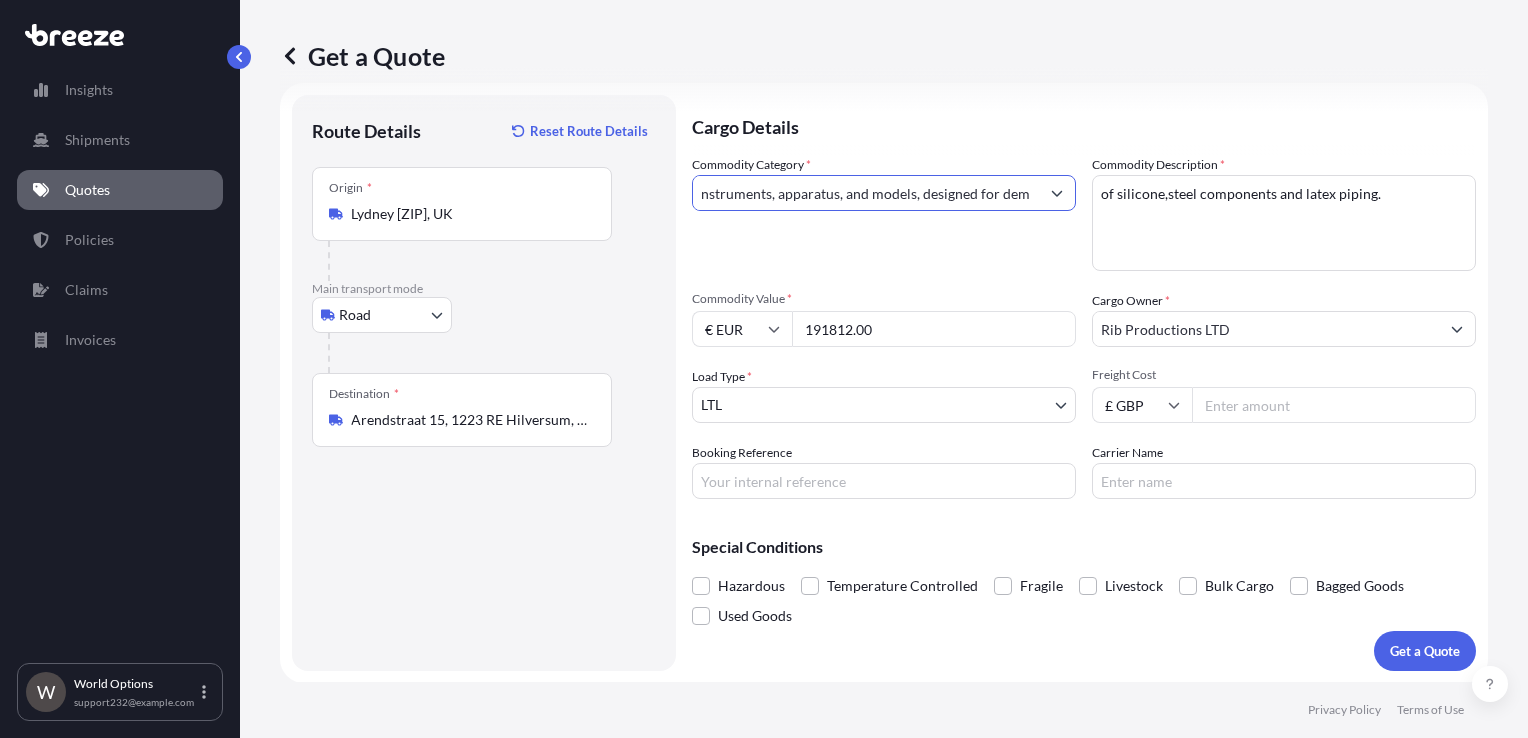 scroll, scrollTop: 0, scrollLeft: 0, axis: both 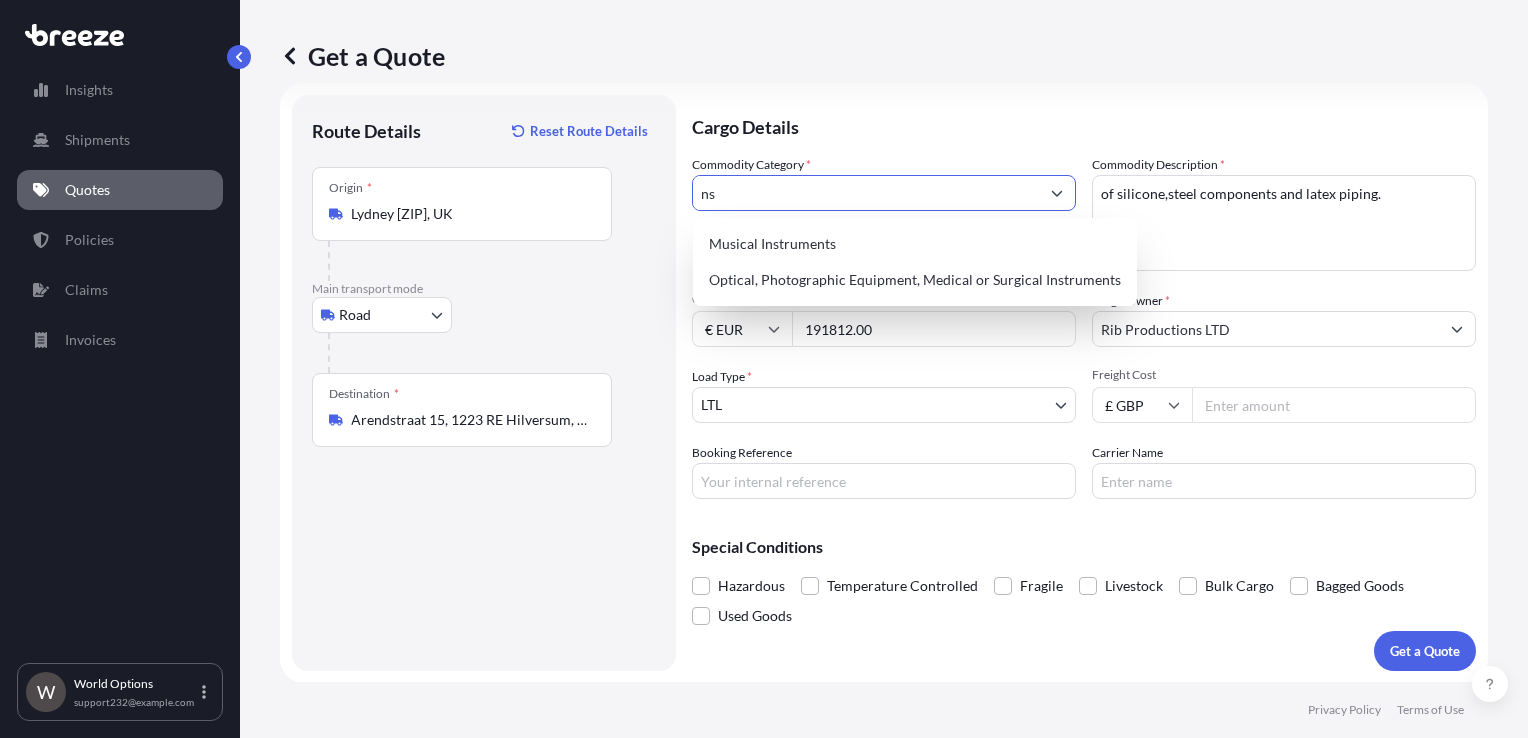 type on "n" 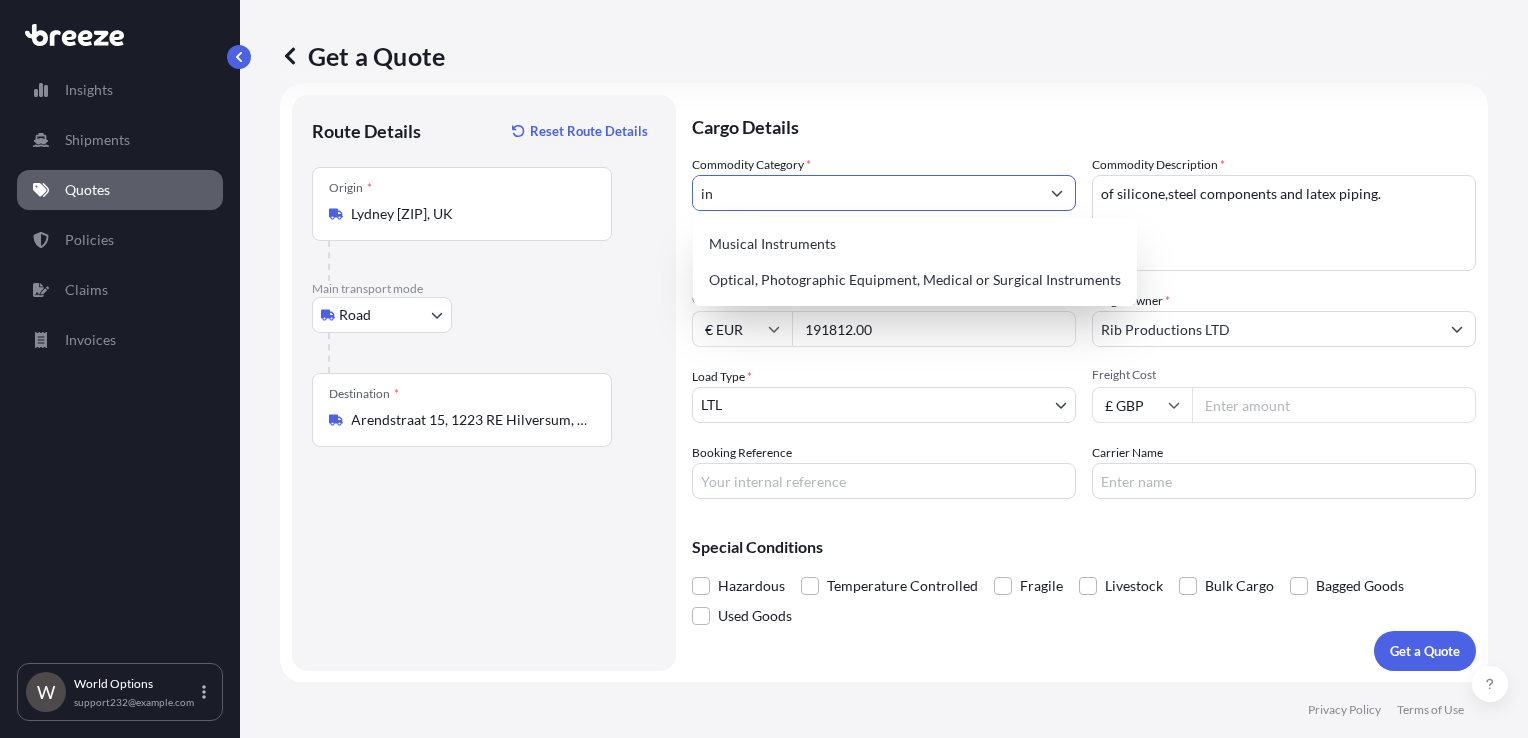 type on "i" 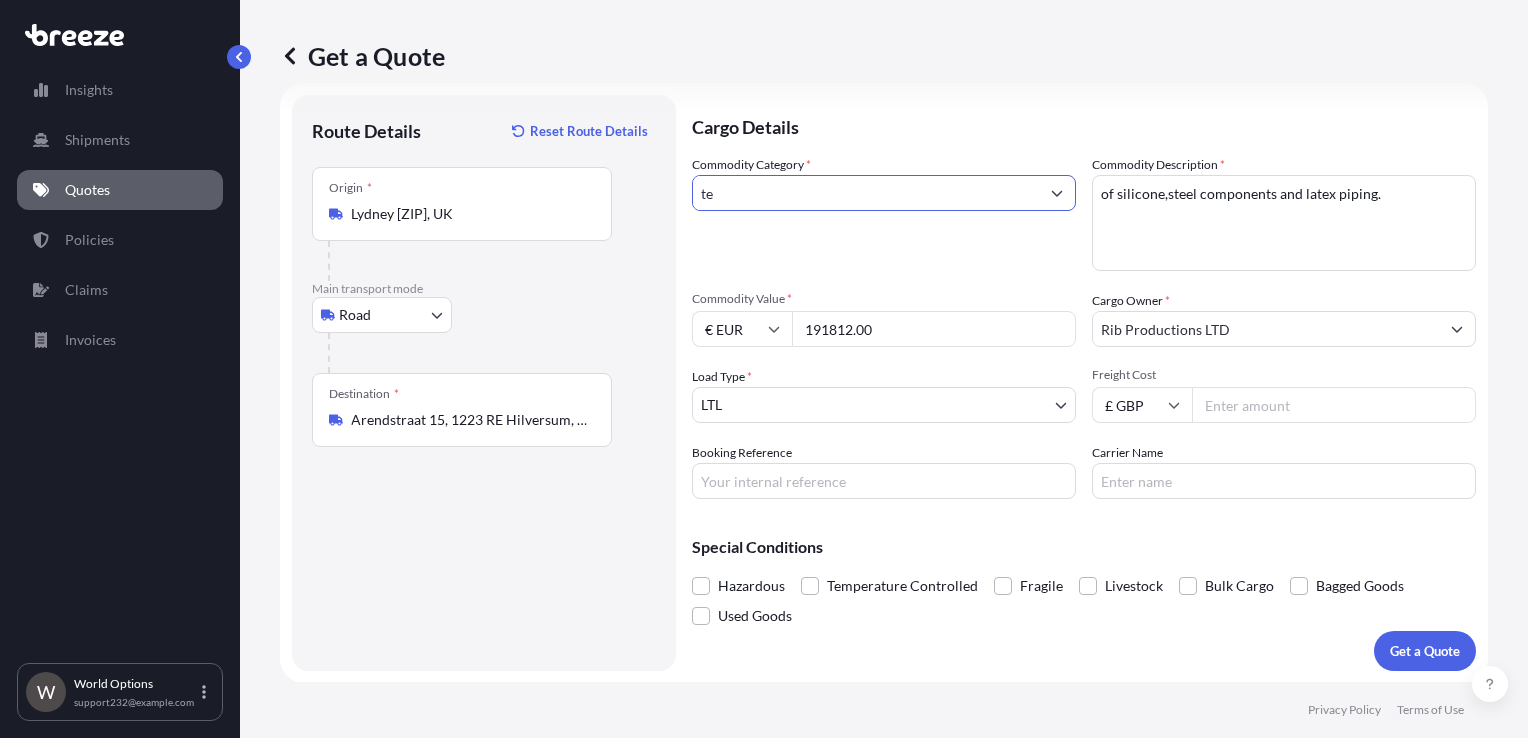 type on "t" 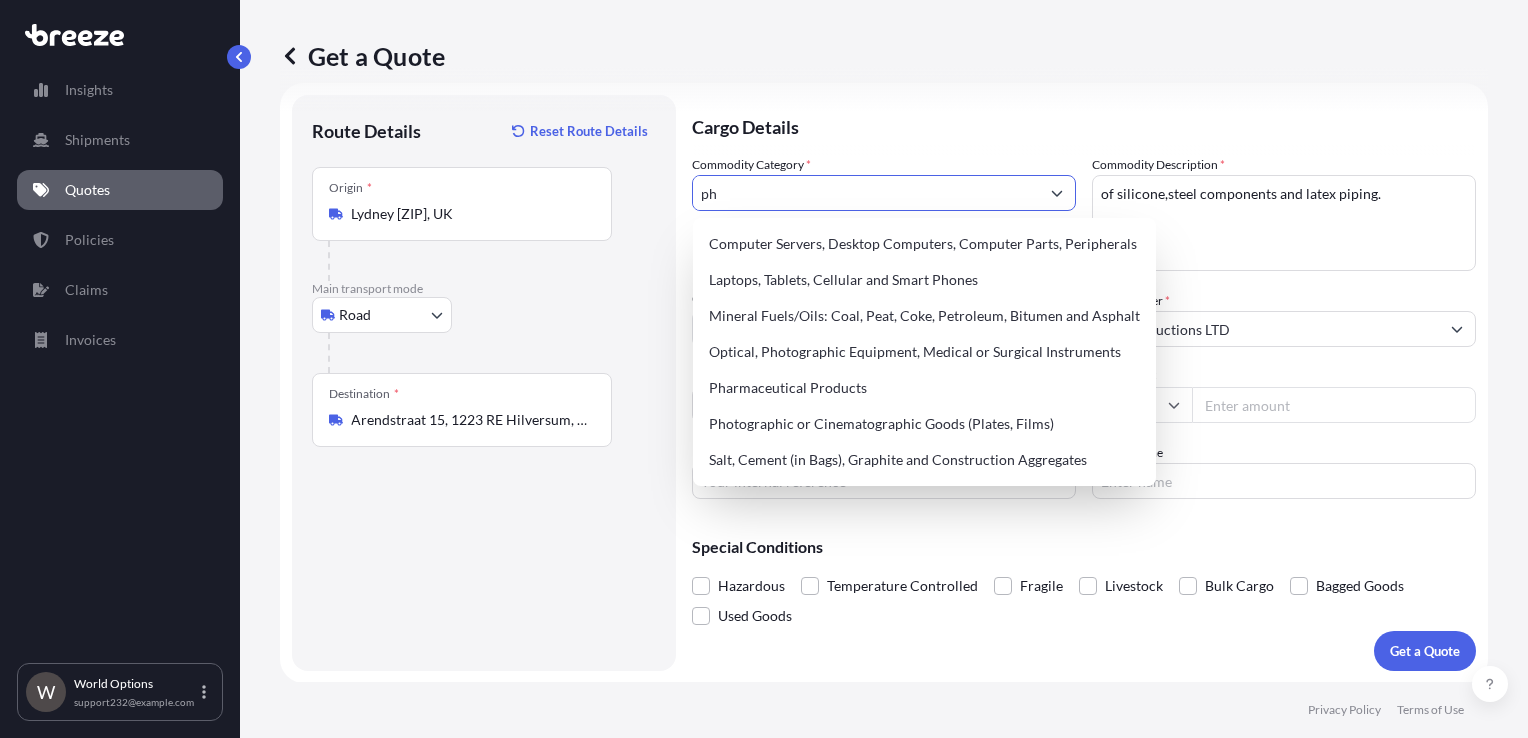 type on "p" 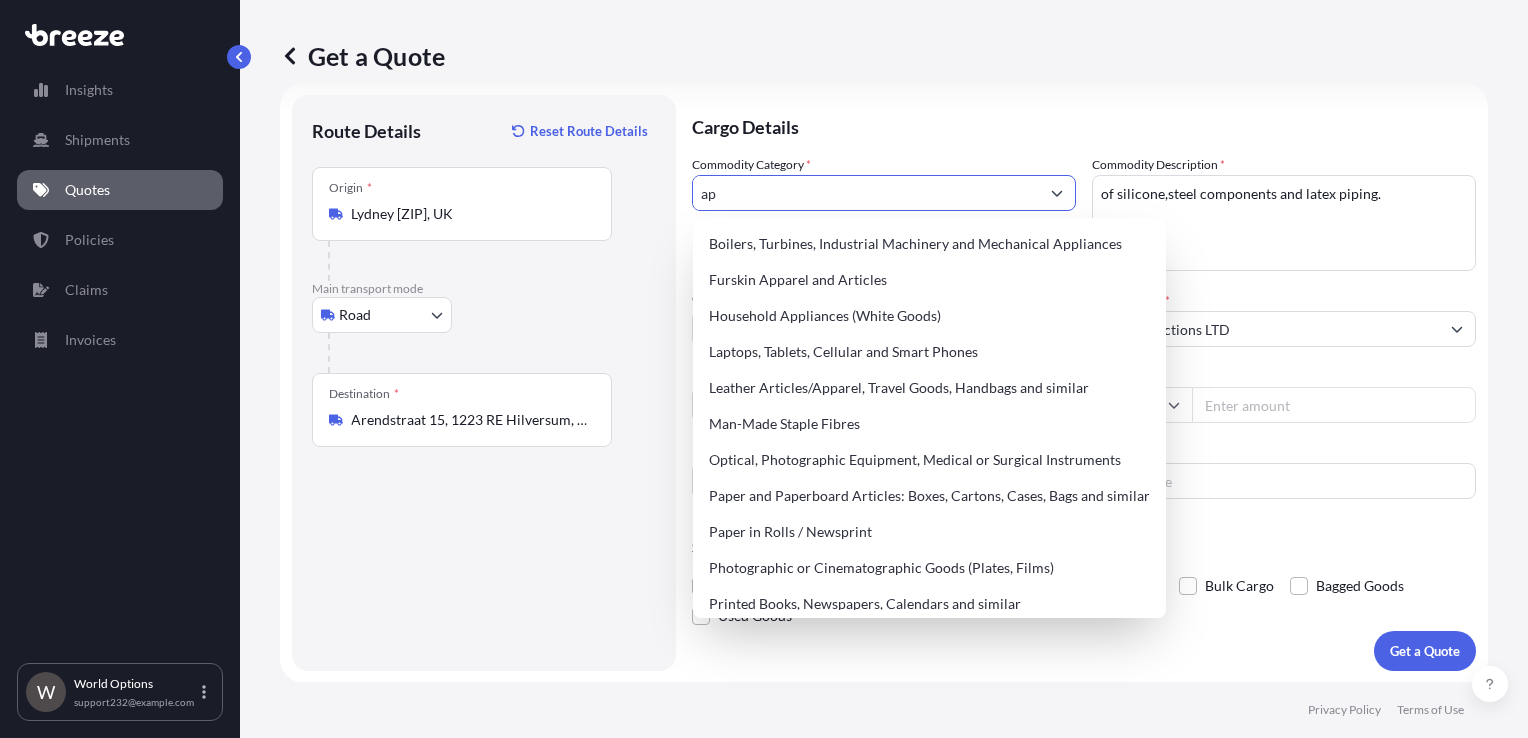 type on "a" 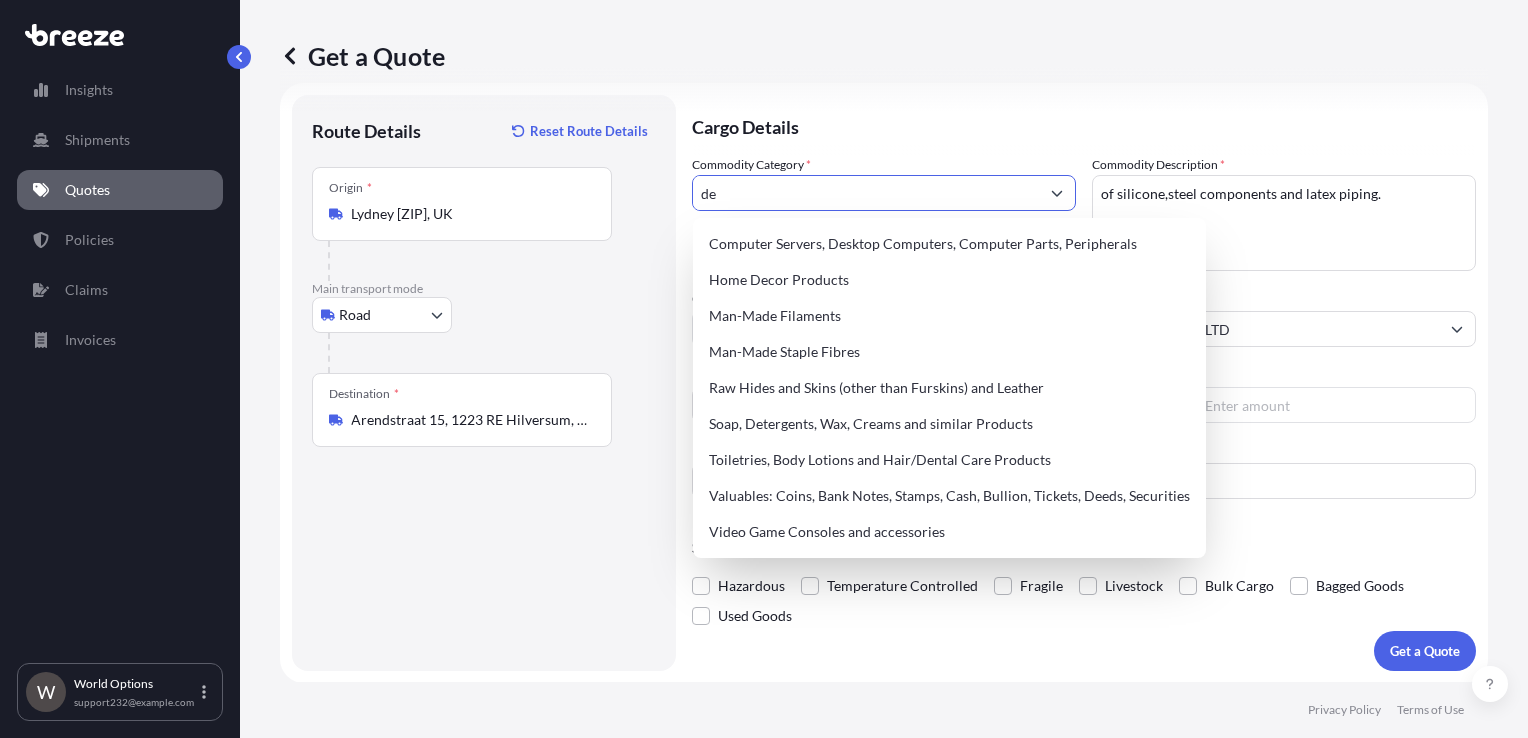 type on "d" 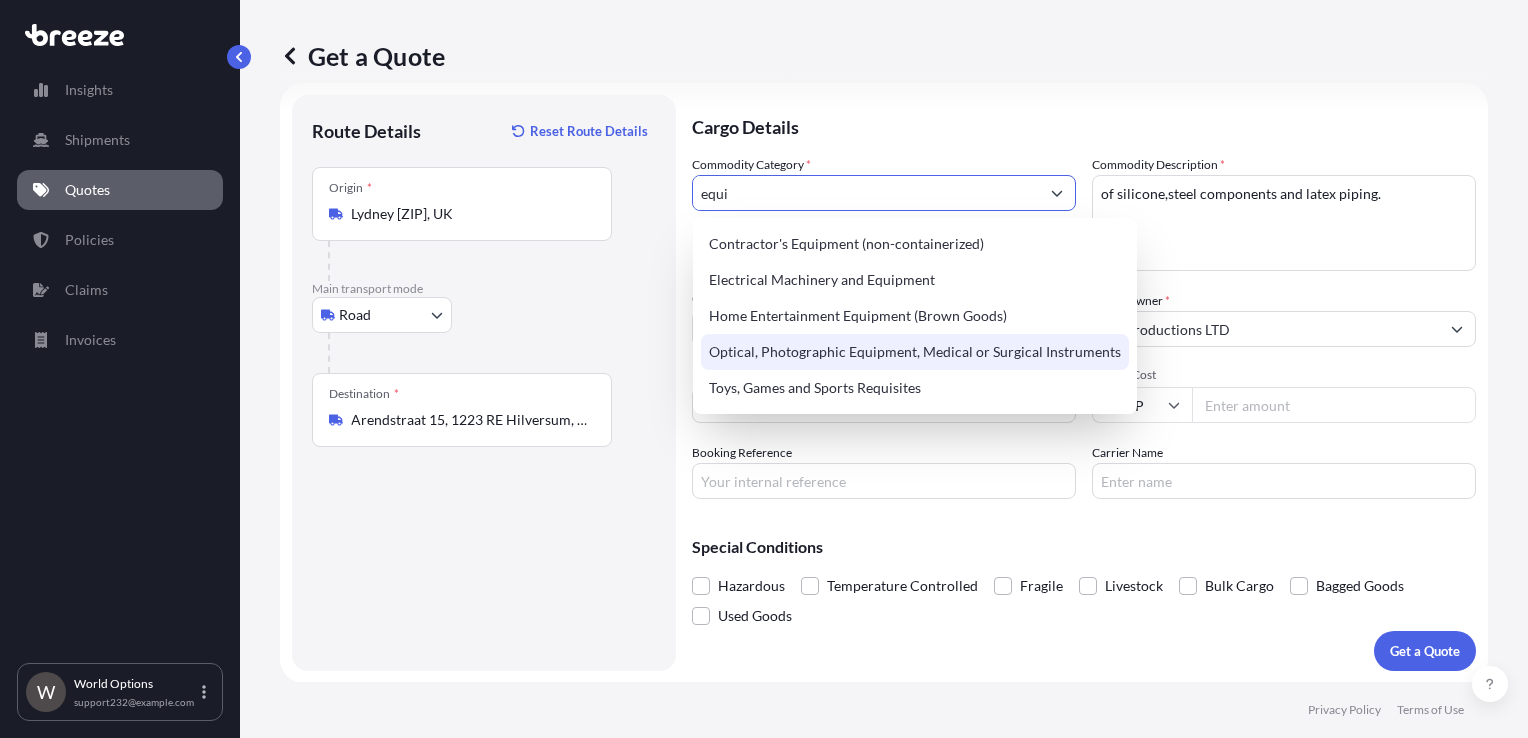 click on "Optical, Photographic Equipment, Medical or Surgical Instruments" at bounding box center (915, 352) 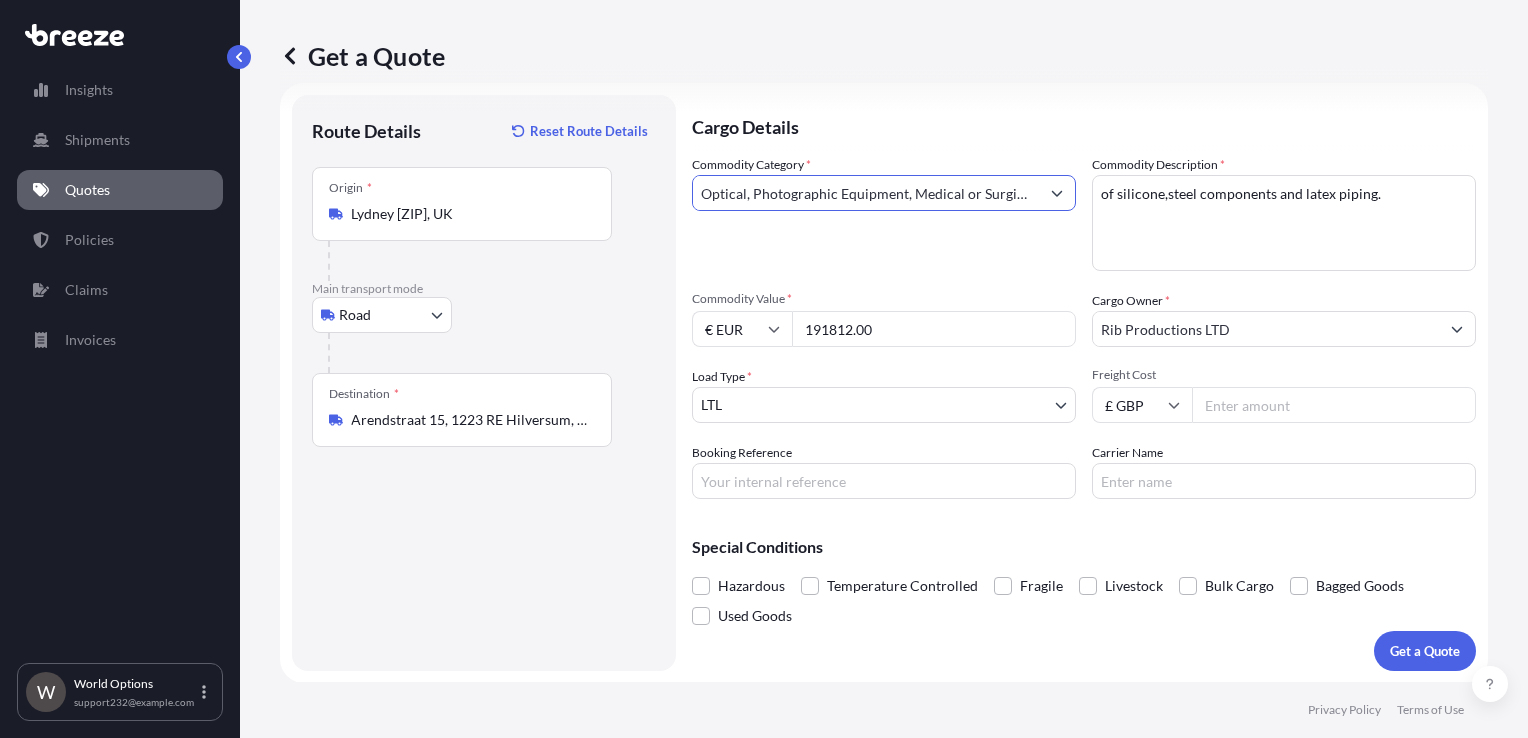 type on "Optical, Photographic Equipment, Medical or Surgical Instruments" 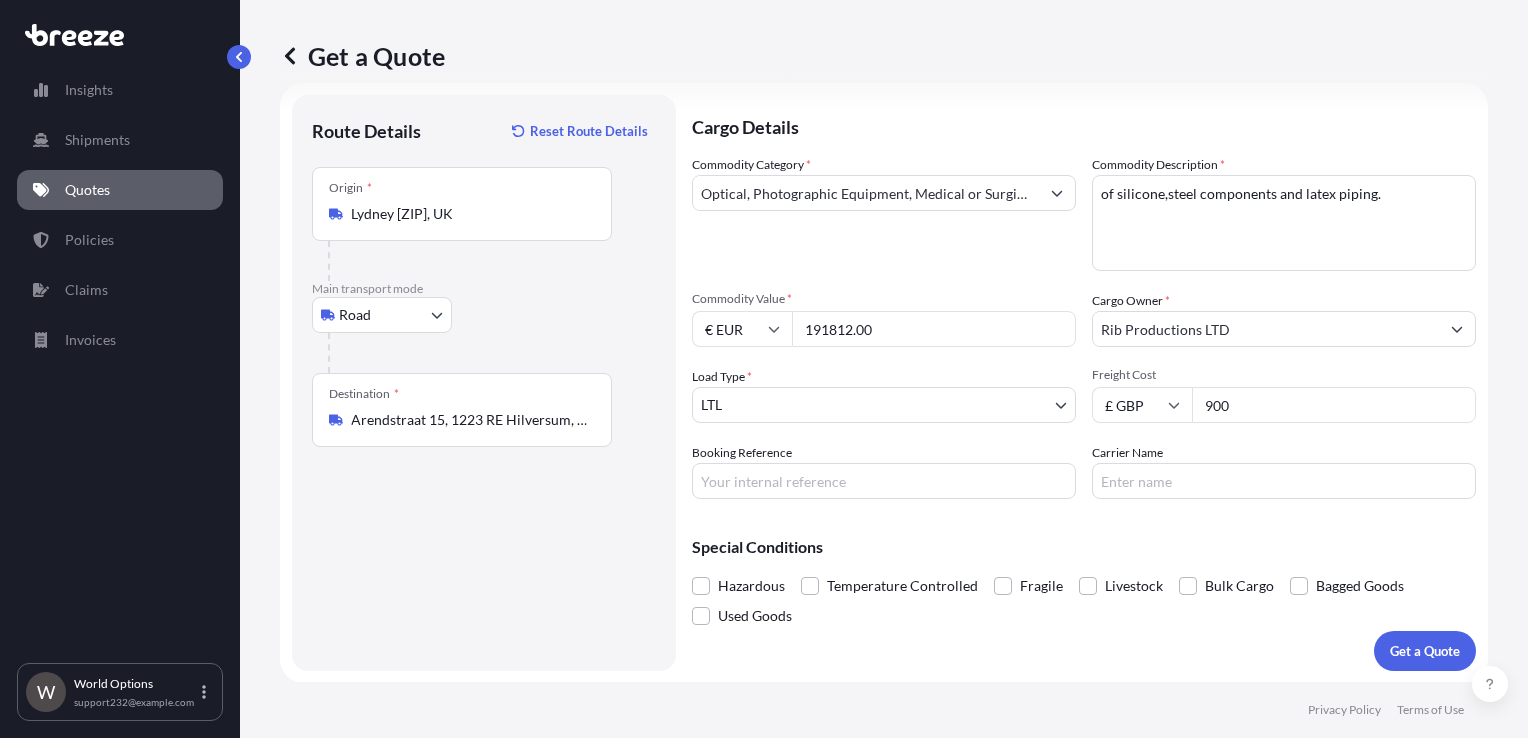 type on "900" 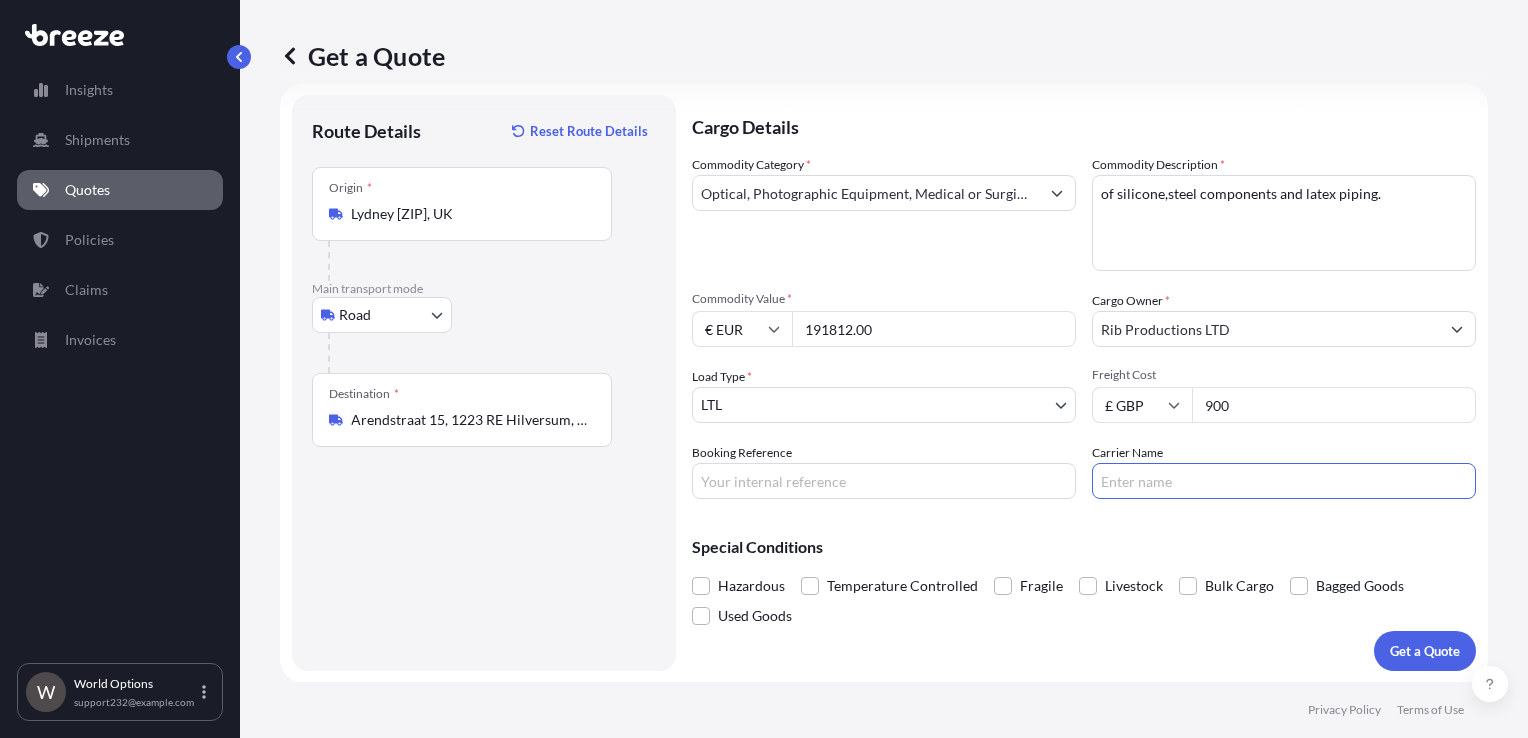 click on "Carrier Name" at bounding box center (1284, 481) 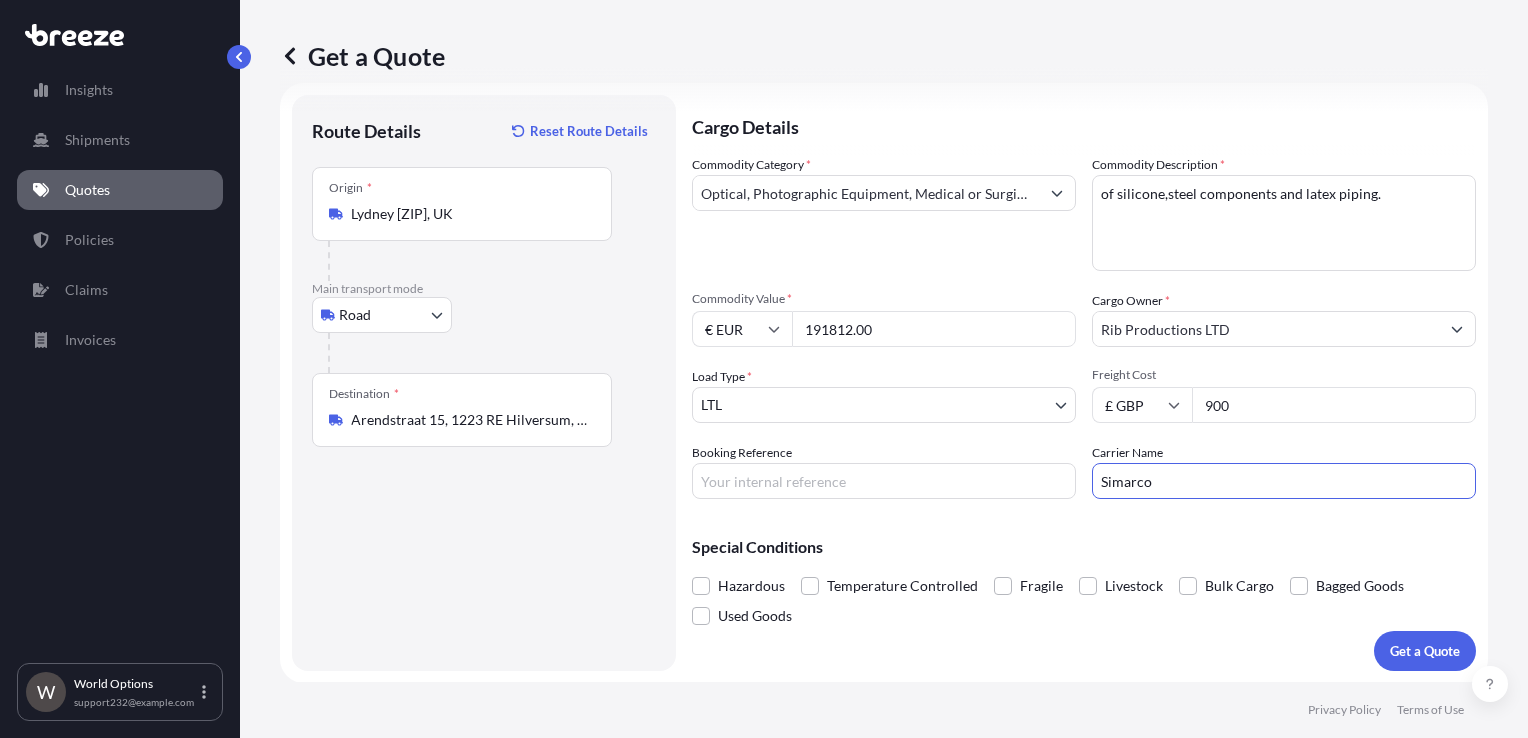 type on "Simarco" 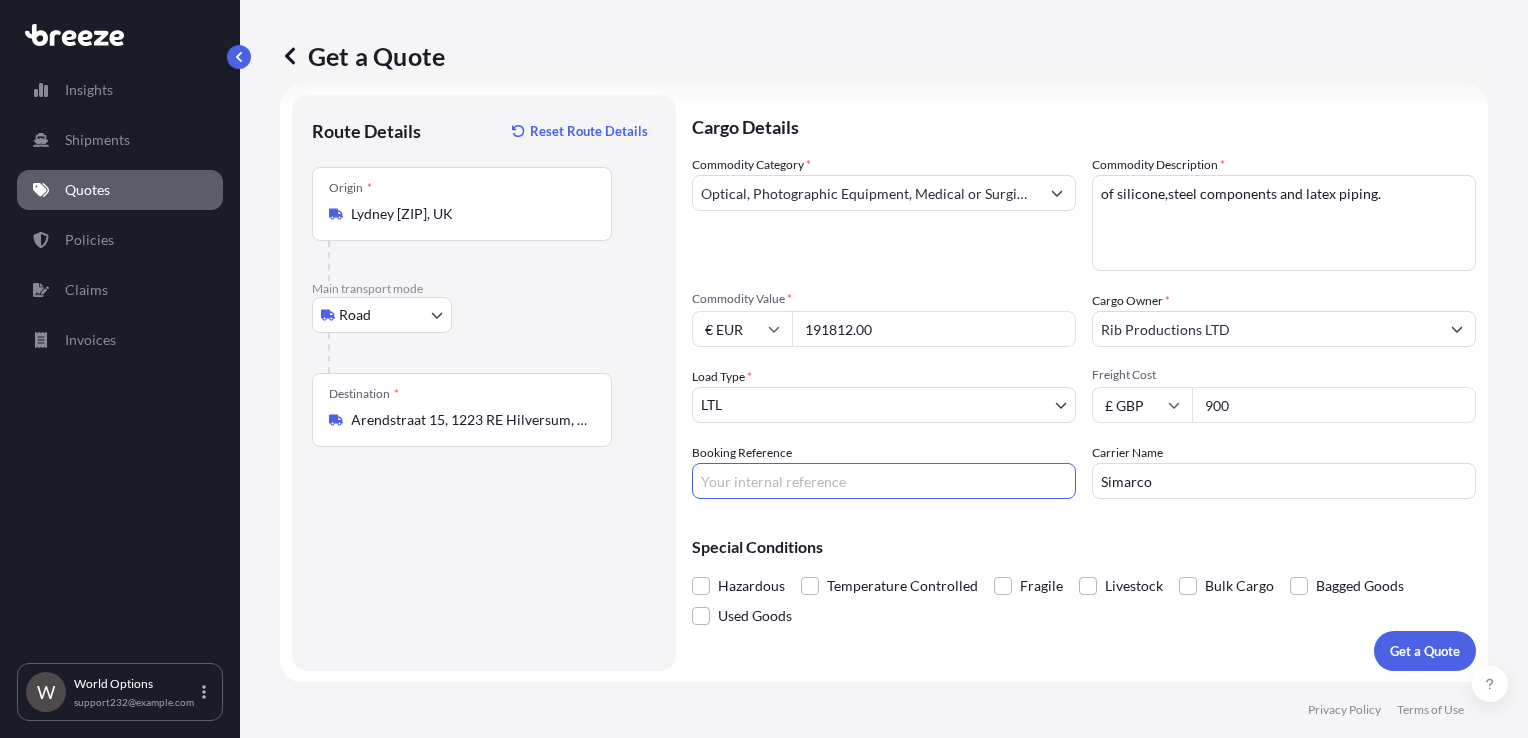 paste on "F2321833" 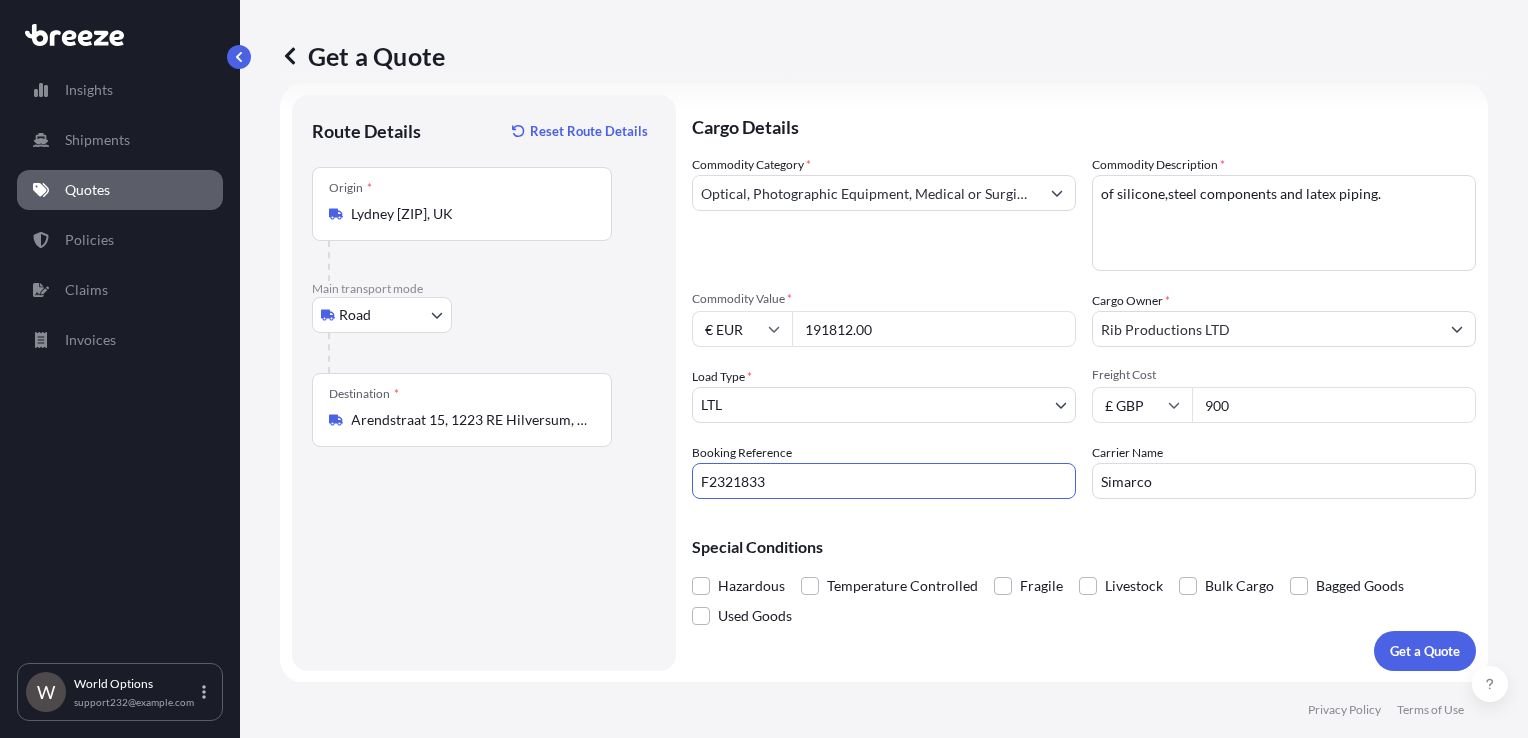 type on "F2321833" 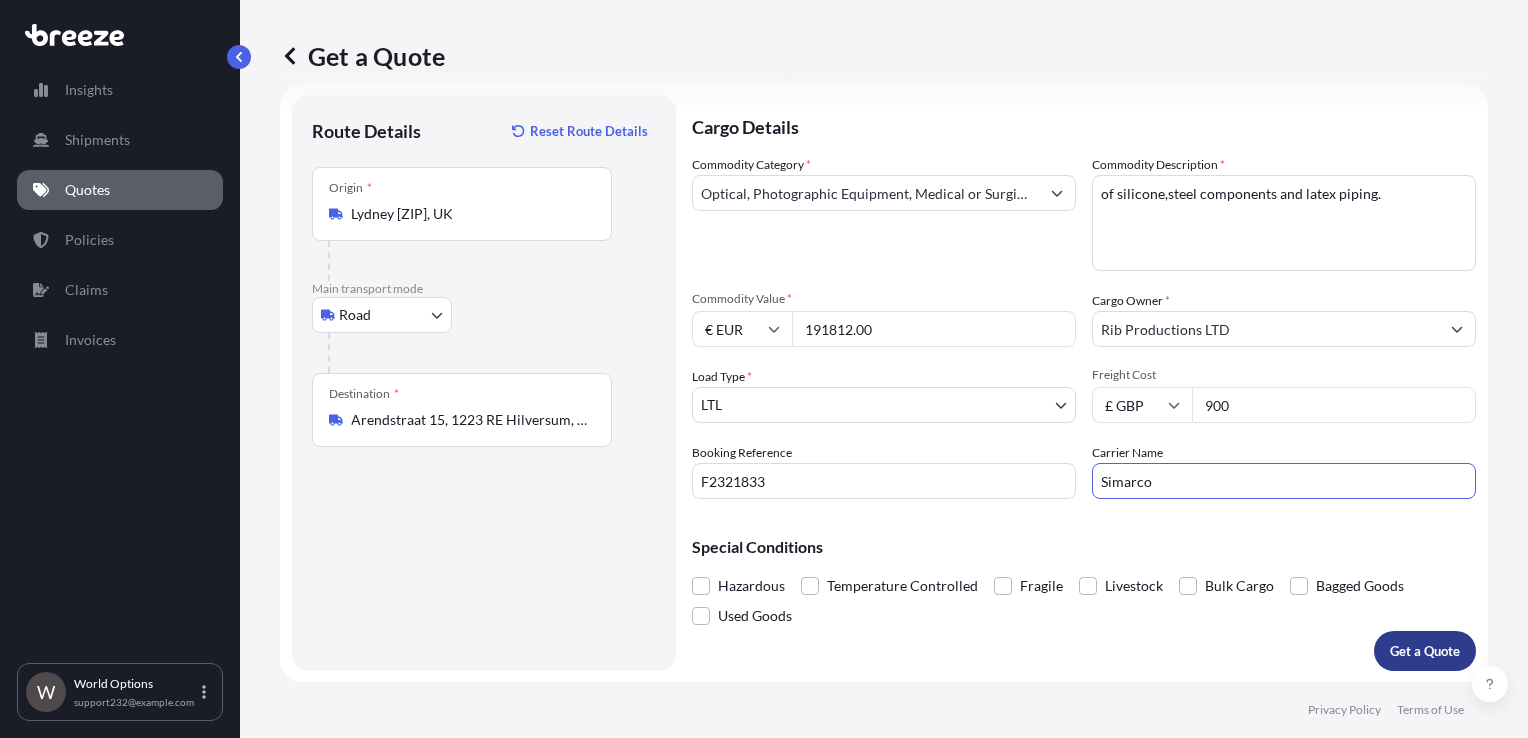 click on "Get a Quote" at bounding box center (1425, 651) 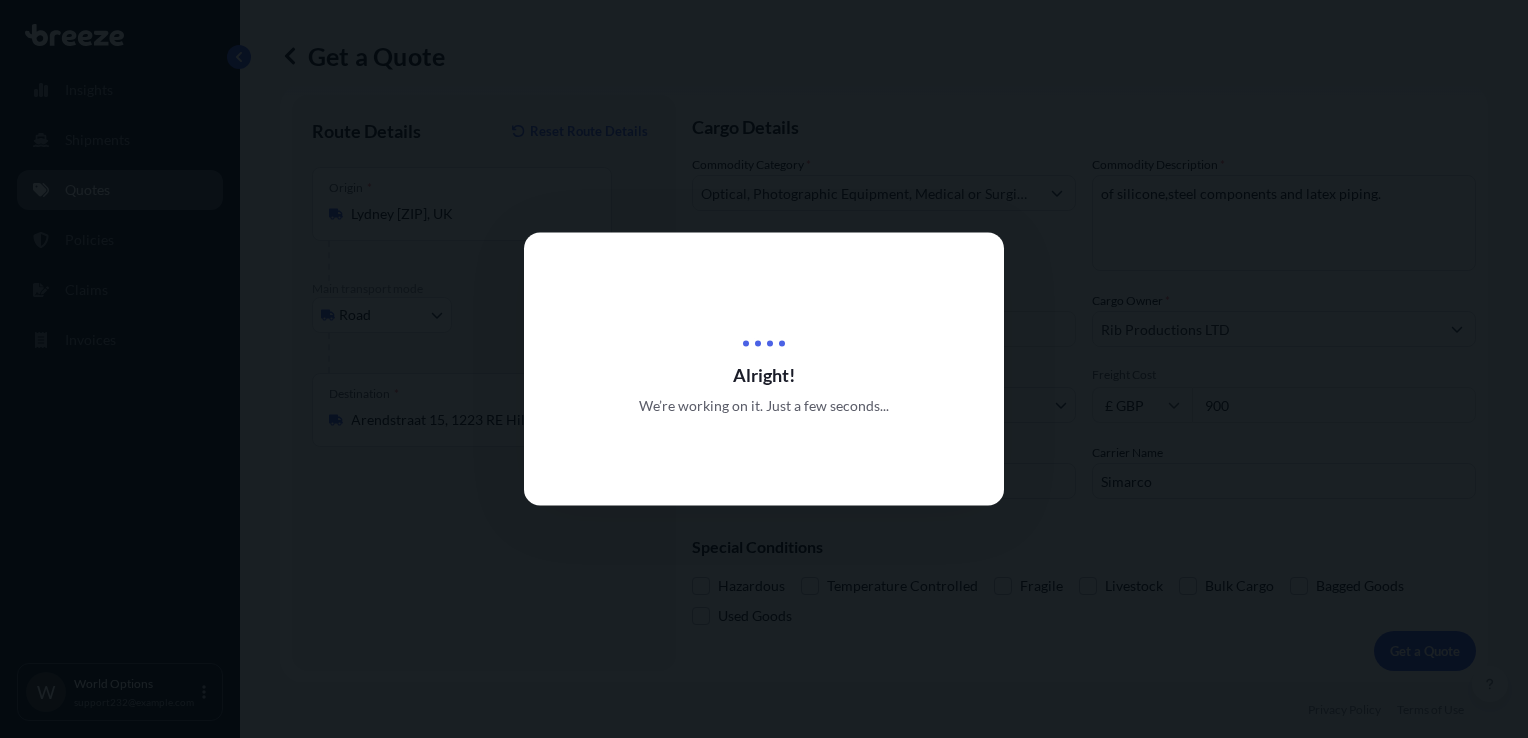 scroll, scrollTop: 0, scrollLeft: 0, axis: both 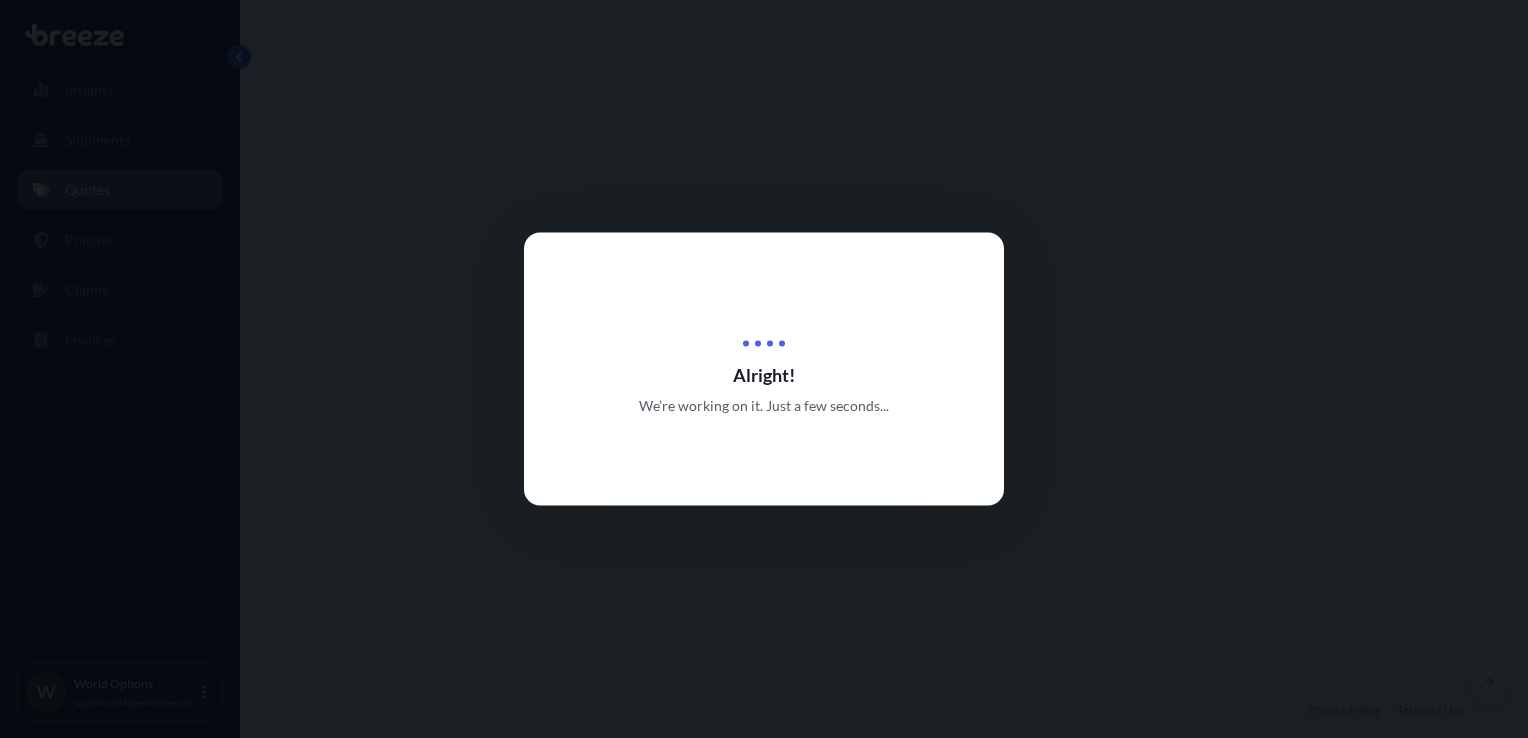 select on "Road" 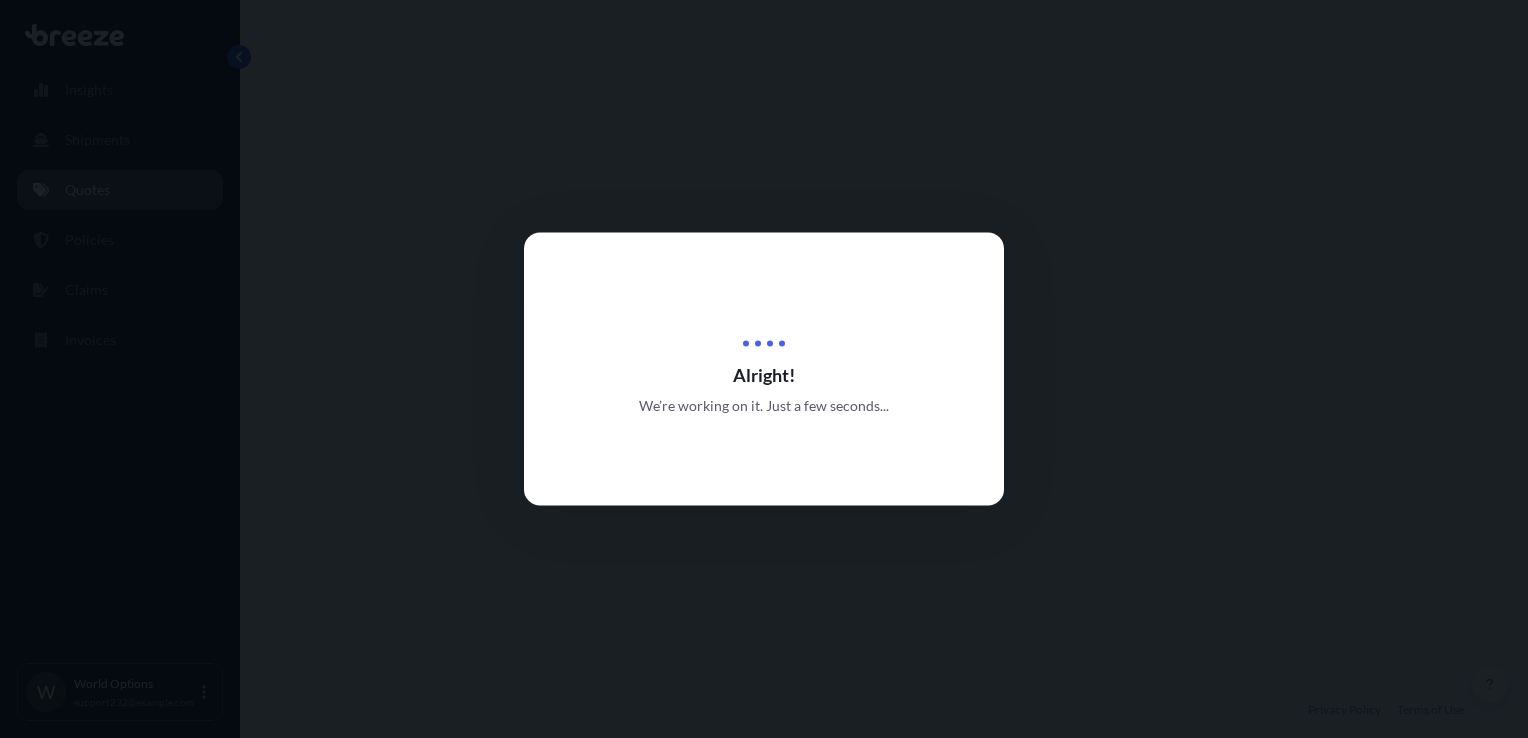 select on "1" 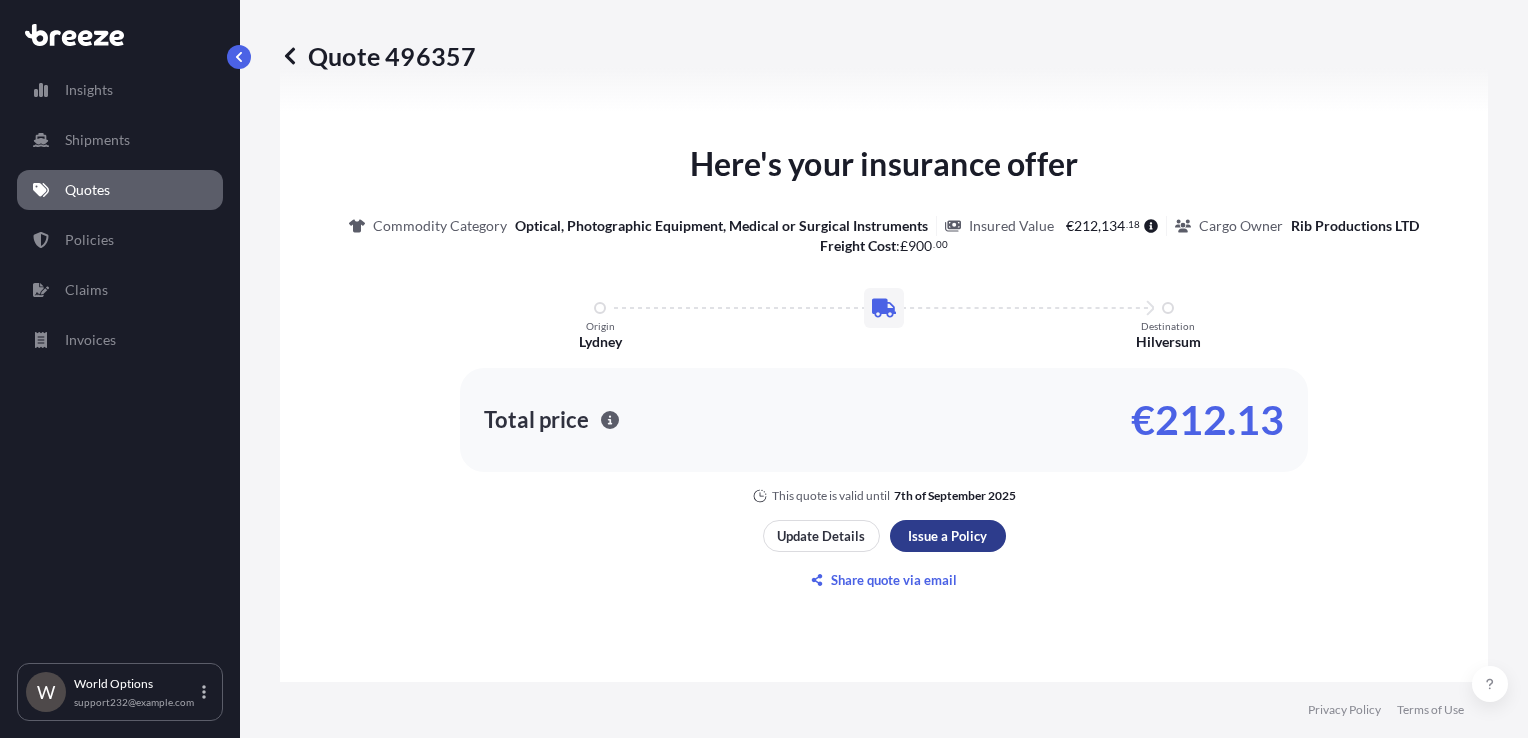 scroll, scrollTop: 900, scrollLeft: 0, axis: vertical 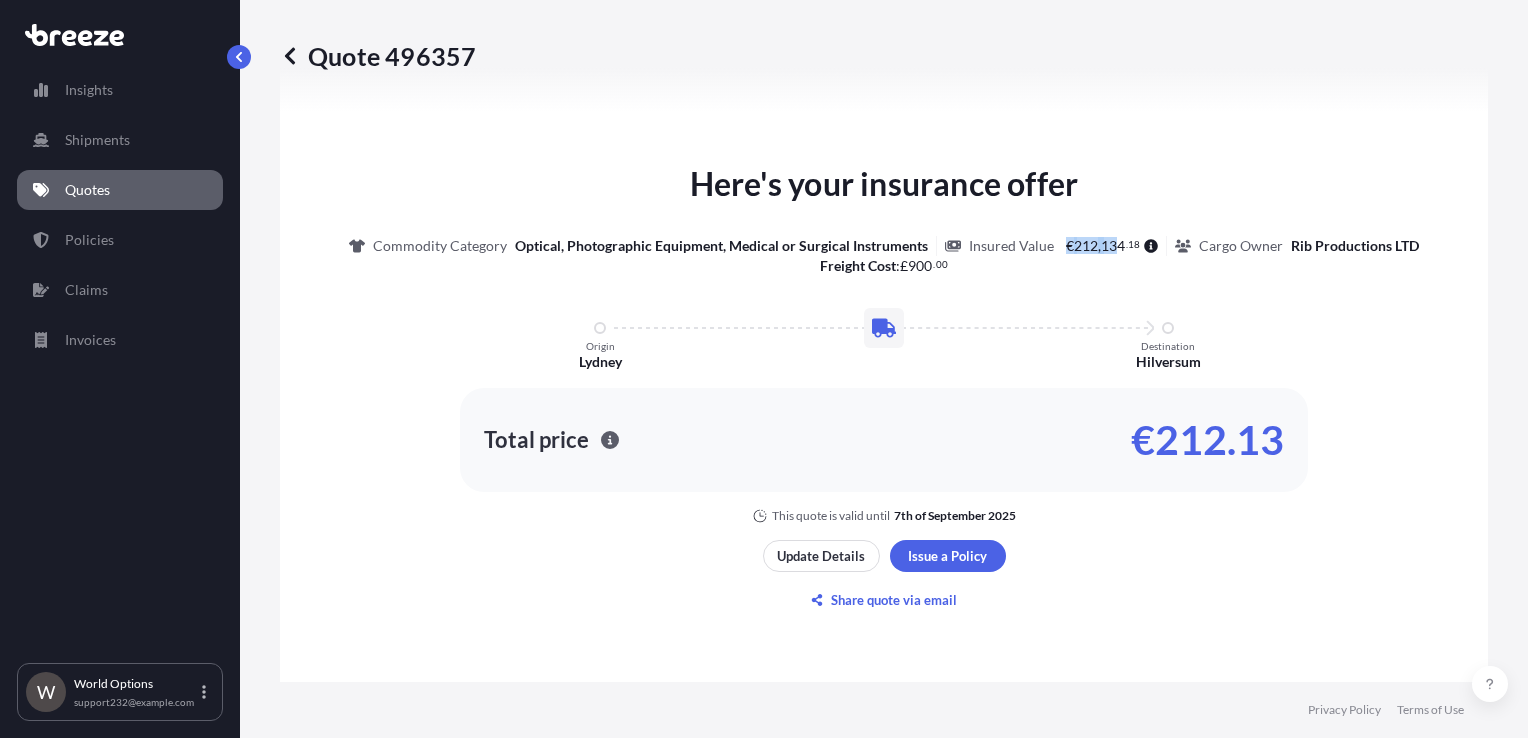 drag, startPoint x: 1059, startPoint y: 245, endPoint x: 1109, endPoint y: 242, distance: 50.08992 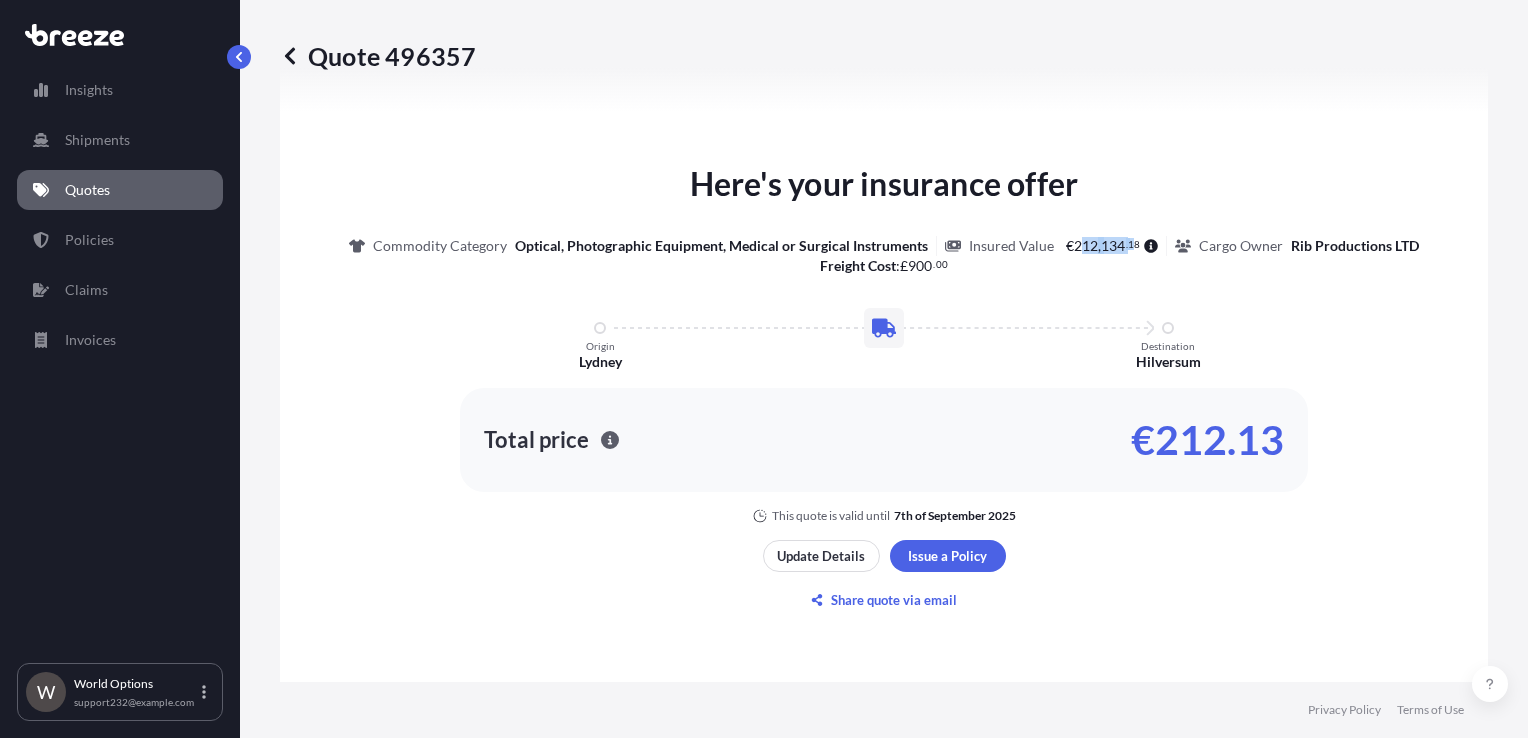 drag, startPoint x: 1109, startPoint y: 242, endPoint x: 1068, endPoint y: 247, distance: 41.303753 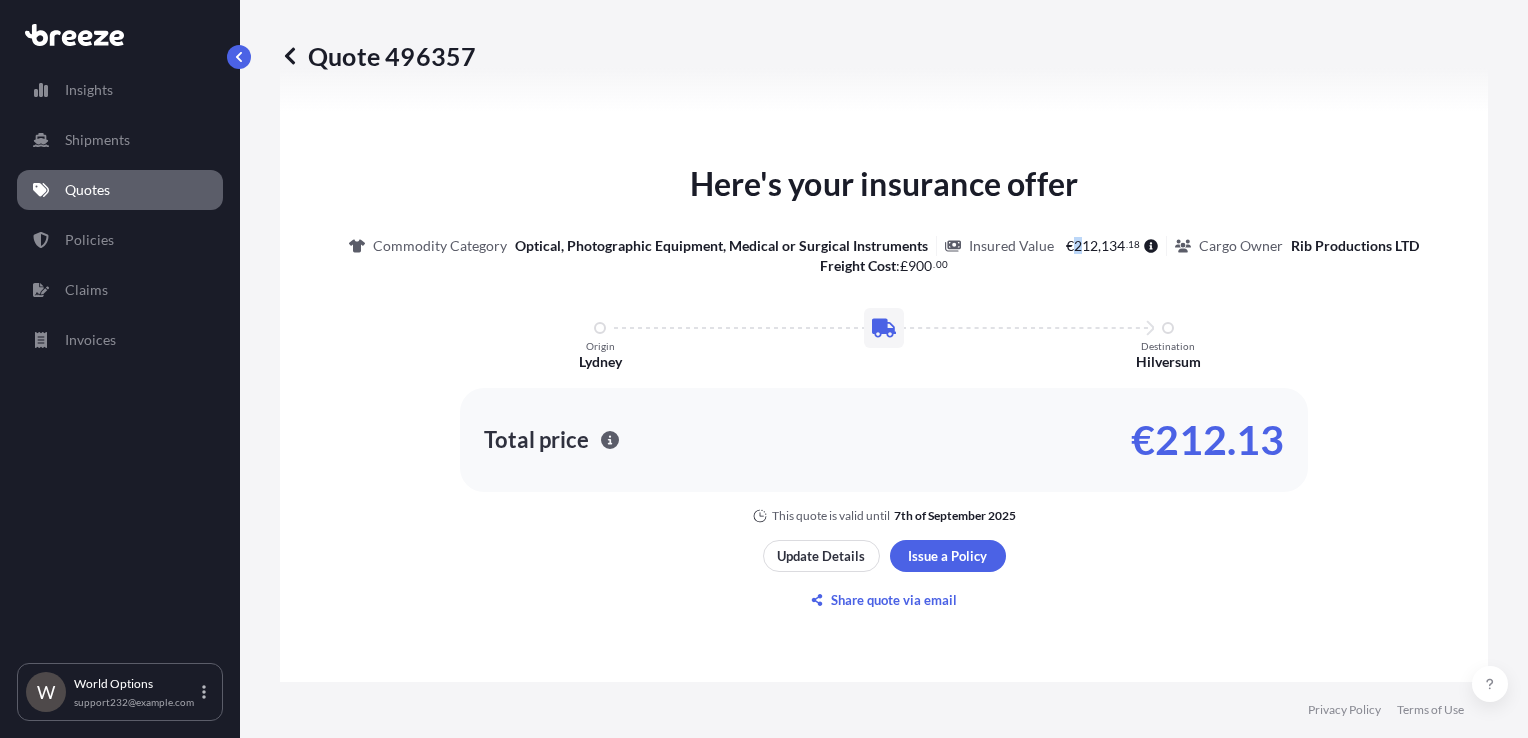 click on "212" at bounding box center (1086, 246) 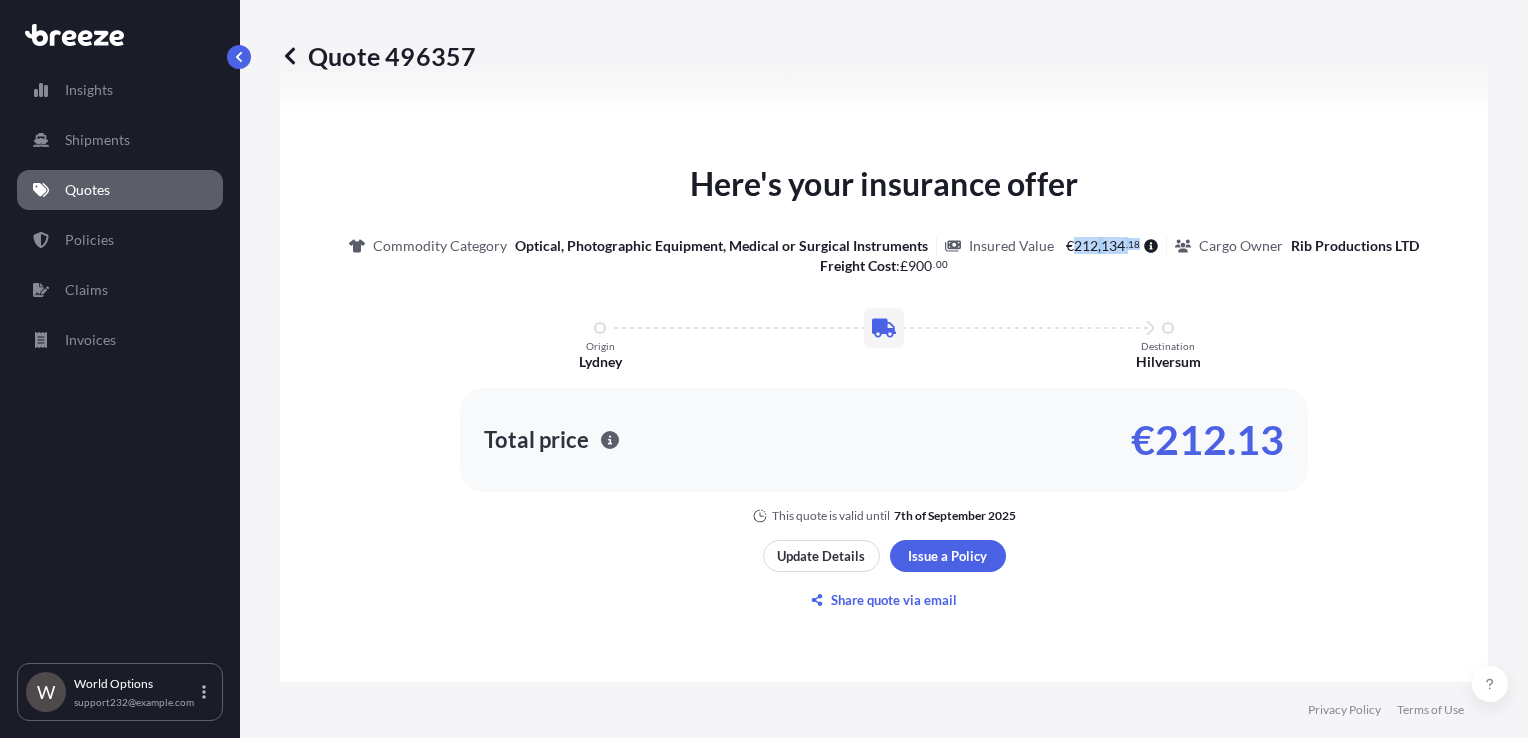 drag, startPoint x: 1132, startPoint y: 244, endPoint x: 1068, endPoint y: 242, distance: 64.03124 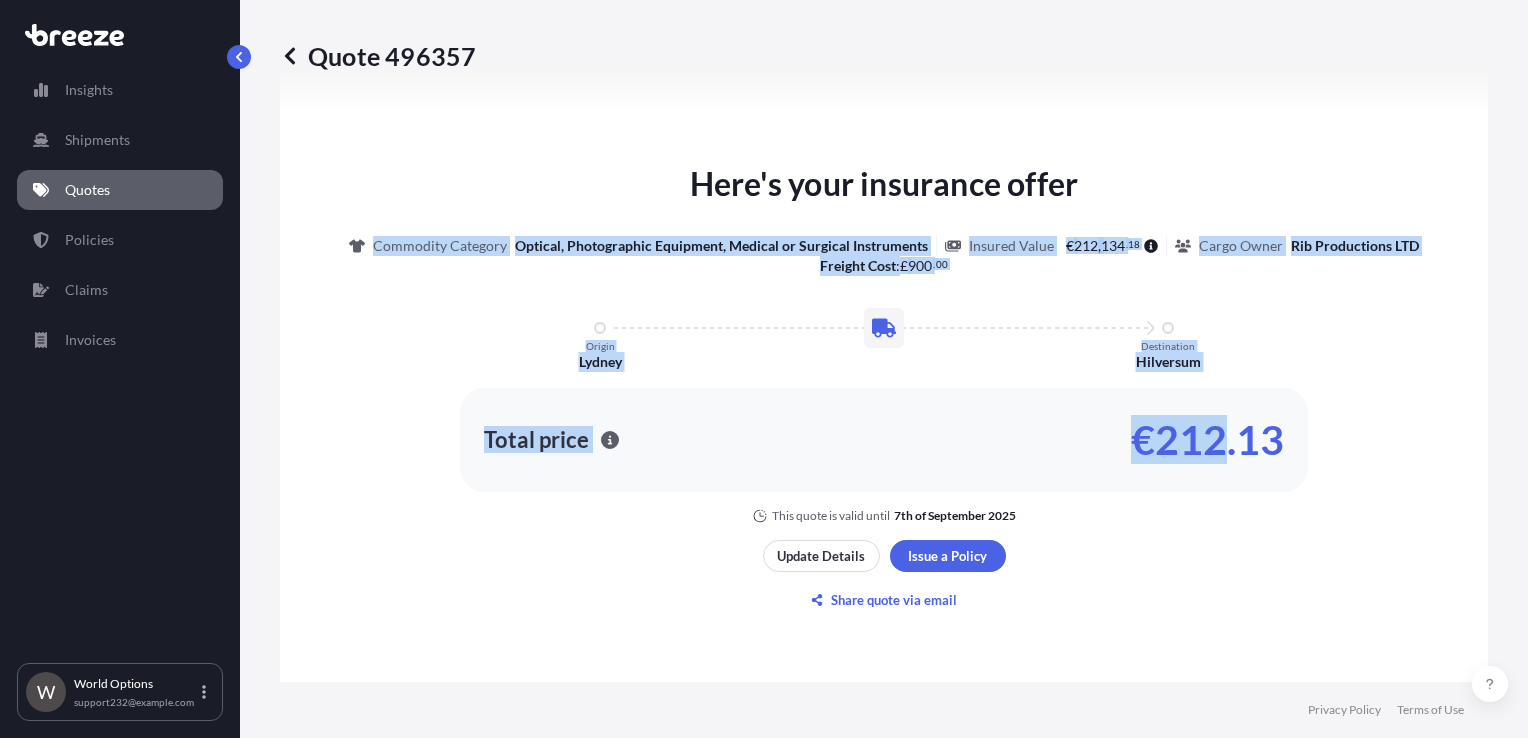 drag, startPoint x: 1208, startPoint y: 360, endPoint x: 341, endPoint y: 237, distance: 875.68146 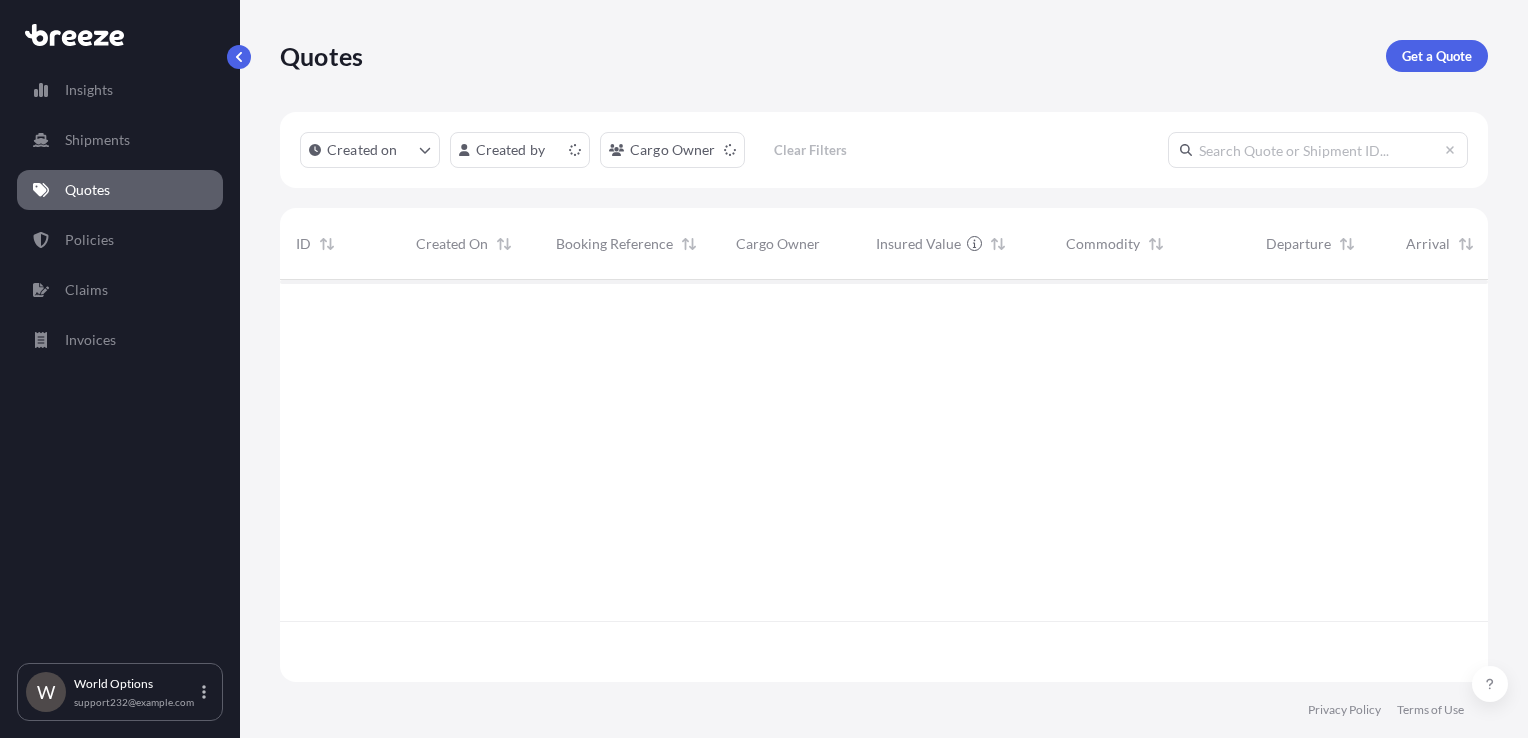 scroll, scrollTop: 16, scrollLeft: 16, axis: both 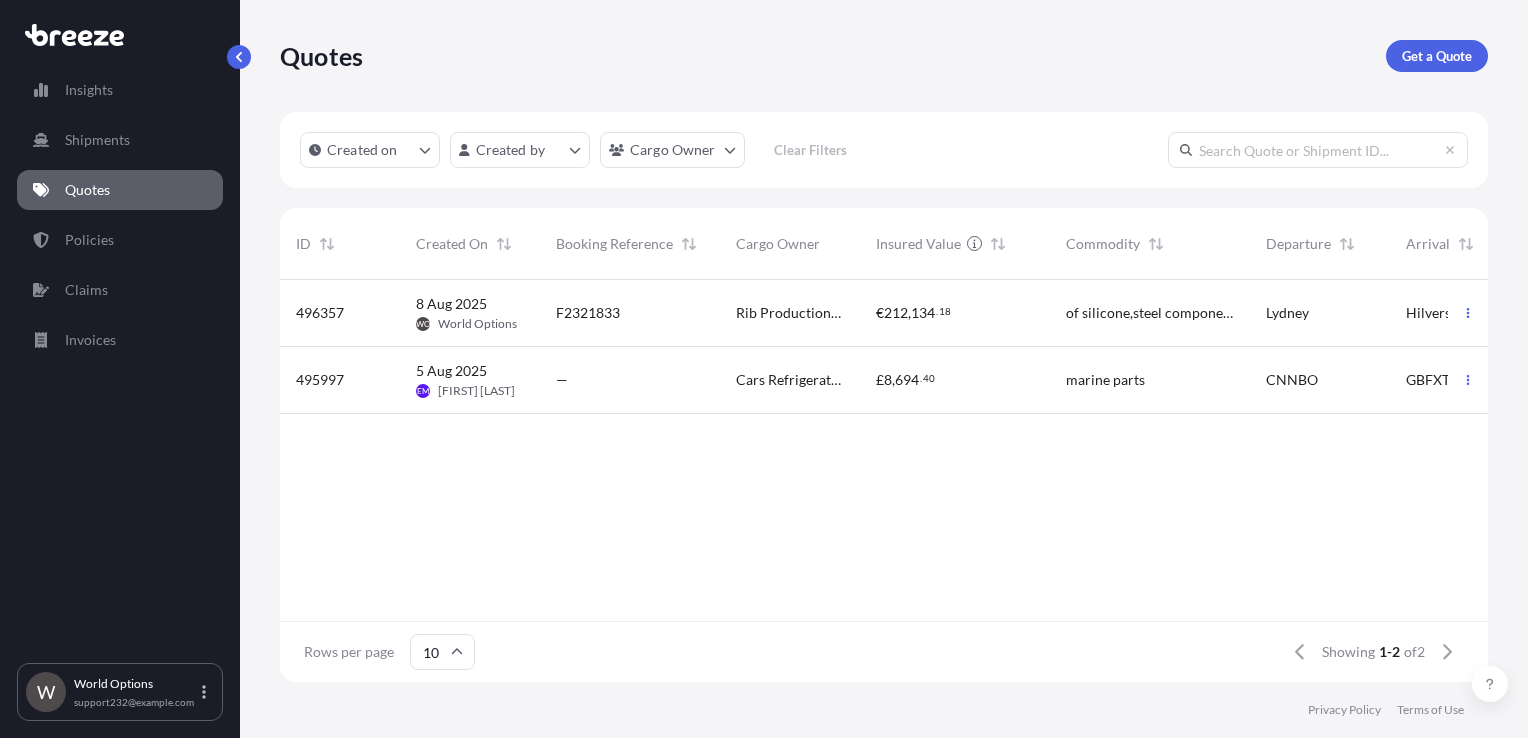 click on "134" at bounding box center (923, 313) 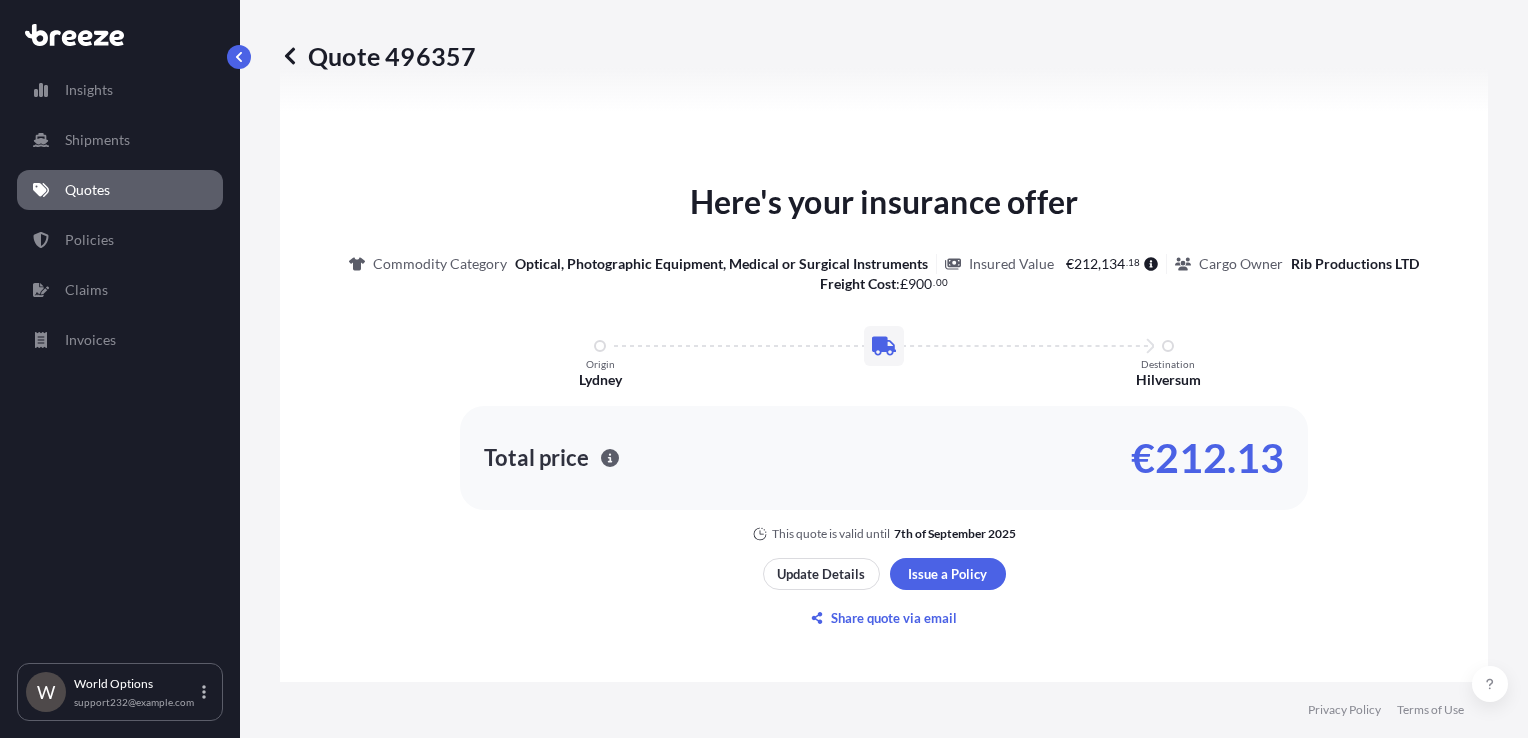 scroll, scrollTop: 932, scrollLeft: 0, axis: vertical 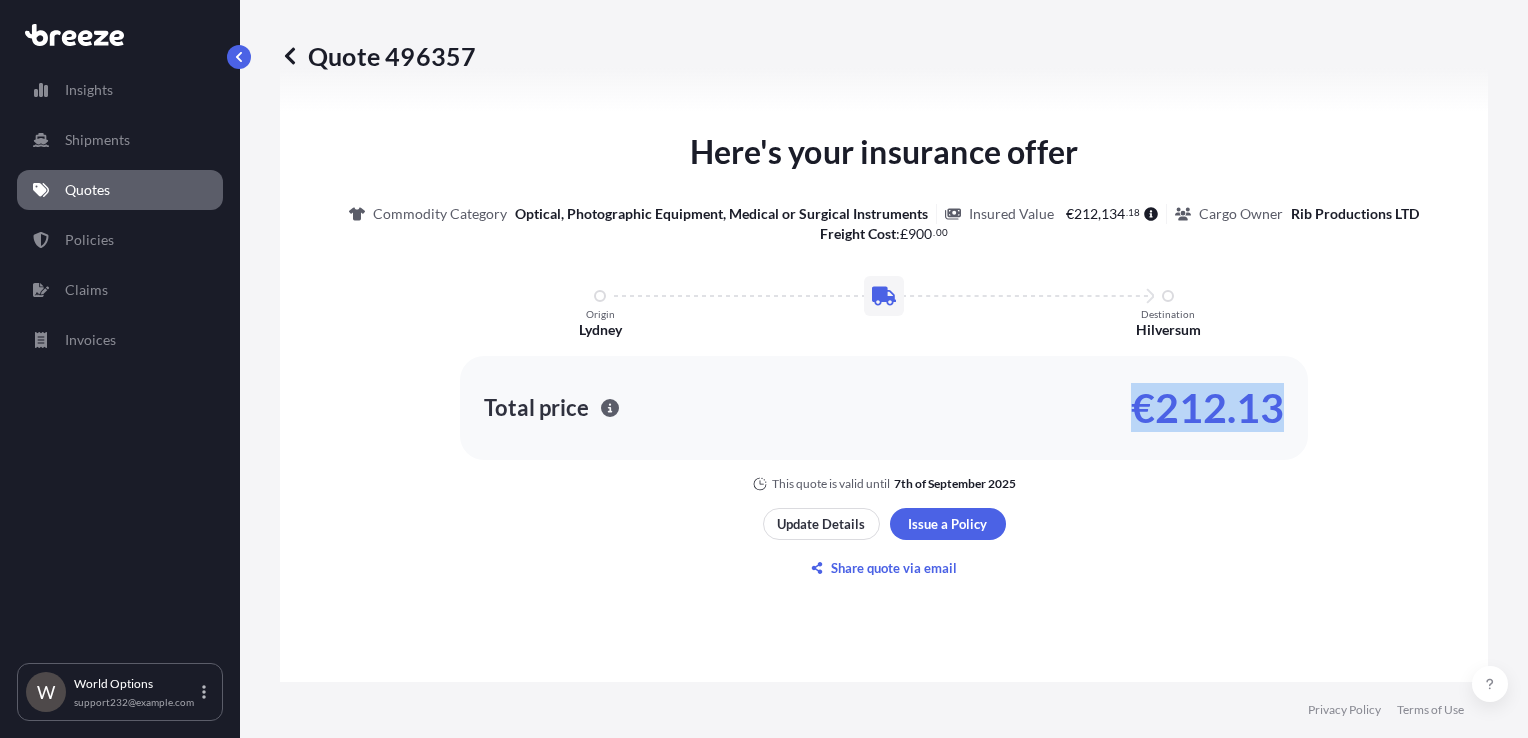 drag, startPoint x: 1275, startPoint y: 414, endPoint x: 1120, endPoint y: 406, distance: 155.20631 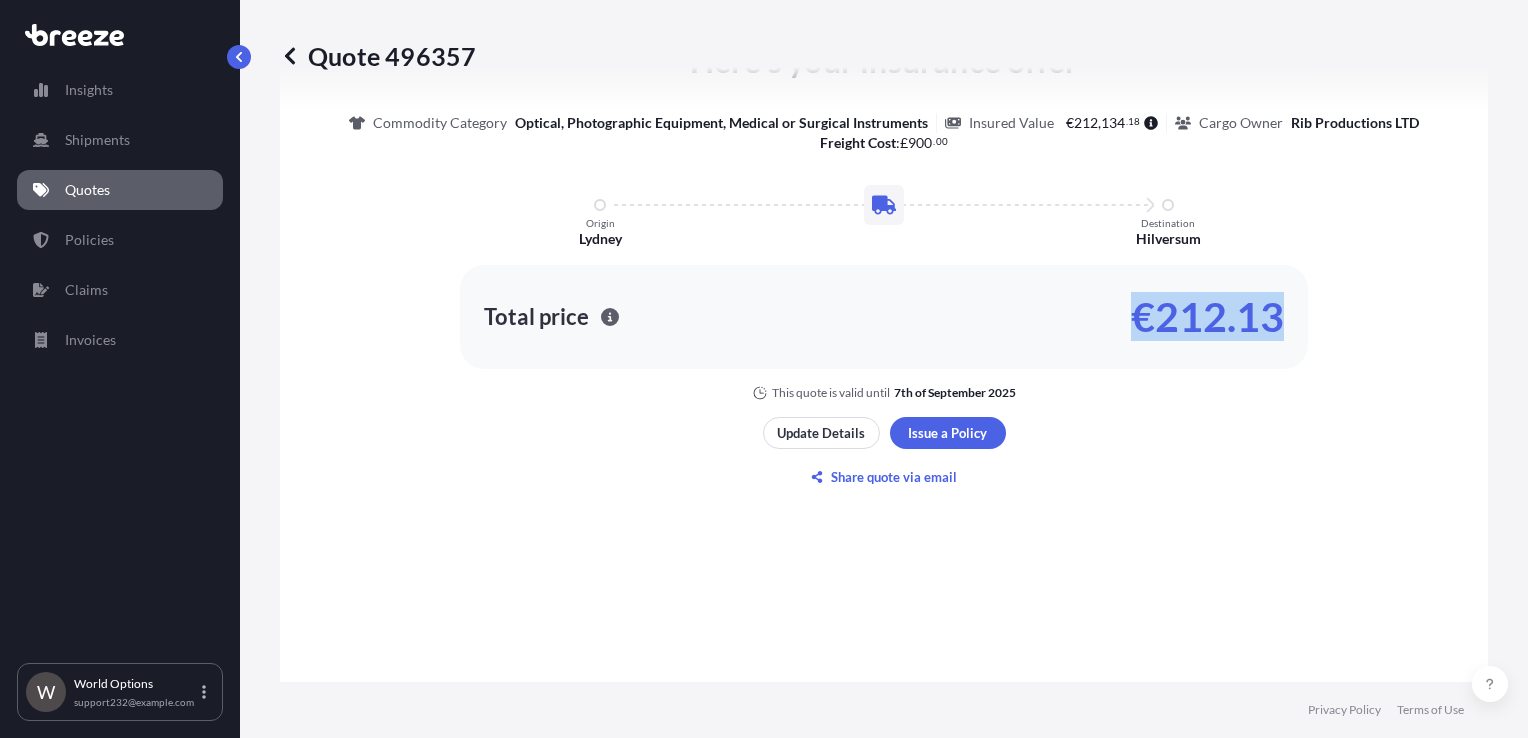 scroll, scrollTop: 1032, scrollLeft: 0, axis: vertical 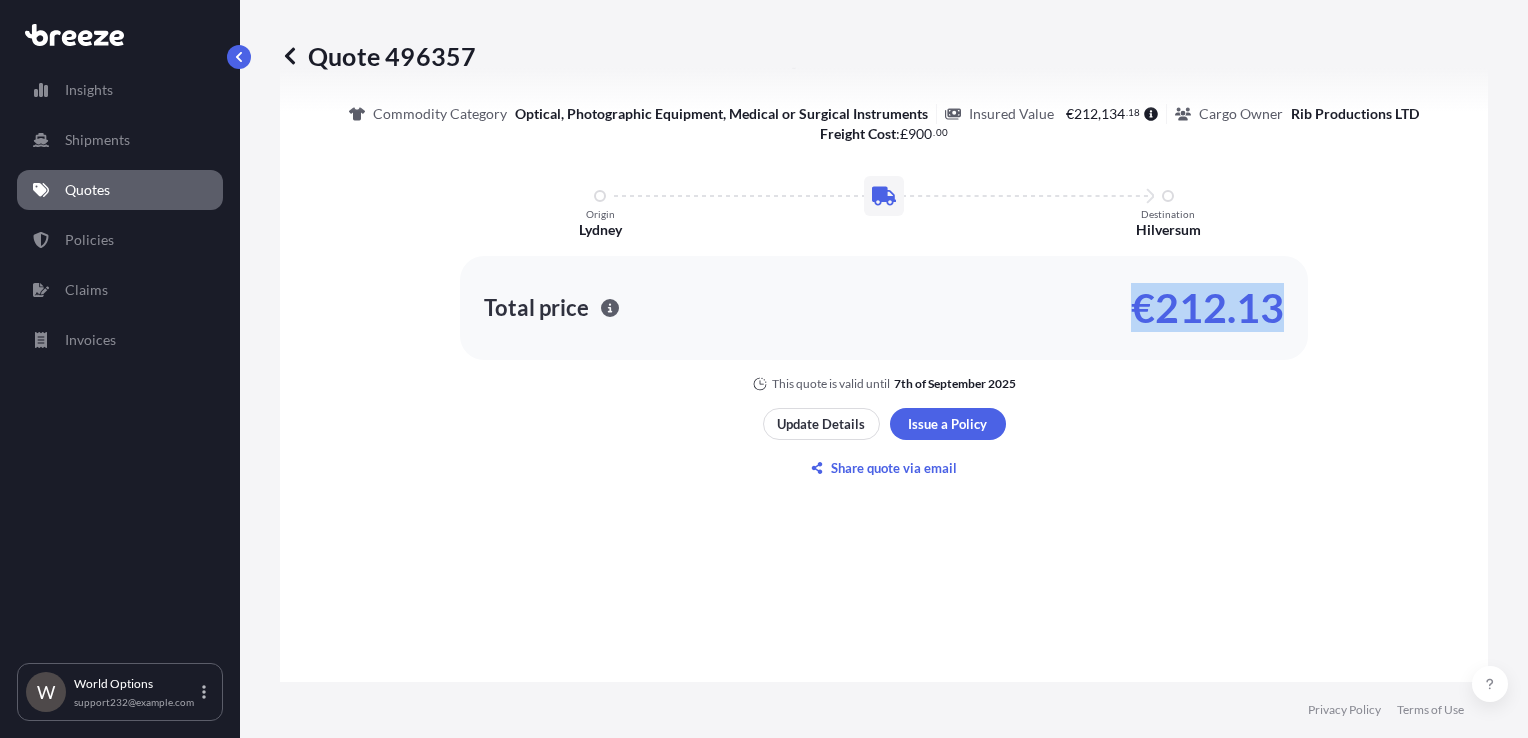 click at bounding box center (290, 56) 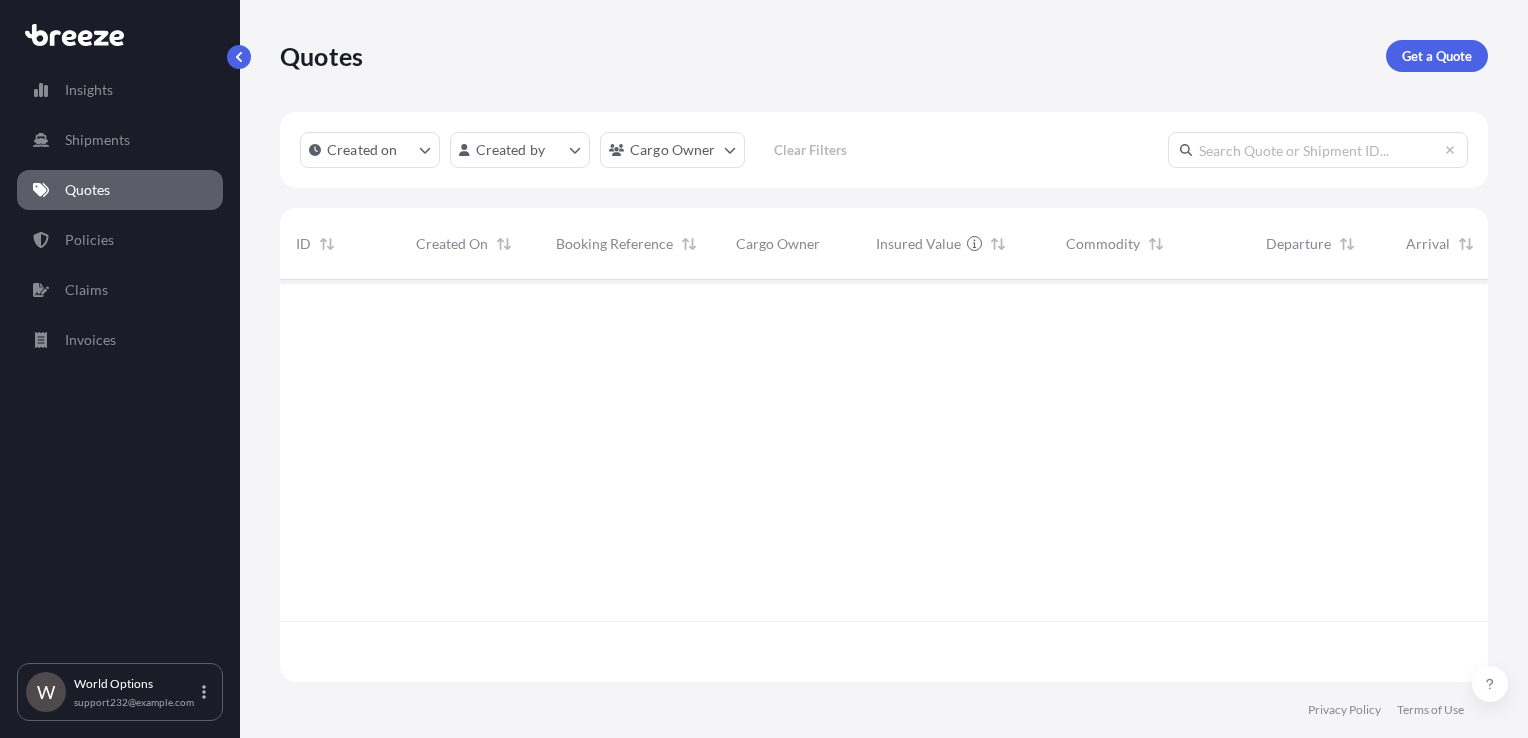 scroll, scrollTop: 0, scrollLeft: 0, axis: both 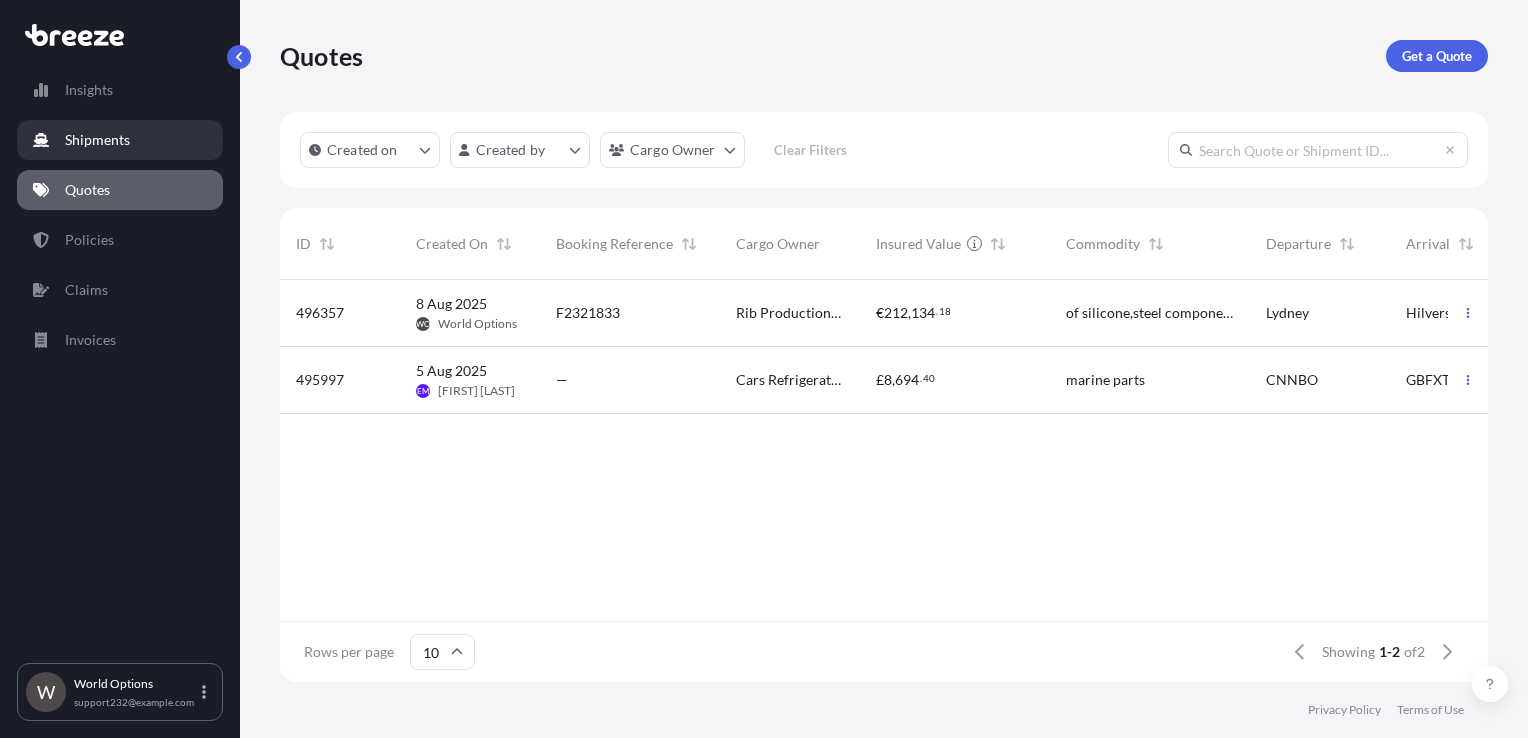 click on "Shipments" at bounding box center [97, 140] 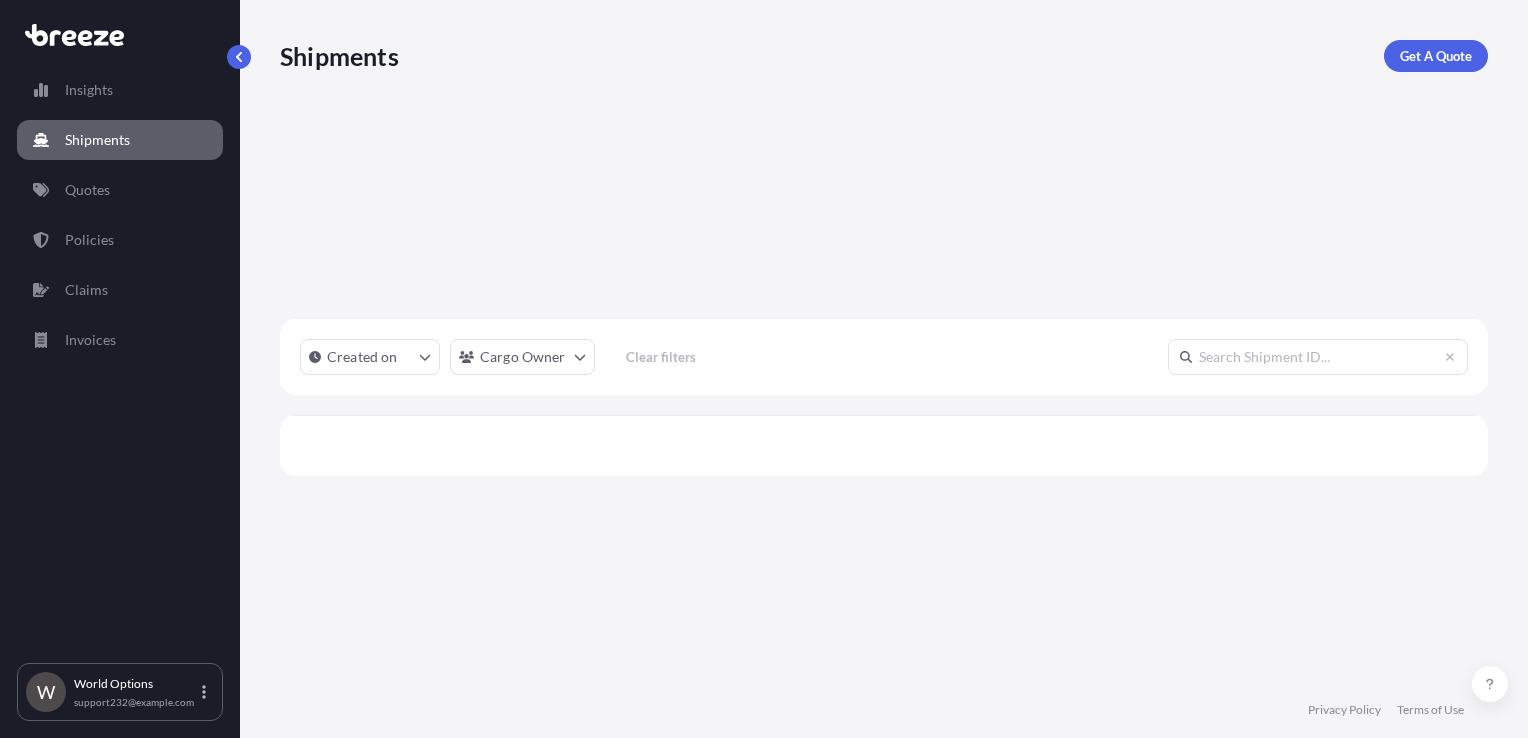 scroll, scrollTop: 16, scrollLeft: 16, axis: both 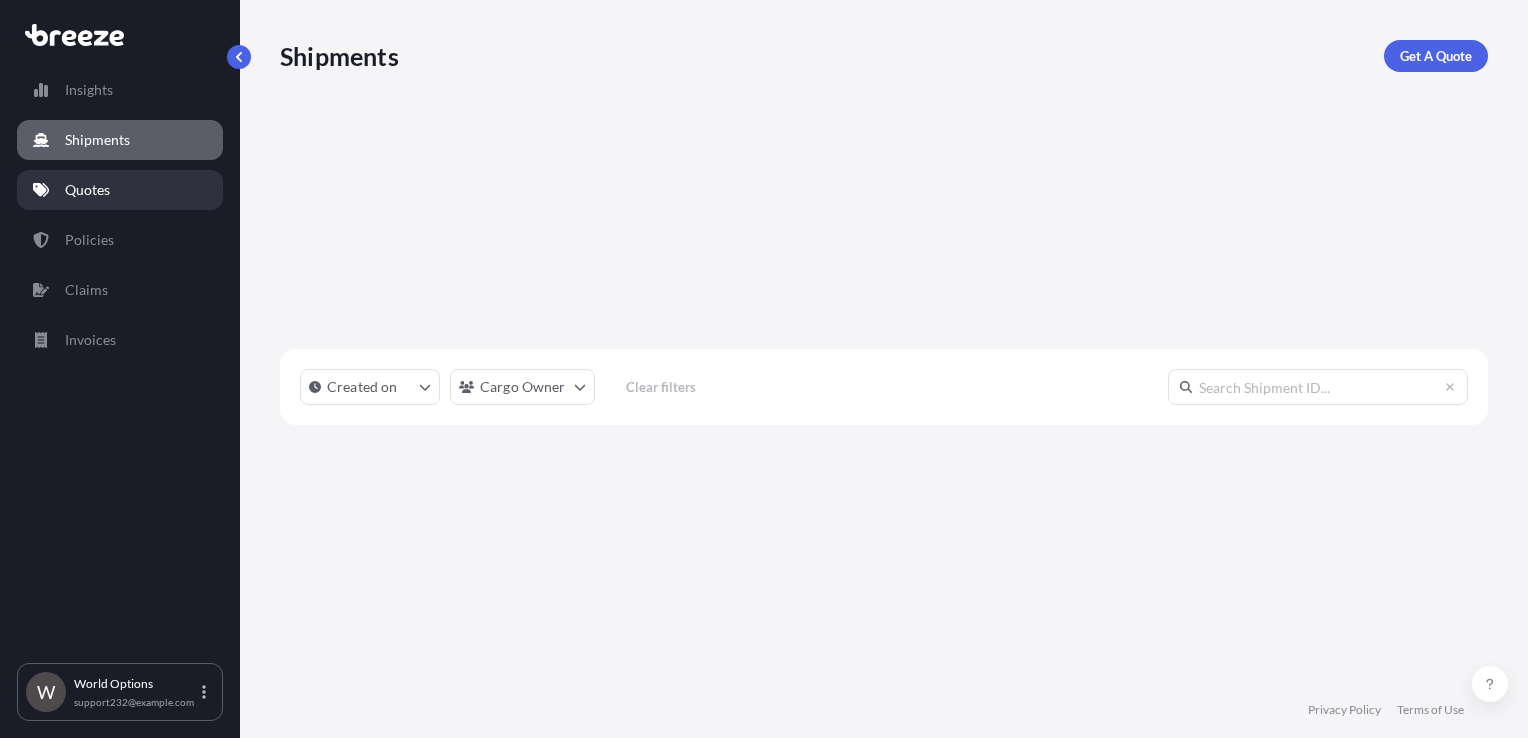 click on "Quotes" at bounding box center (120, 190) 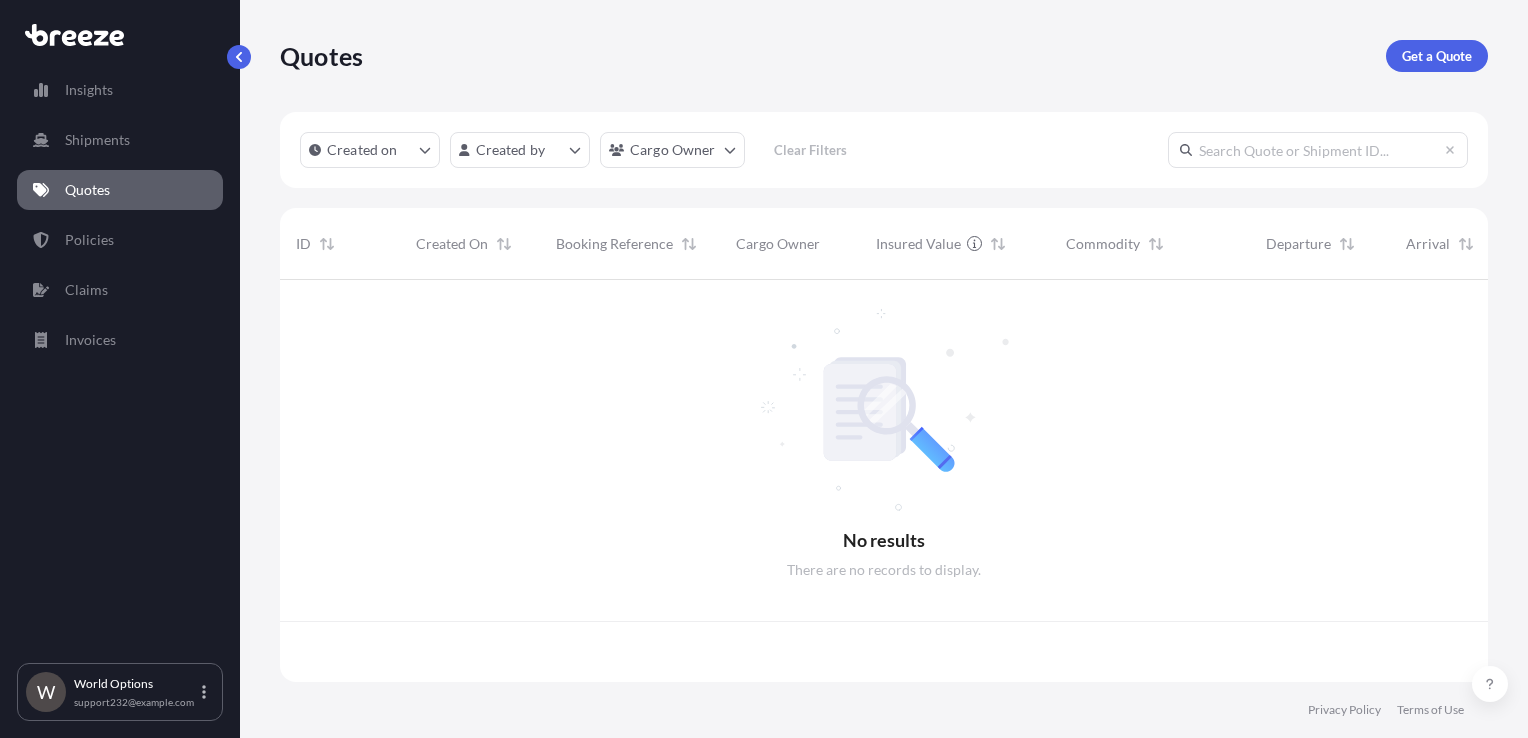 scroll, scrollTop: 16, scrollLeft: 16, axis: both 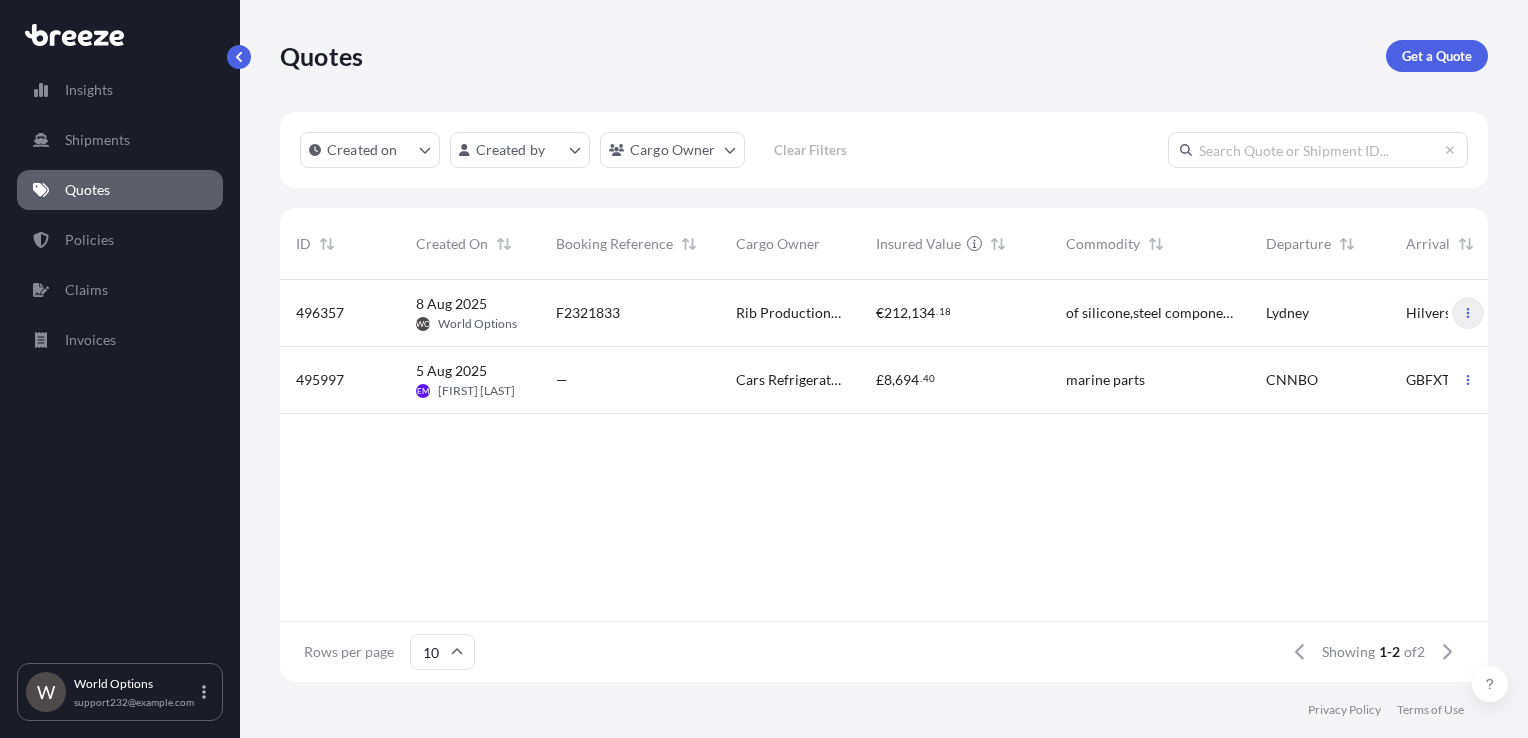 click 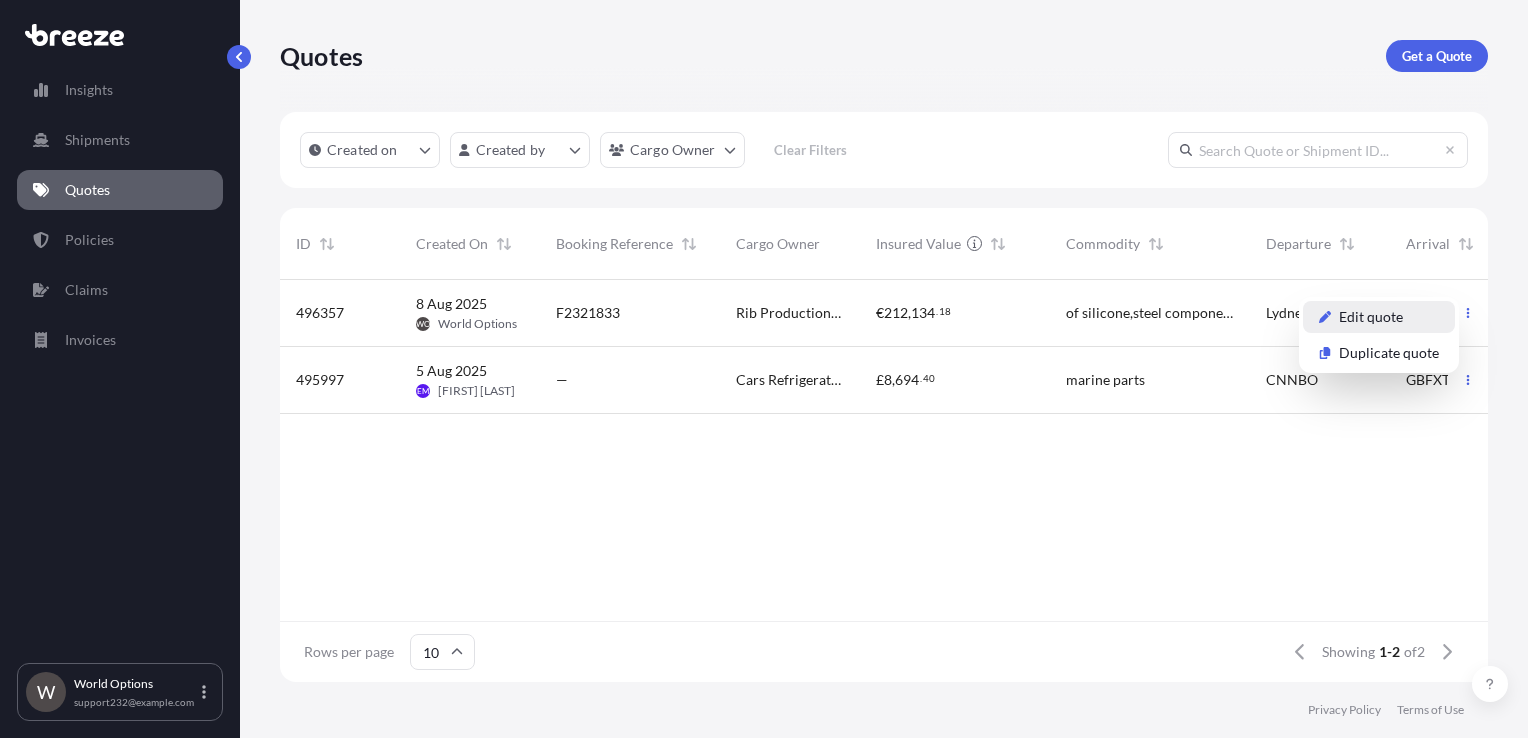 click on "Edit quote" at bounding box center [1379, 317] 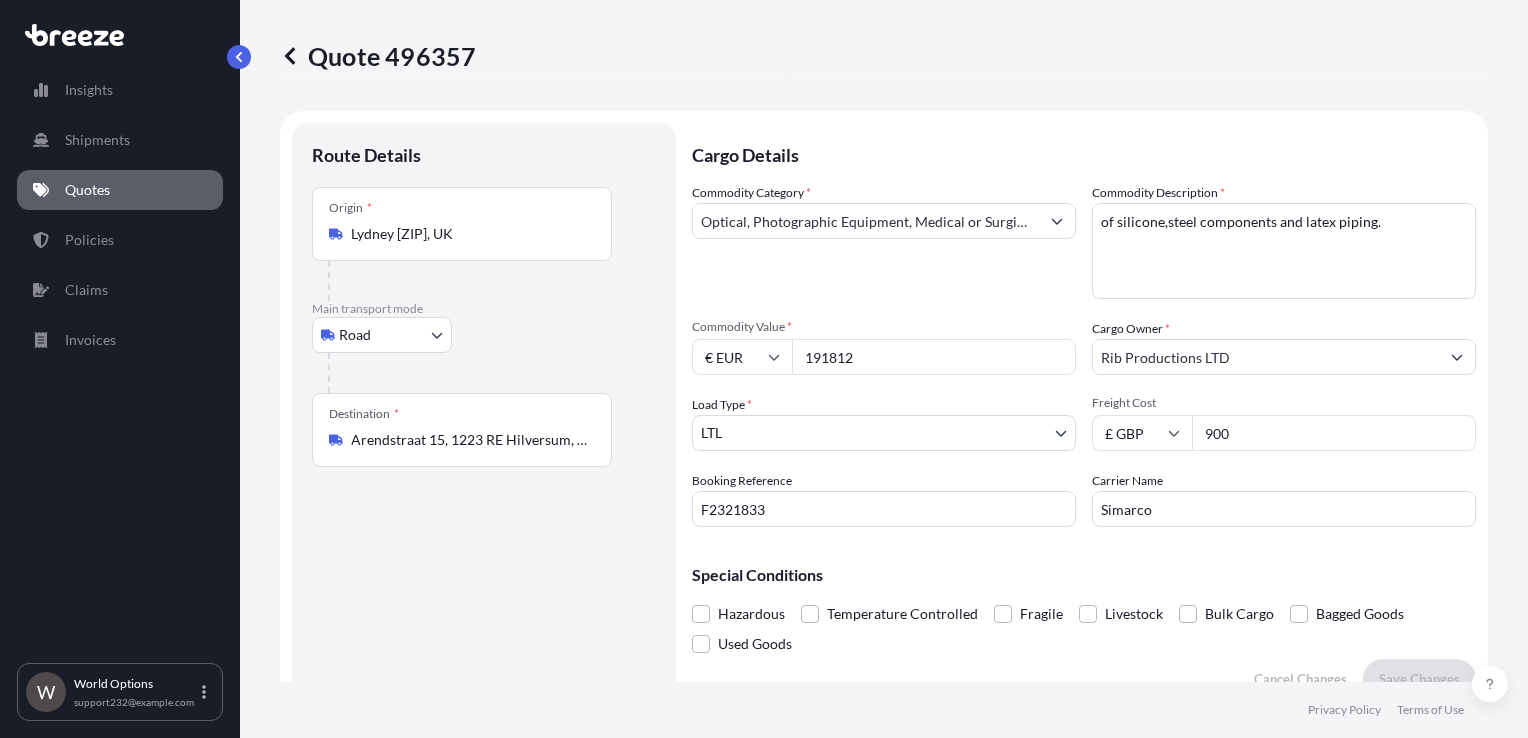 scroll, scrollTop: 0, scrollLeft: 0, axis: both 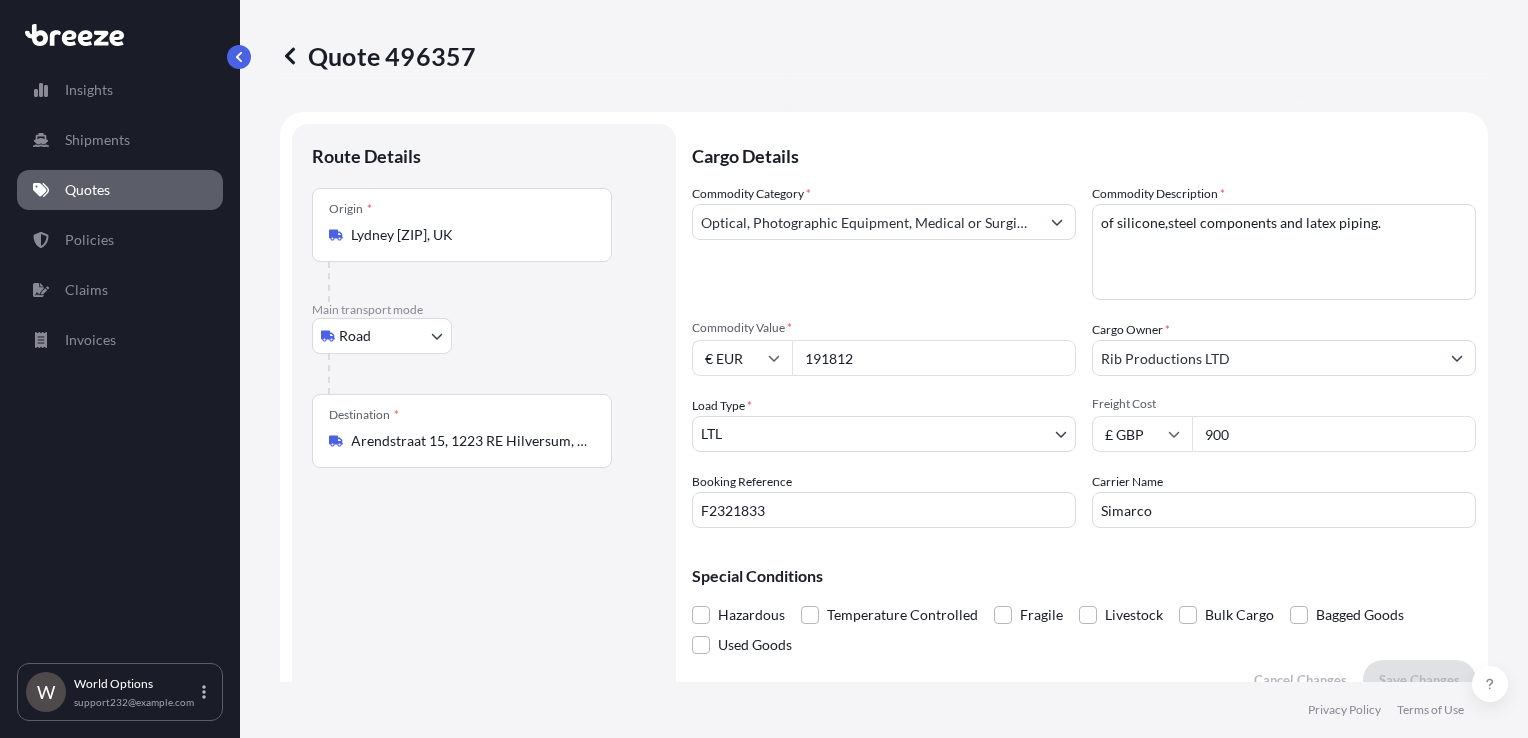 click on "of silicone,steel components and latex piping." at bounding box center (1284, 252) 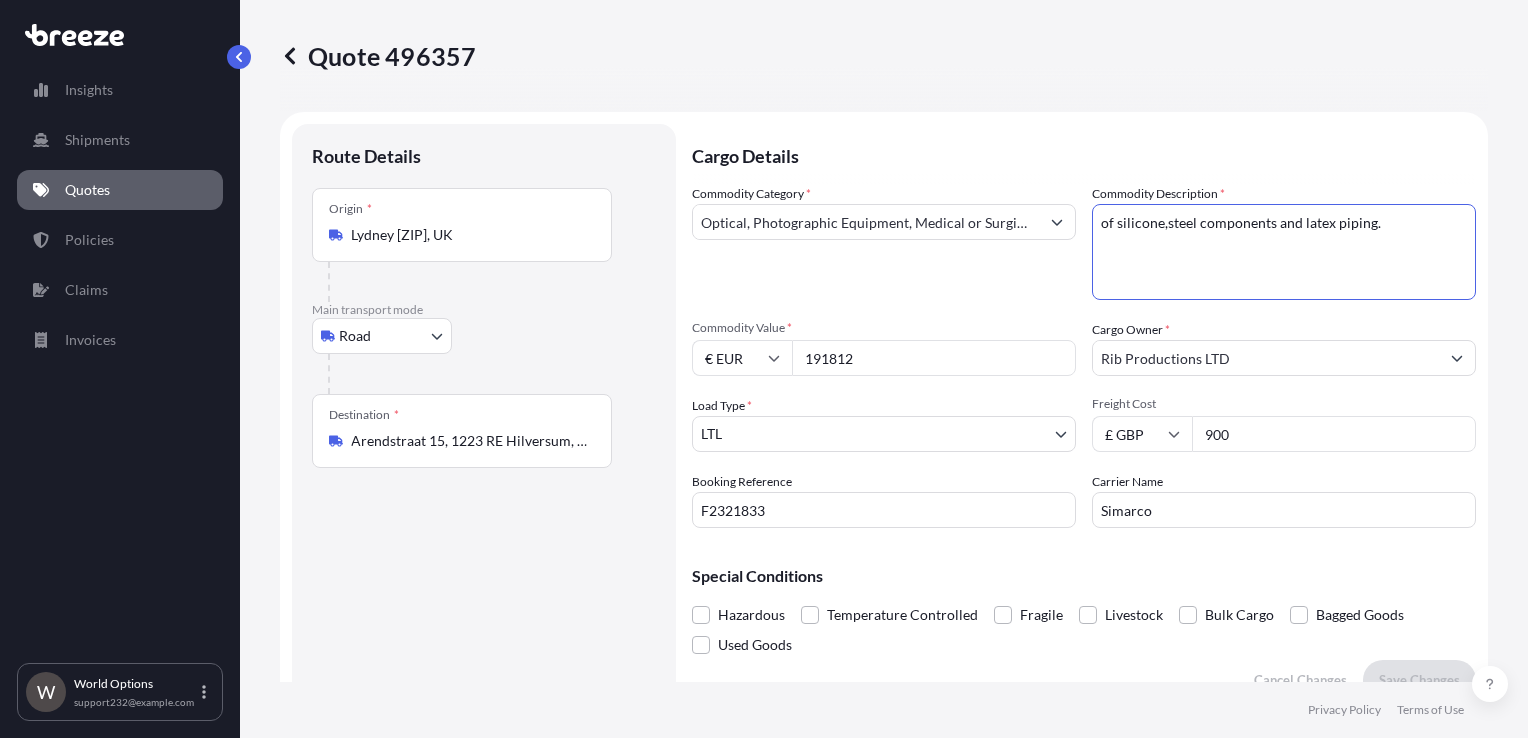 click on "of silicone,steel components and latex piping." at bounding box center (1284, 252) 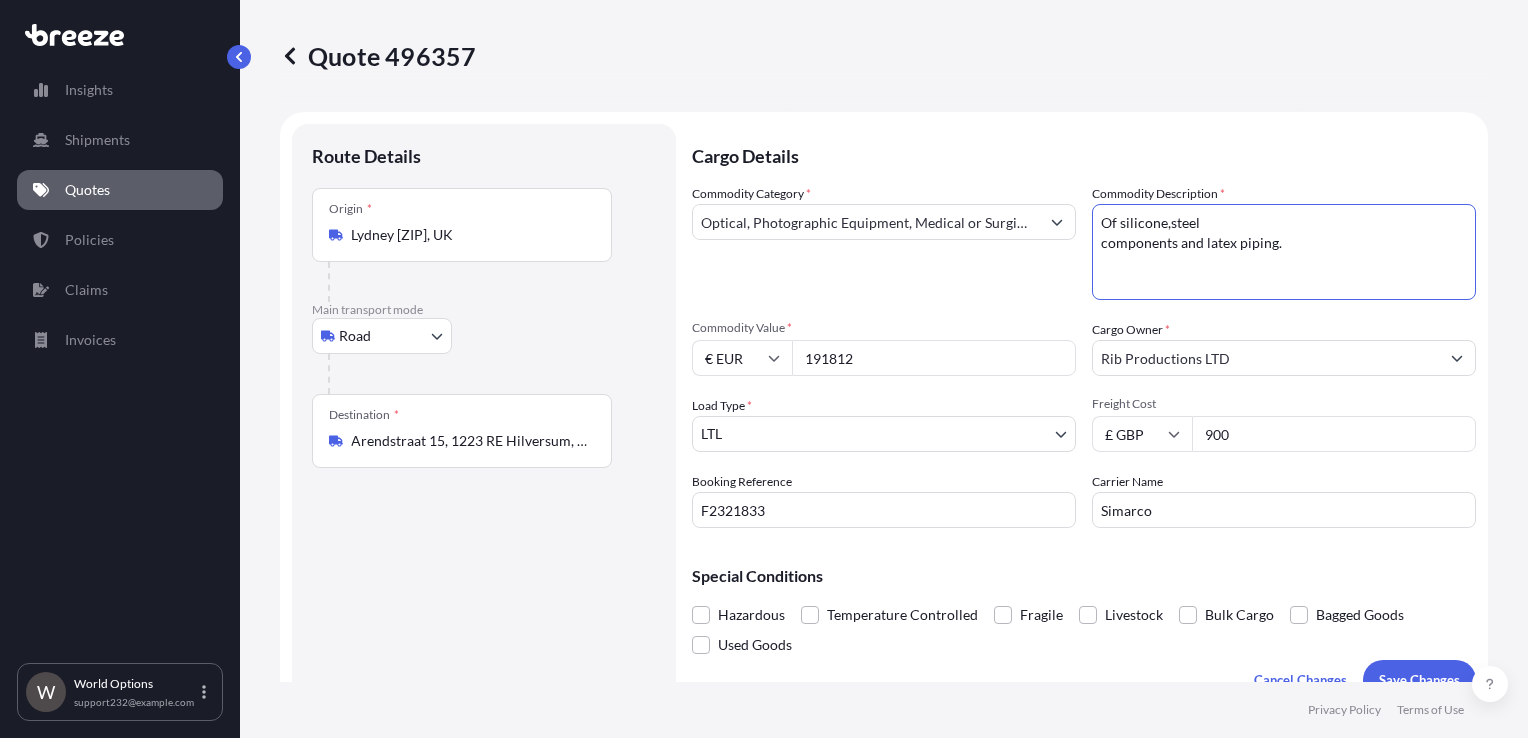 type on "Of silicone,steel
components and latex piping." 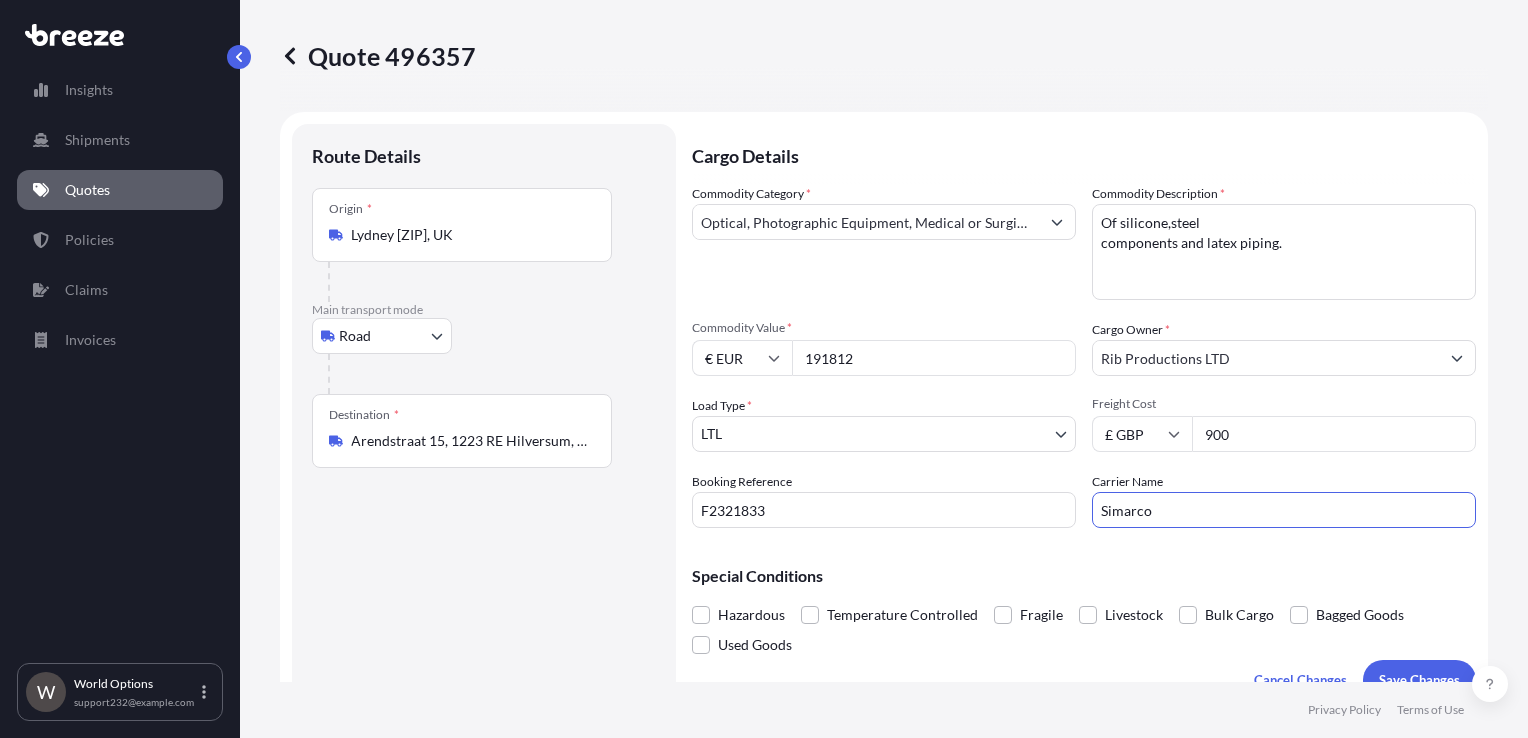 click on "Simarco" at bounding box center [1284, 510] 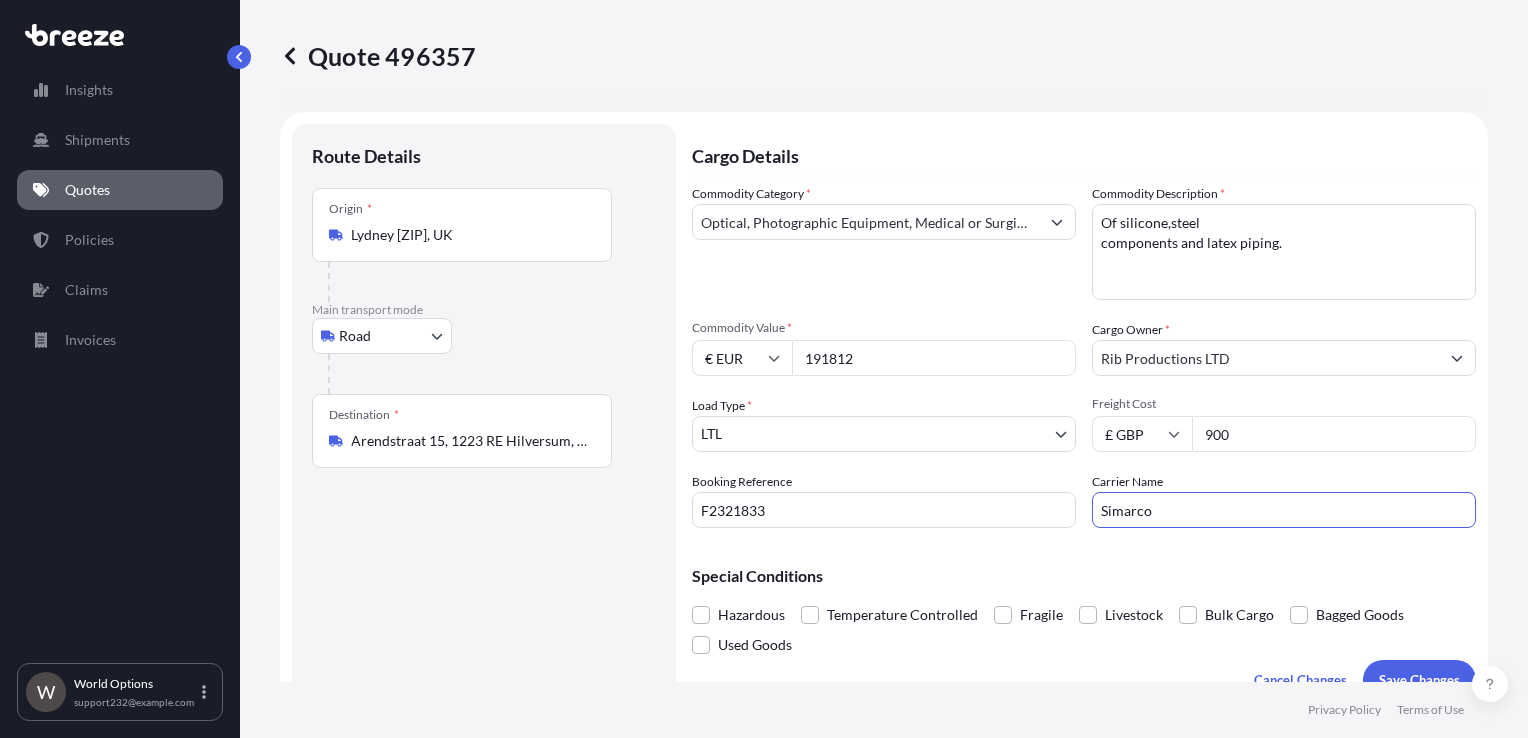 click on "Simarco" at bounding box center (1284, 510) 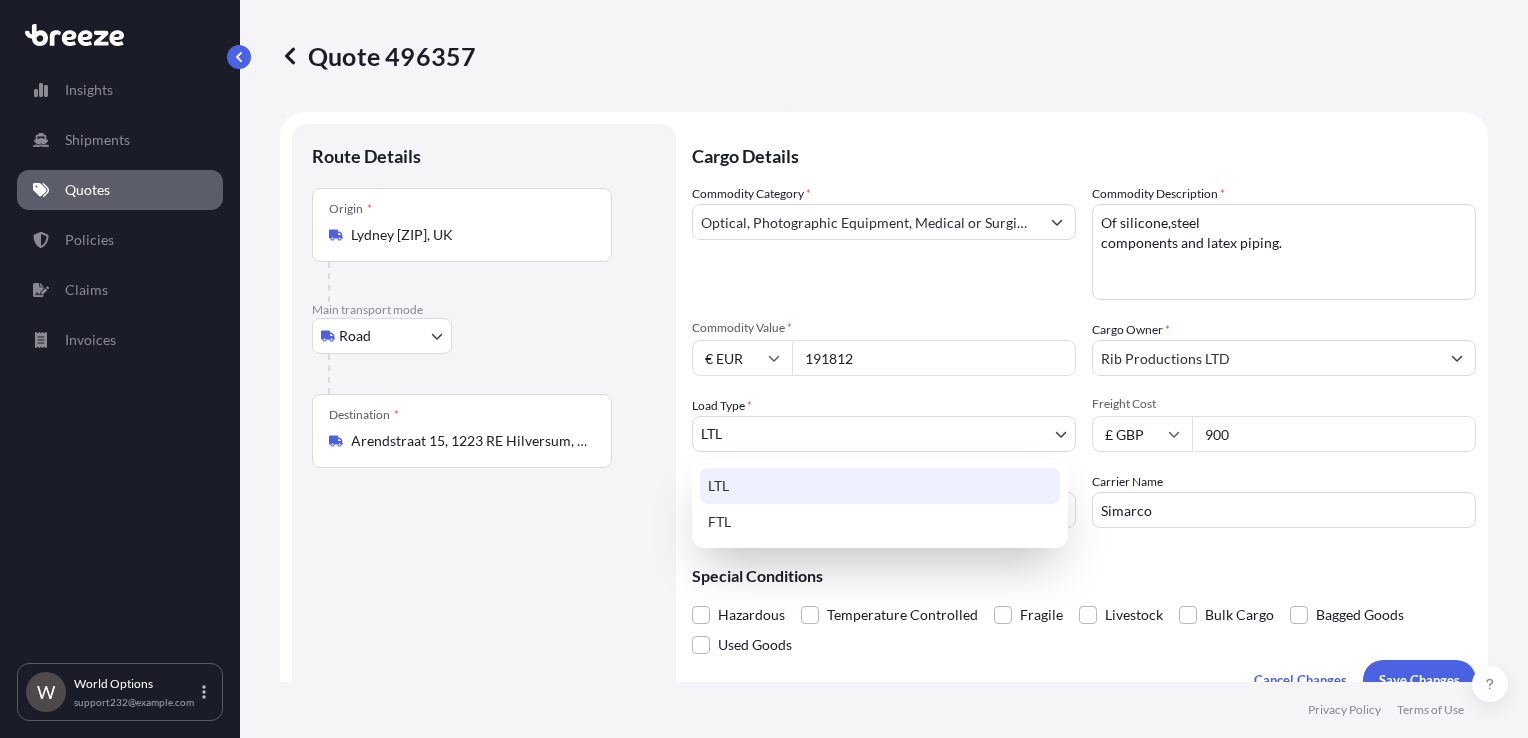click on "Insights Shipments Quotes Policies Claims Invoices W World   Options support232@[EMAIL] Quote 496357 Route Details Place of loading Road Road Rail Origin * Lydney GL15 5DA, [COUNTRY] Main transport mode Road Sea Air Road Rail Destination * Arendstraat 15, 1223 RE Hilversum, Netherlands Road Road Rail Place of Discharge Cargo Details Commodity Category * Optical, Photographic Equipment, Medical or Surgical Instruments Commodity Description * of silicone,steel
components and latex piping. Commodity Value   * € EUR 191812 Cargo Owner * Rib Productions LTD Load Type * LTL LTL FTL Freight Cost   £ GBP 900 Booking Reference F2321833 Carrier Name Simarco Special Conditions Hazardous Temperature Controlled Fragile Livestock Bulk Cargo Bagged Goods Used Goods Cancel Changes Save Changes Here's your insurance offer Commodity Category Optical, Photographic Equipment, Medical or Surgical Instruments Insured Value € 212 , 134 . 18 Cargo Owner Rib Productions LTD  Freight Cost :  £ 900 . 00 Origin Lydney" at bounding box center (764, 369) 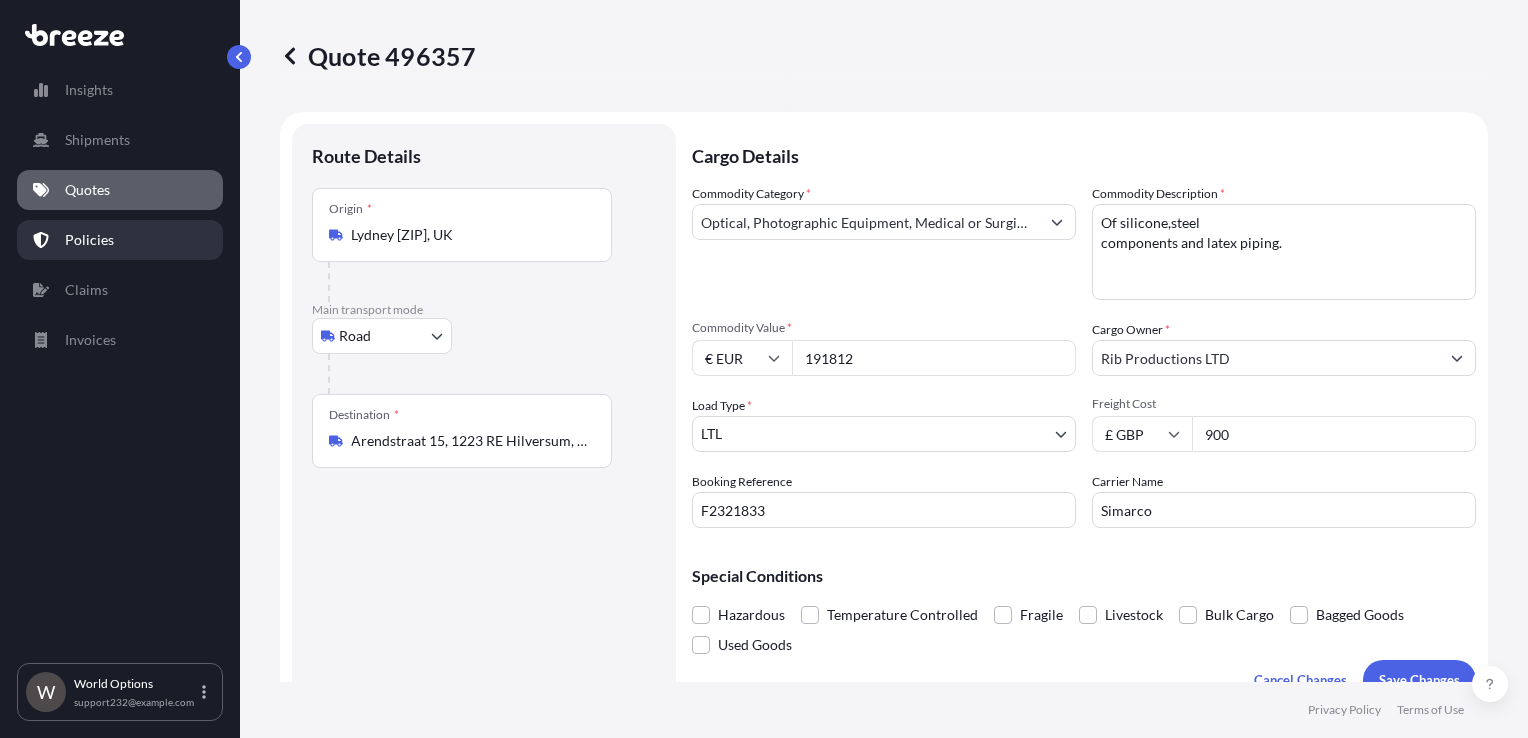 click on "Policies" at bounding box center [89, 240] 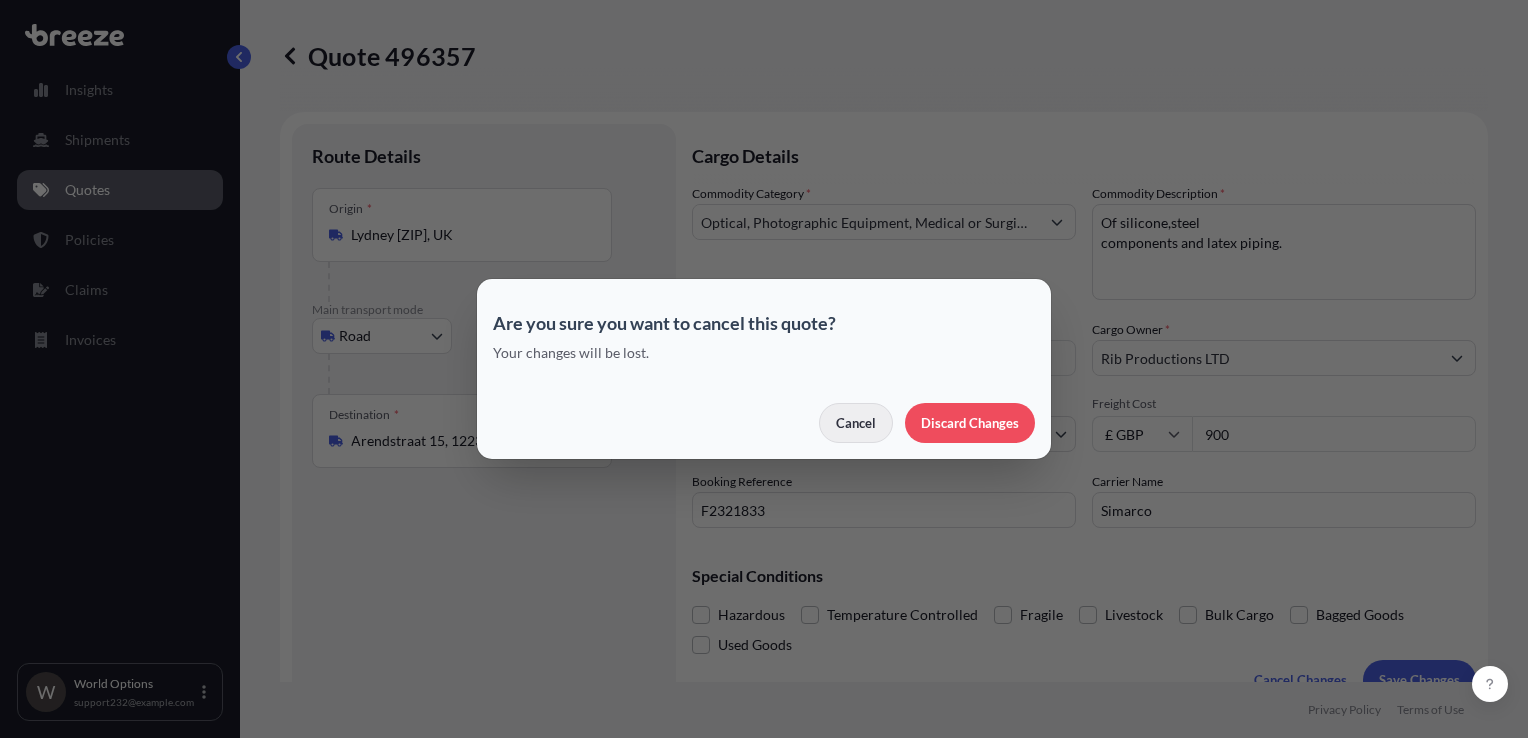 click on "Cancel" at bounding box center (856, 423) 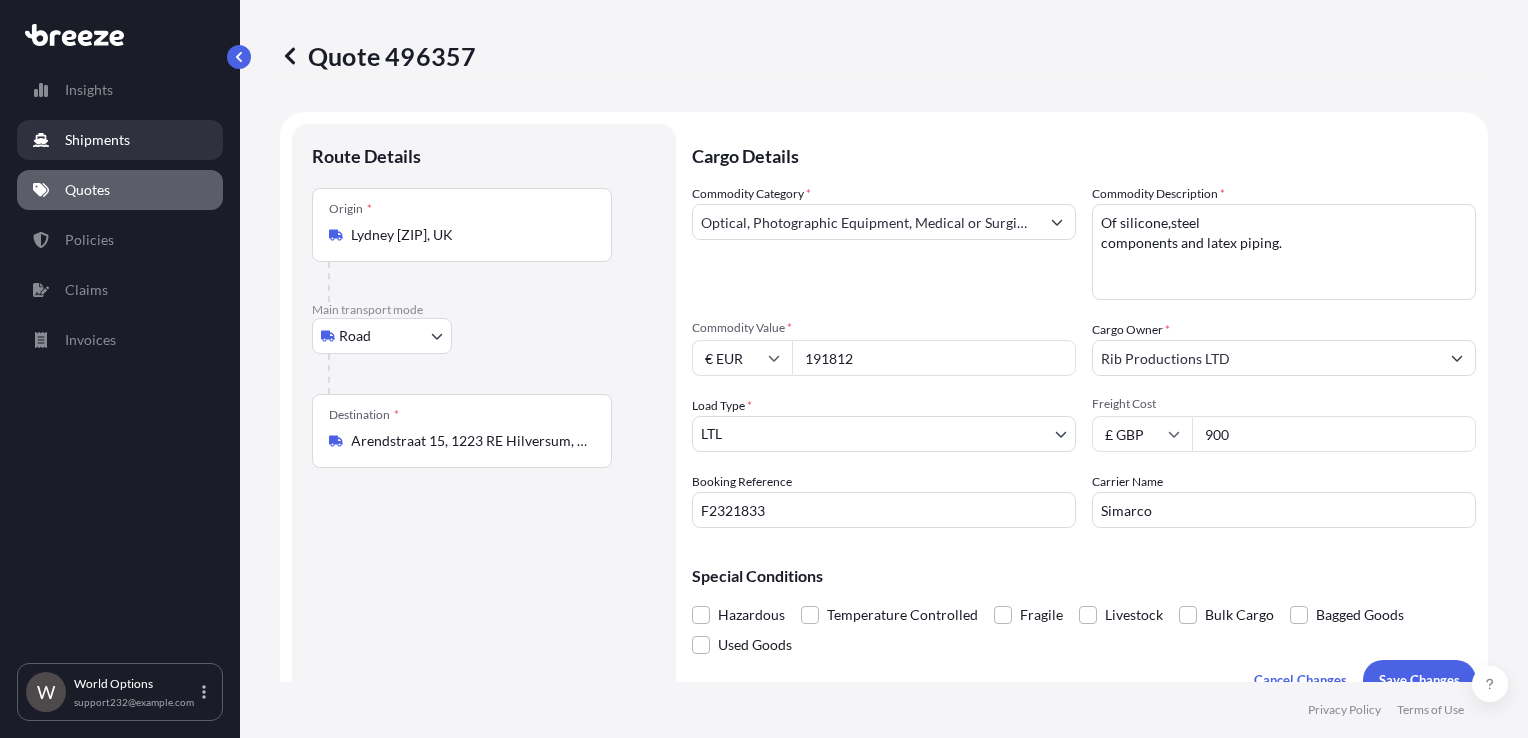 click on "Shipments" at bounding box center [97, 140] 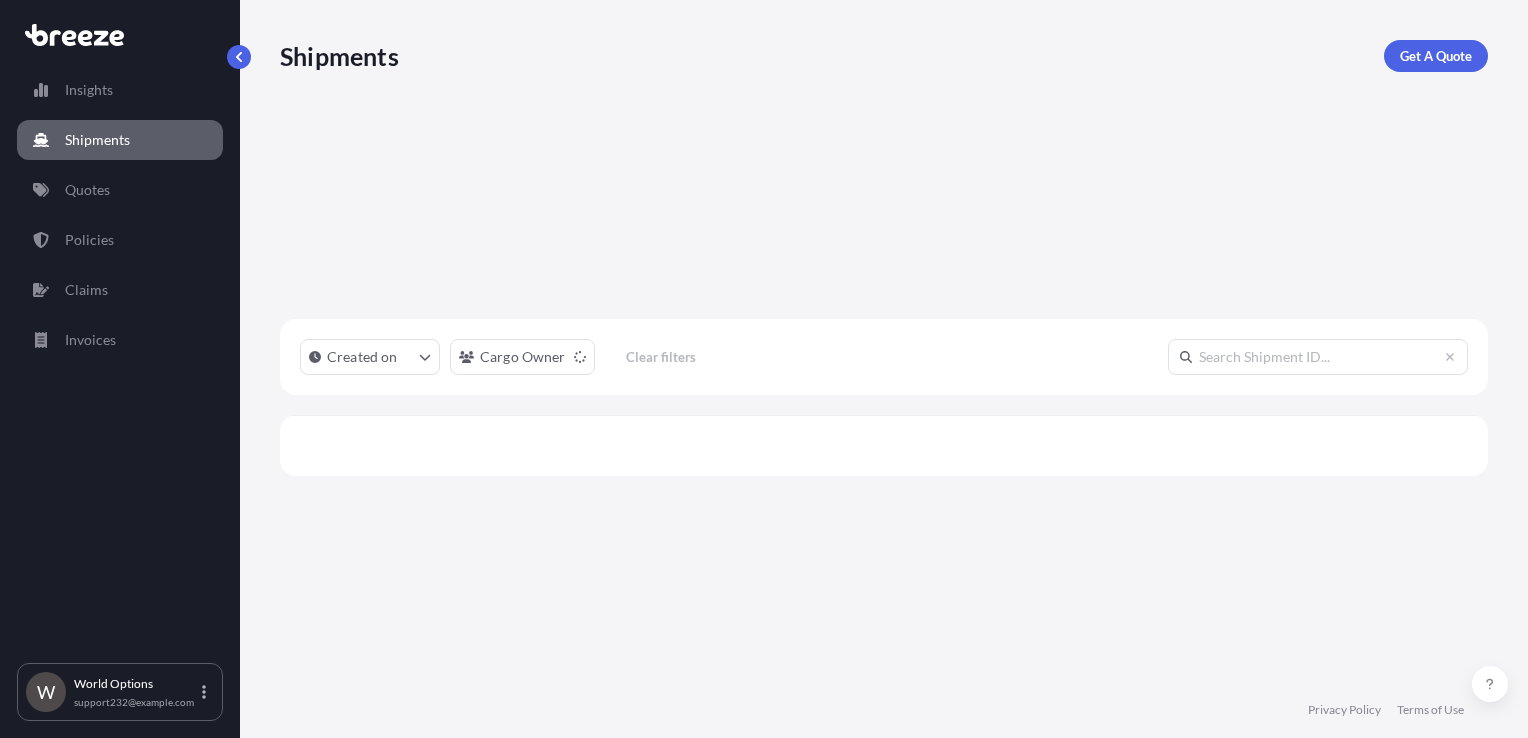 scroll, scrollTop: 16, scrollLeft: 16, axis: both 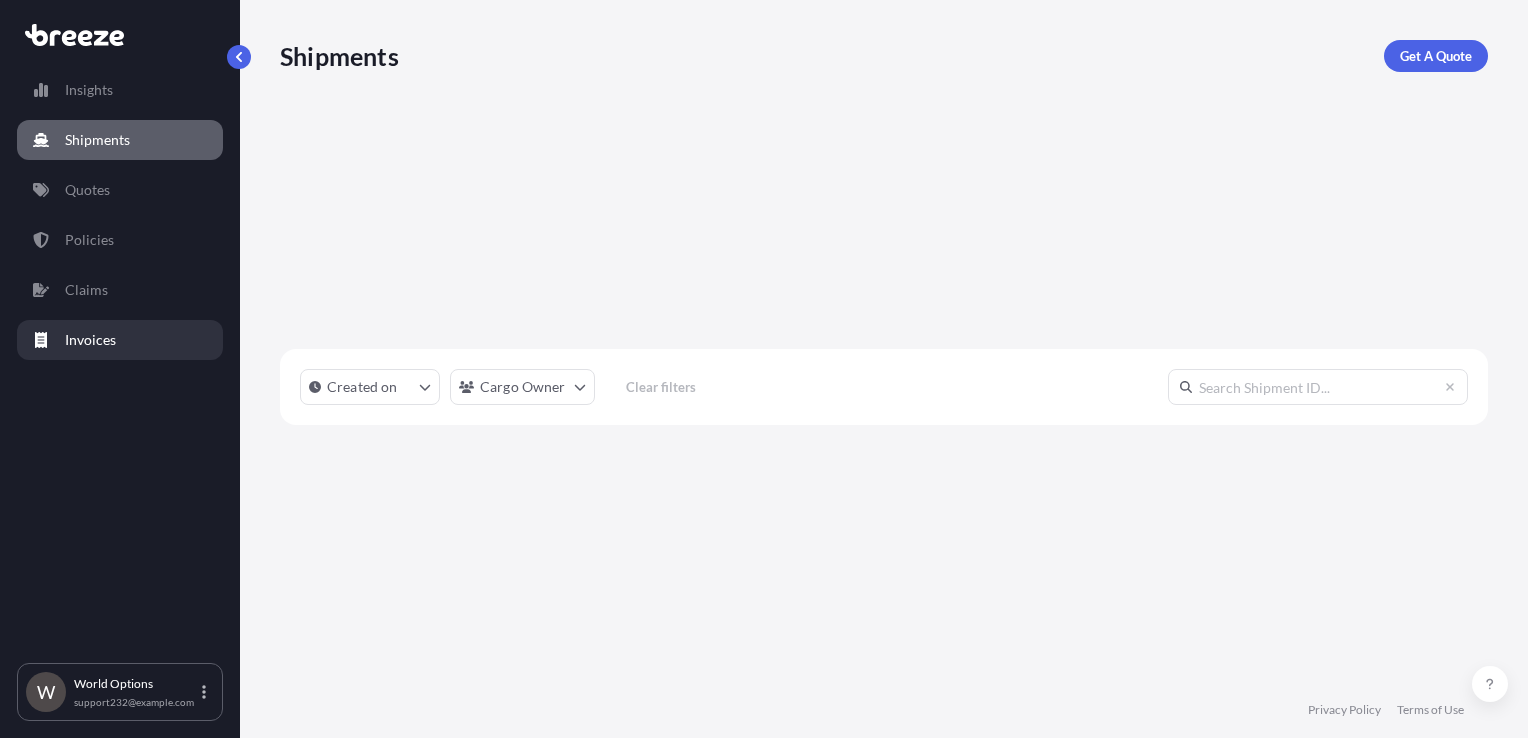 click on "Invoices" at bounding box center [90, 340] 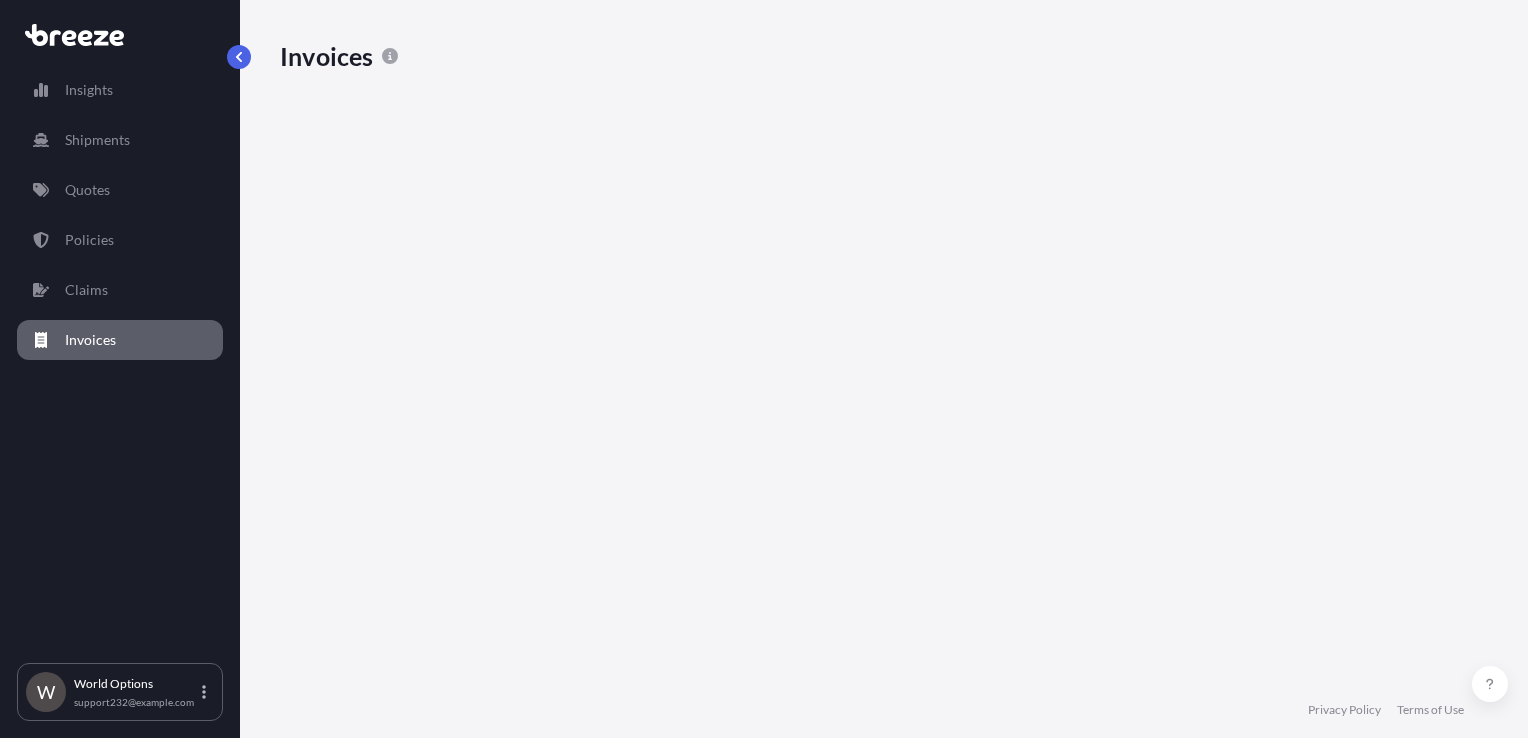 scroll, scrollTop: 16, scrollLeft: 16, axis: both 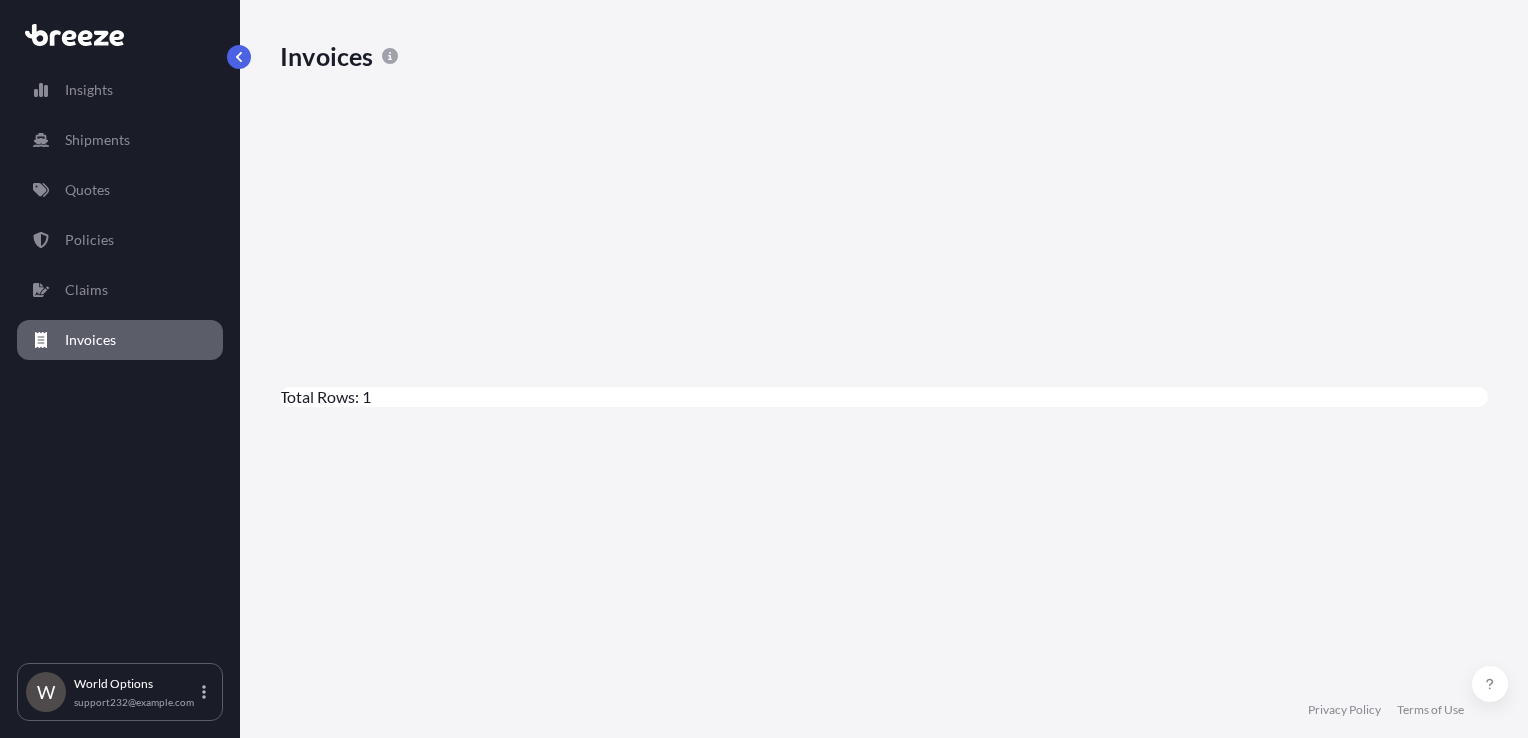 click on "July 2025" at bounding box center (326, 545) 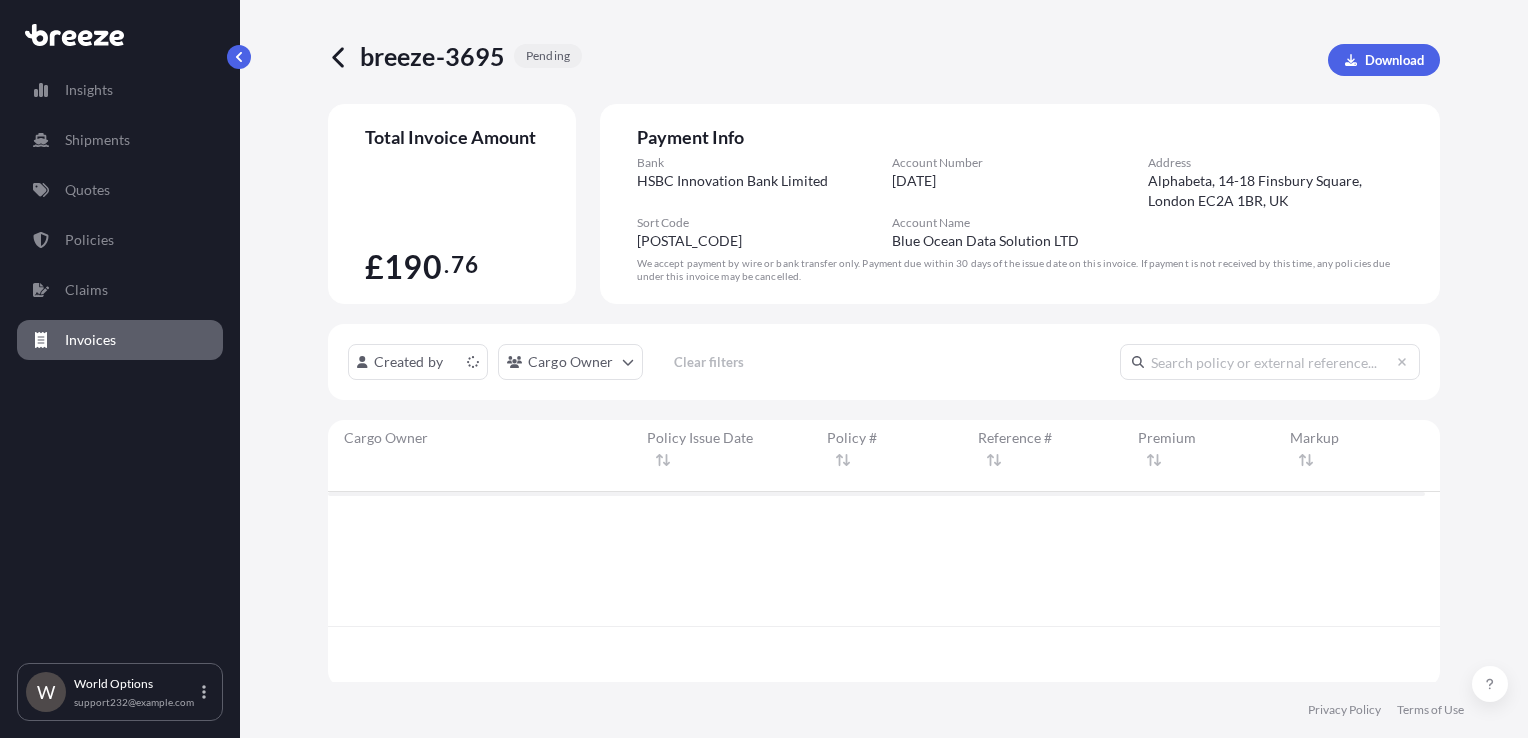 scroll, scrollTop: 16, scrollLeft: 16, axis: both 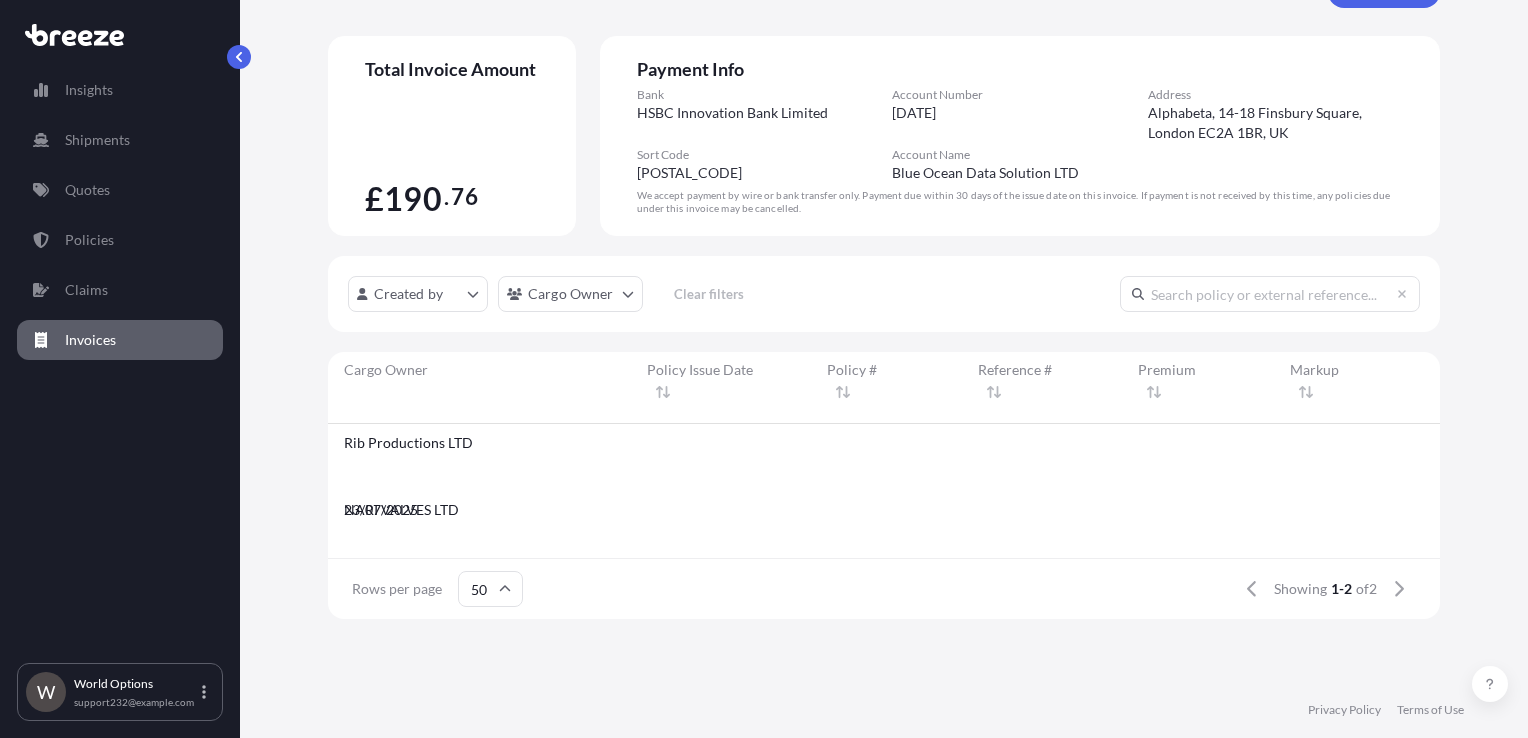 click on "F2321768" at bounding box center (376, 711) 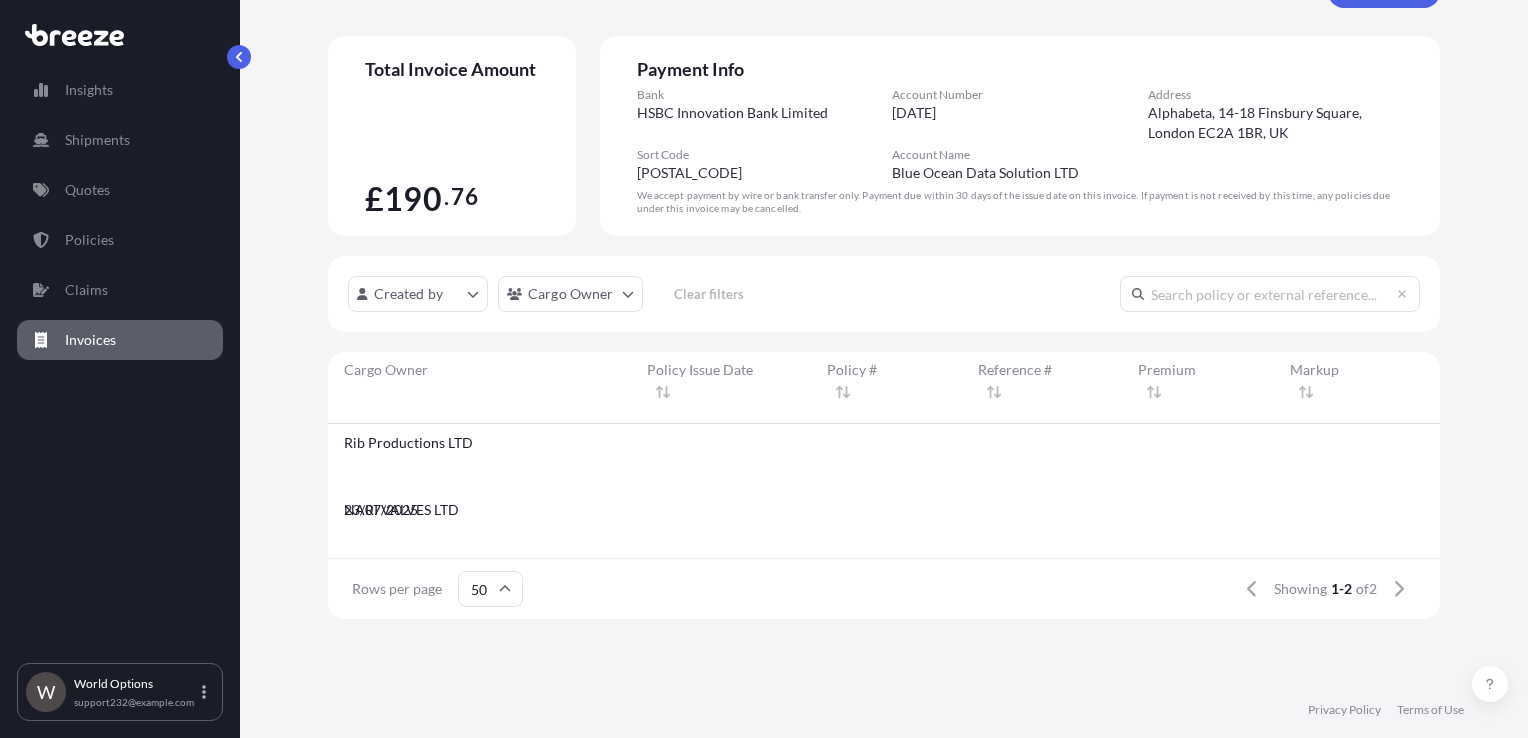 copy on "F2321768" 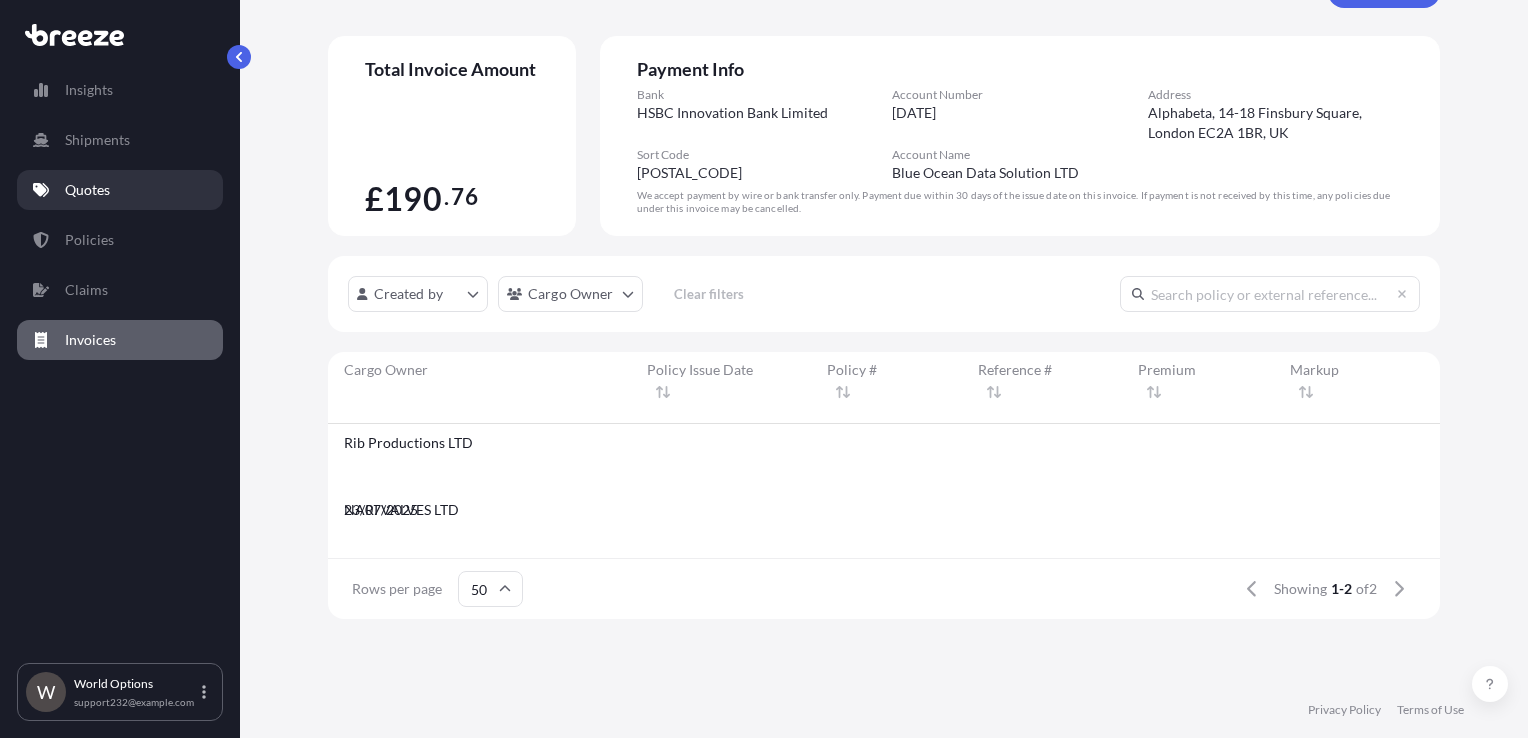 click on "Quotes" at bounding box center [87, 190] 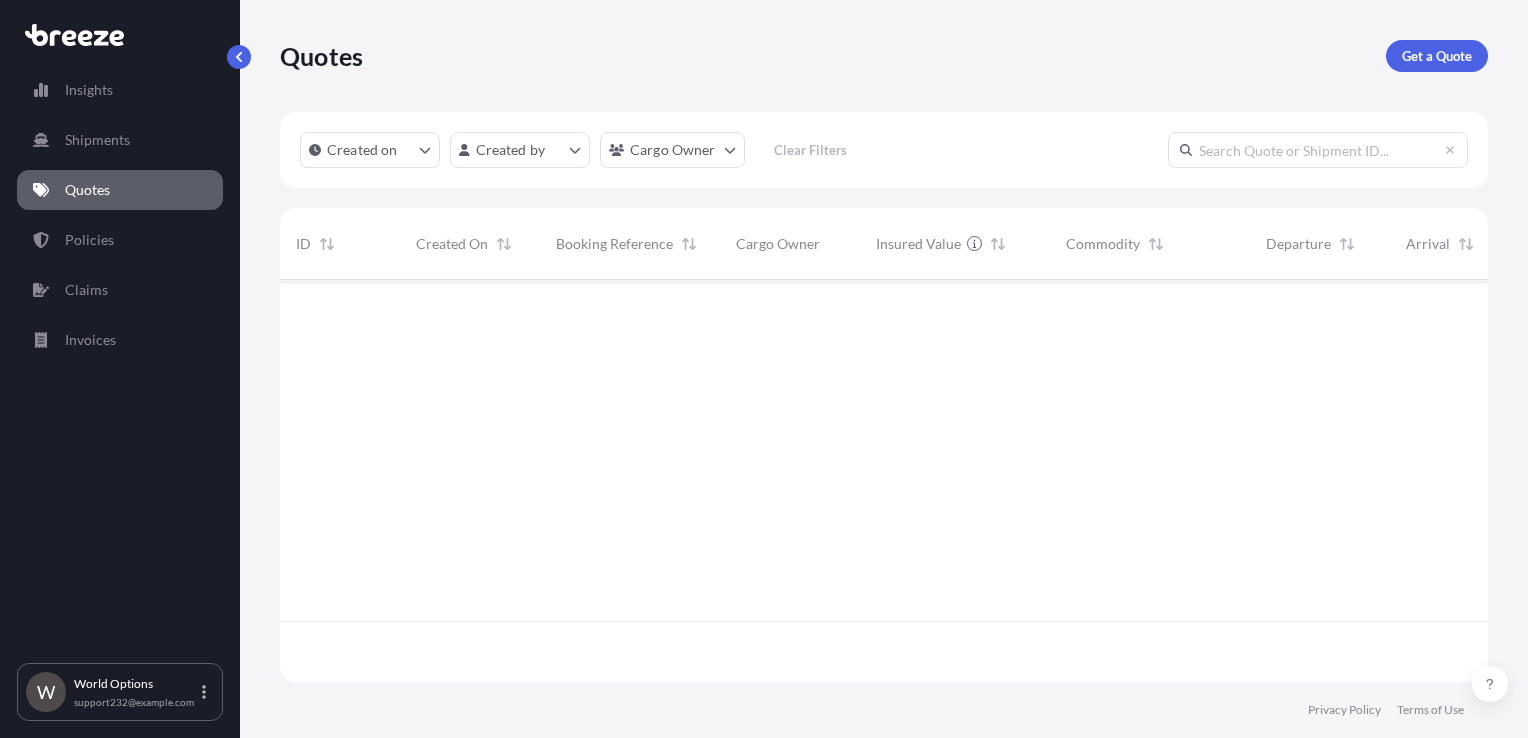 scroll, scrollTop: 0, scrollLeft: 0, axis: both 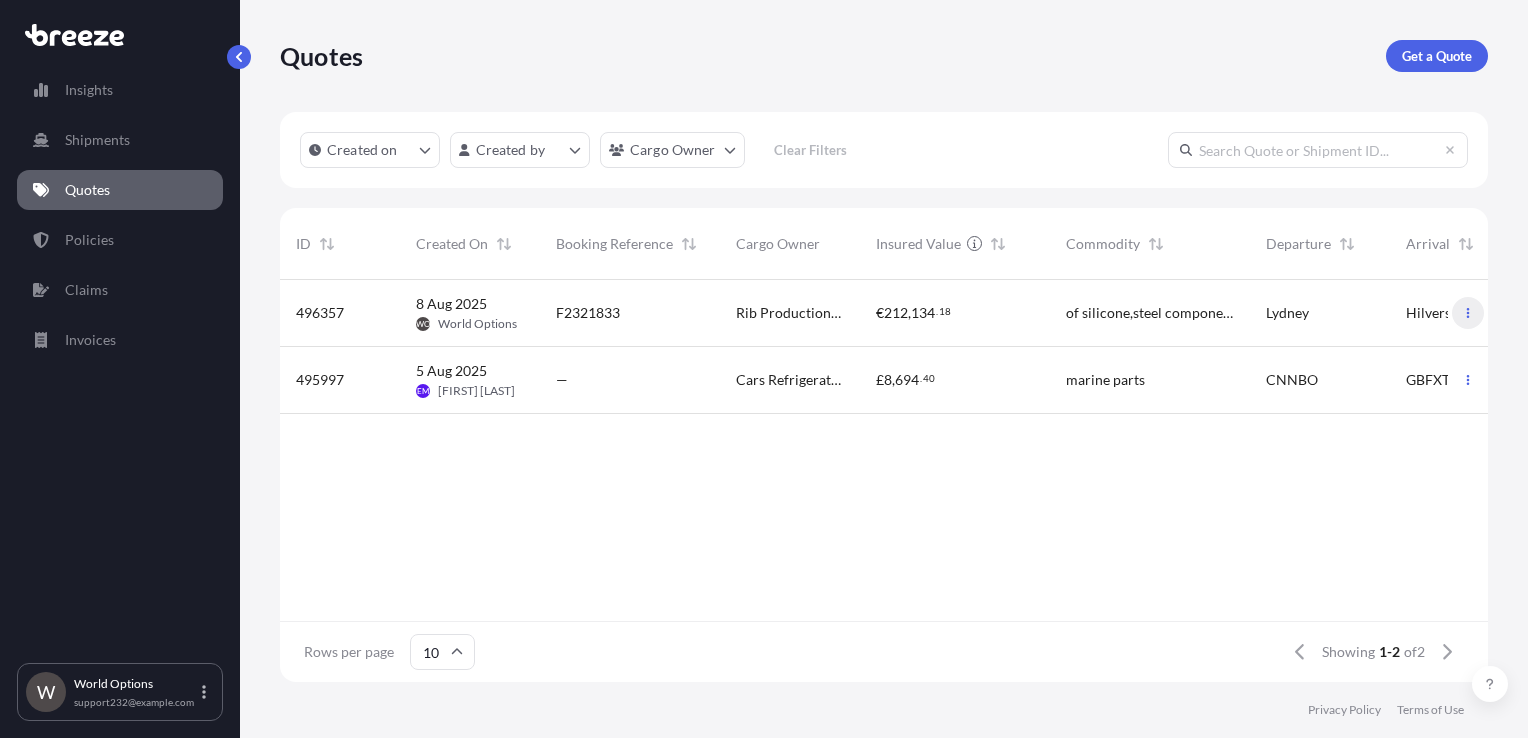 click 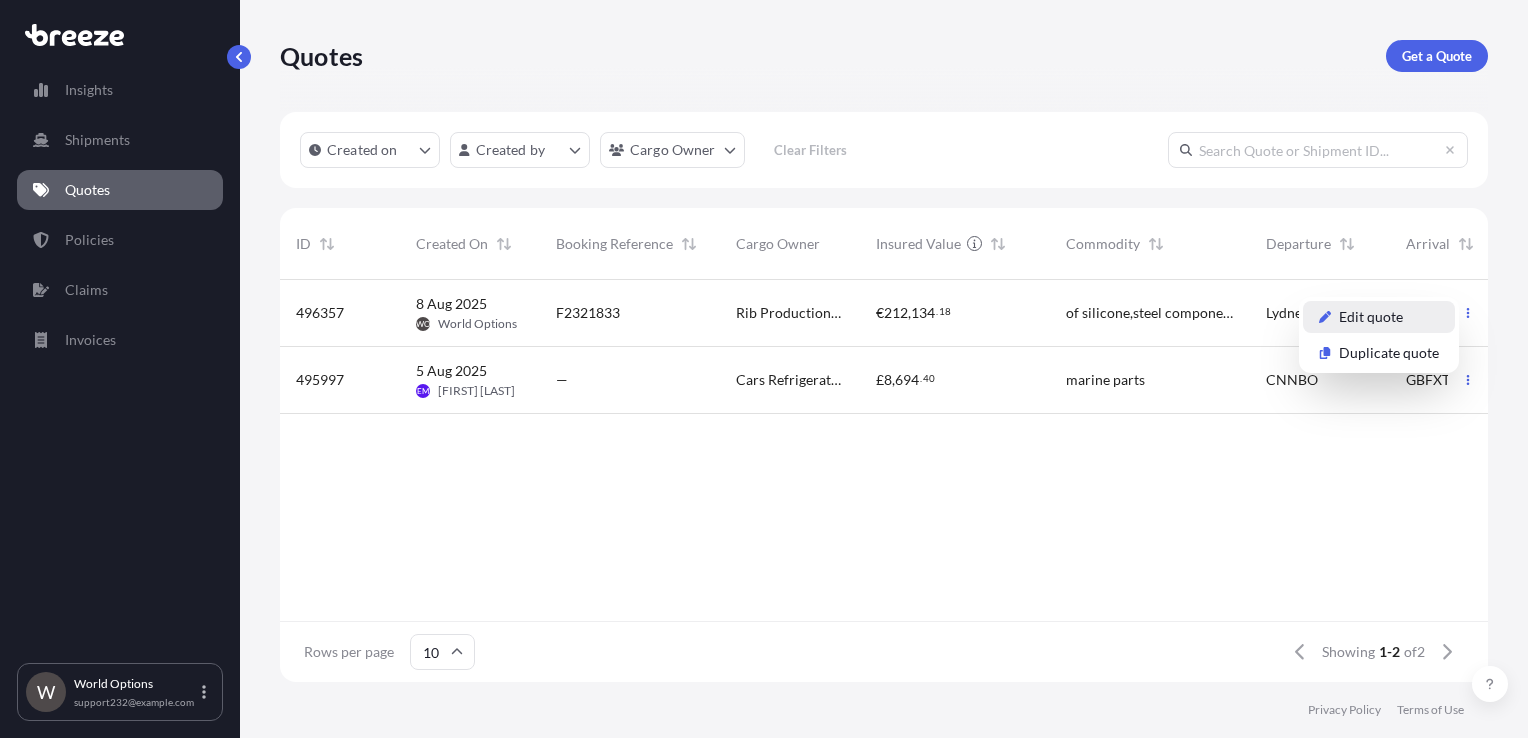 click on "Edit quote" at bounding box center [1379, 317] 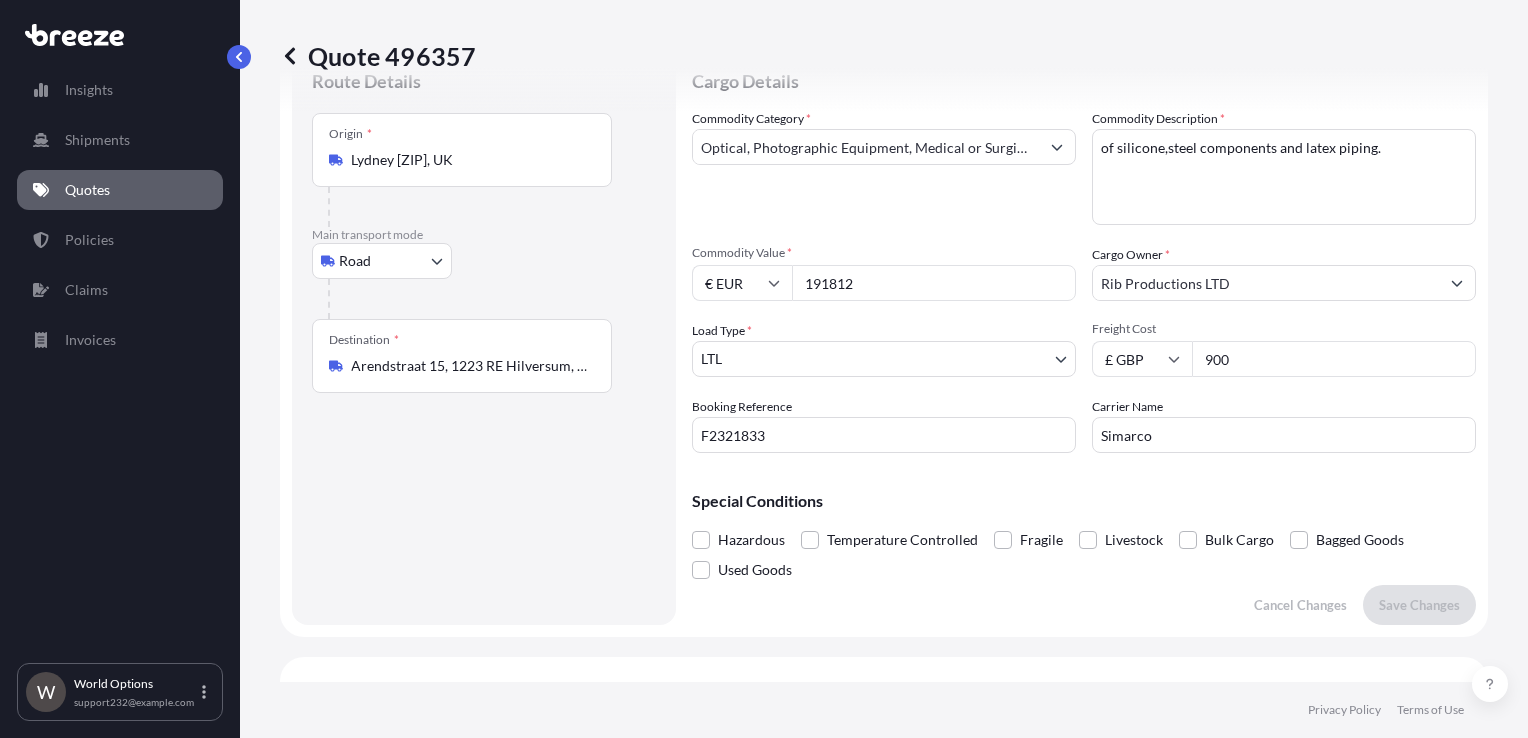 scroll, scrollTop: 32, scrollLeft: 0, axis: vertical 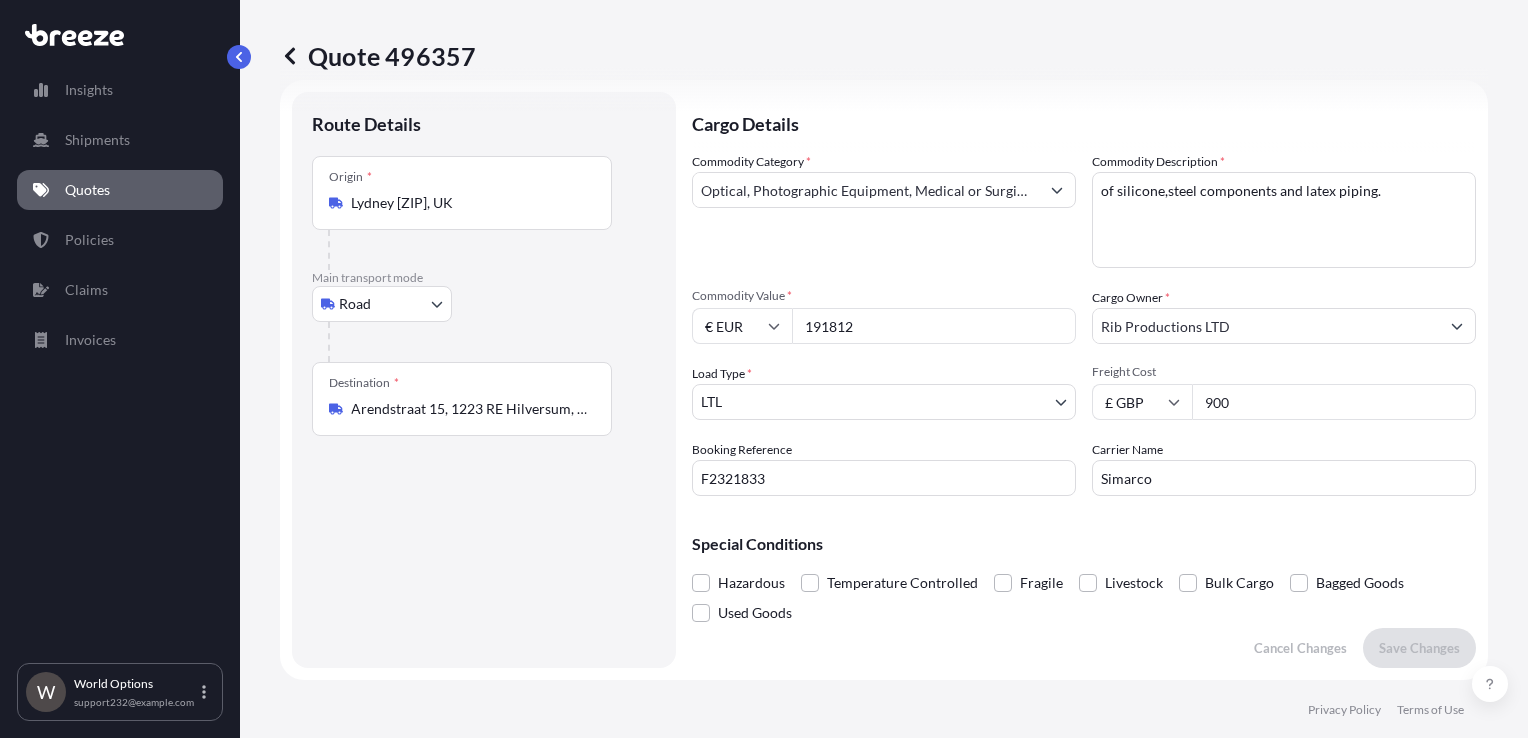 click on "F2321833" at bounding box center (884, 478) 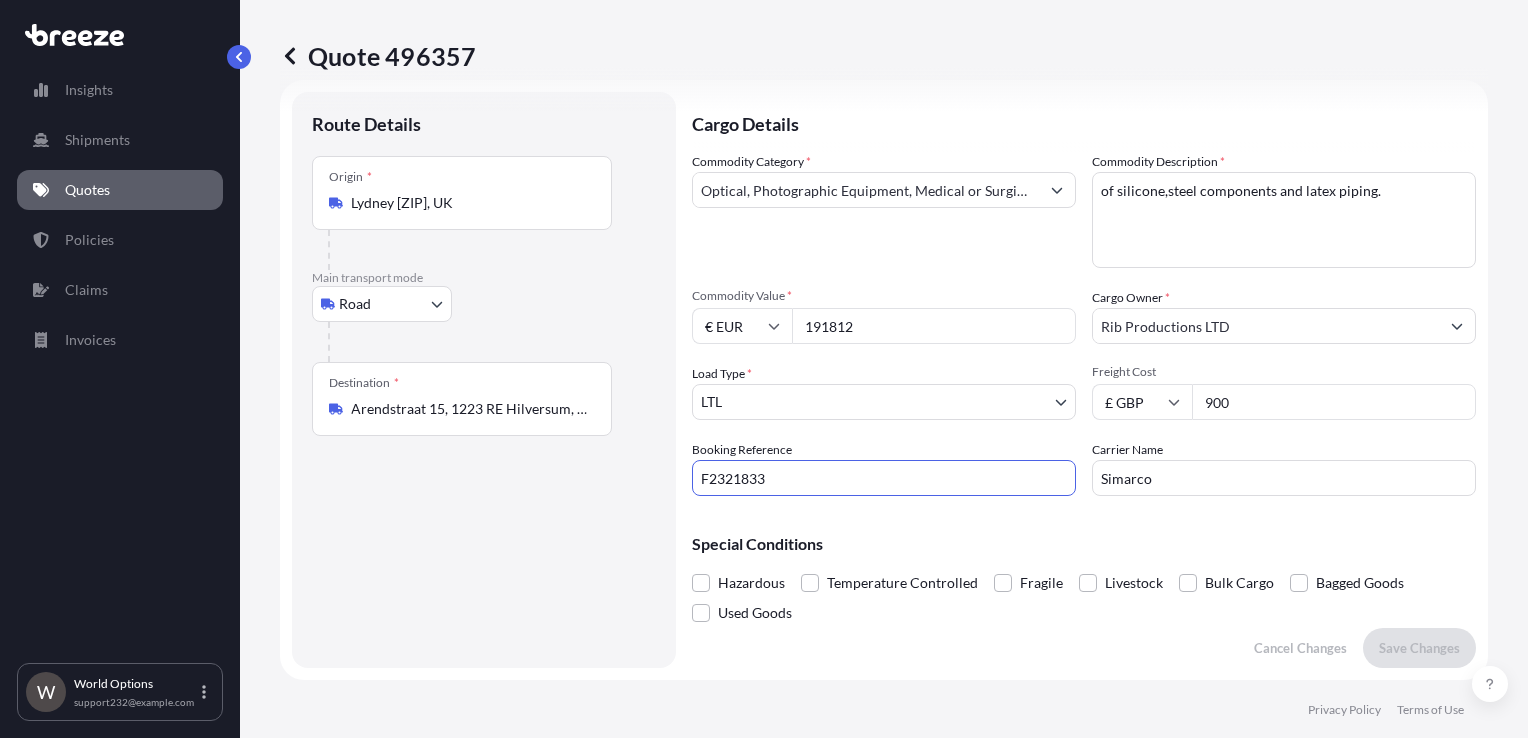 click on "F2321833" at bounding box center (884, 478) 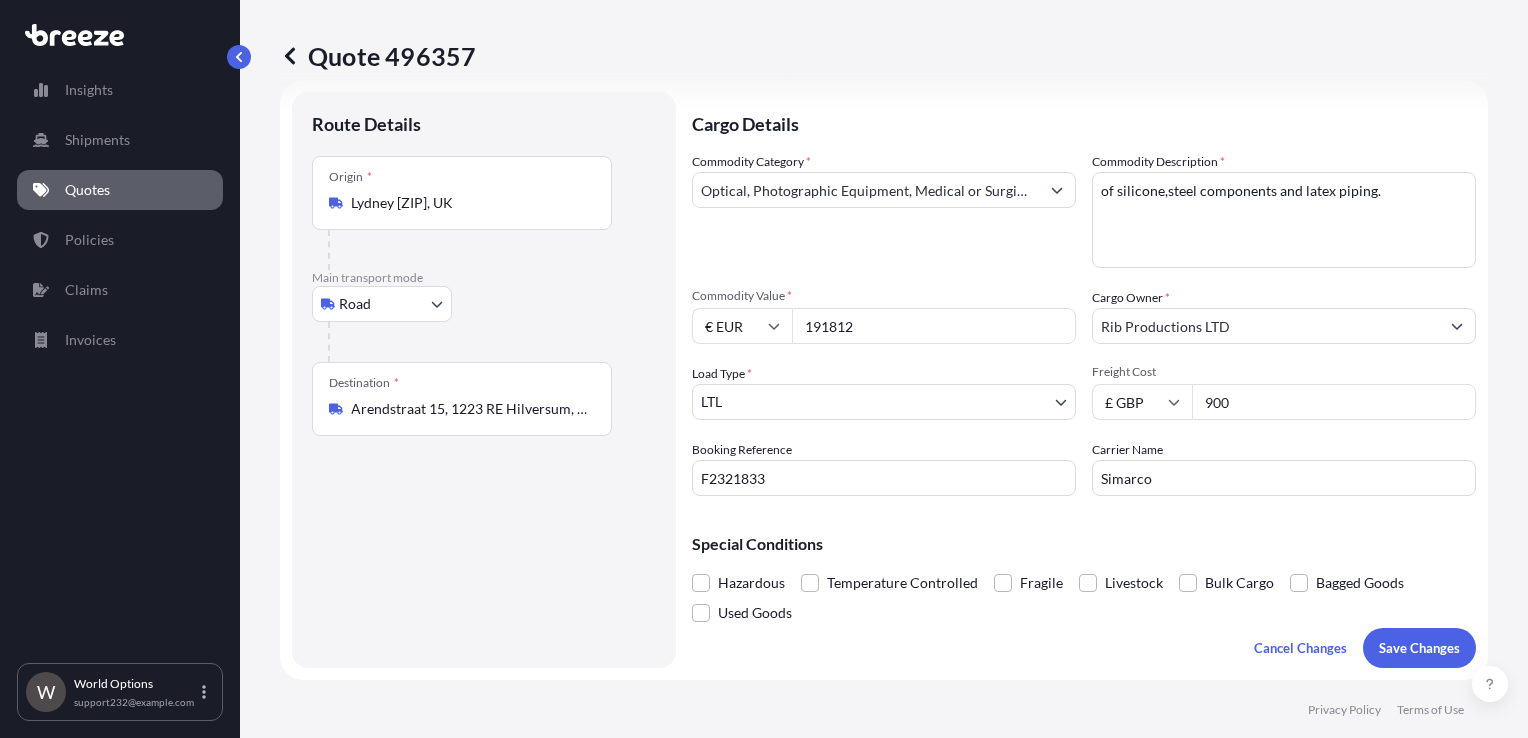 click on "Simarco" at bounding box center (1284, 478) 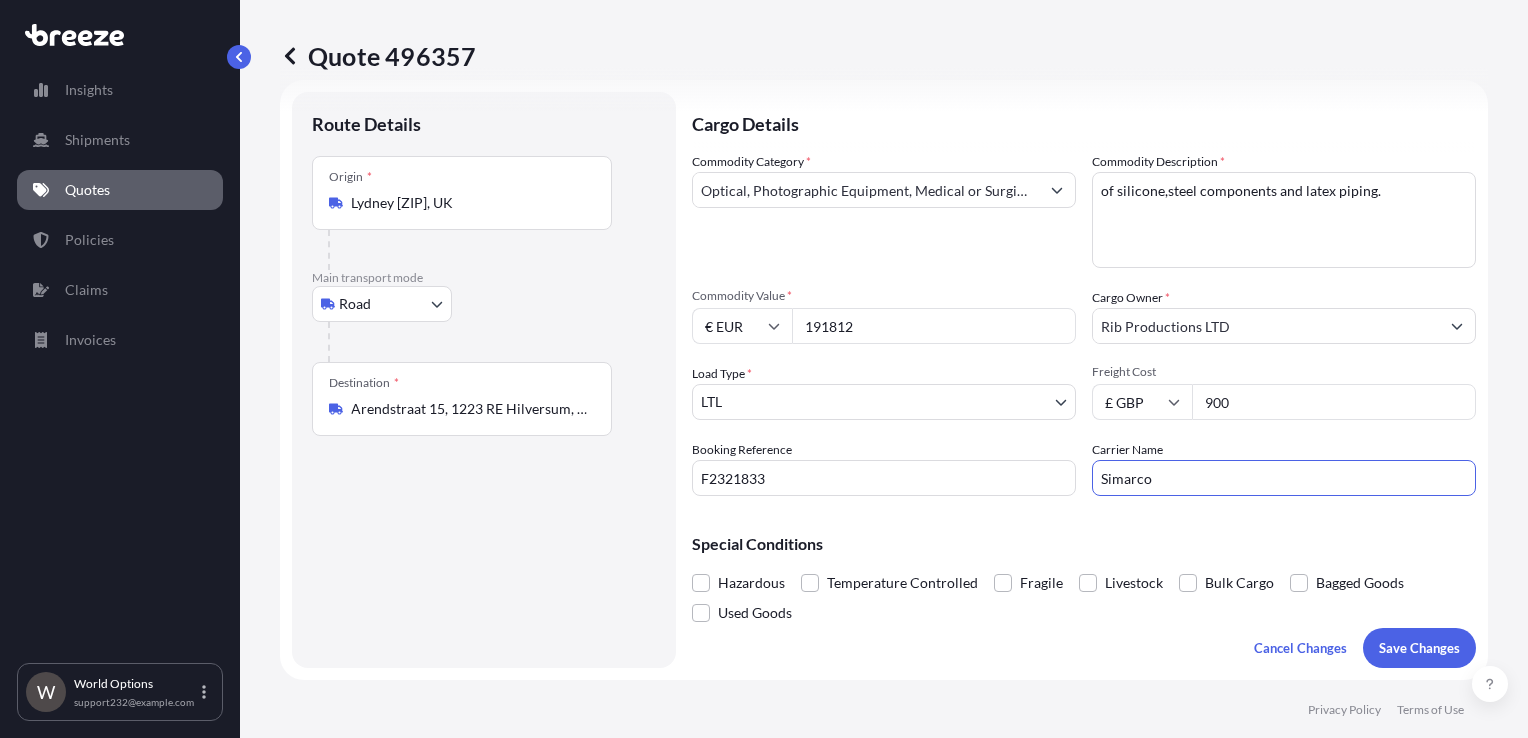paste on "NF Global" 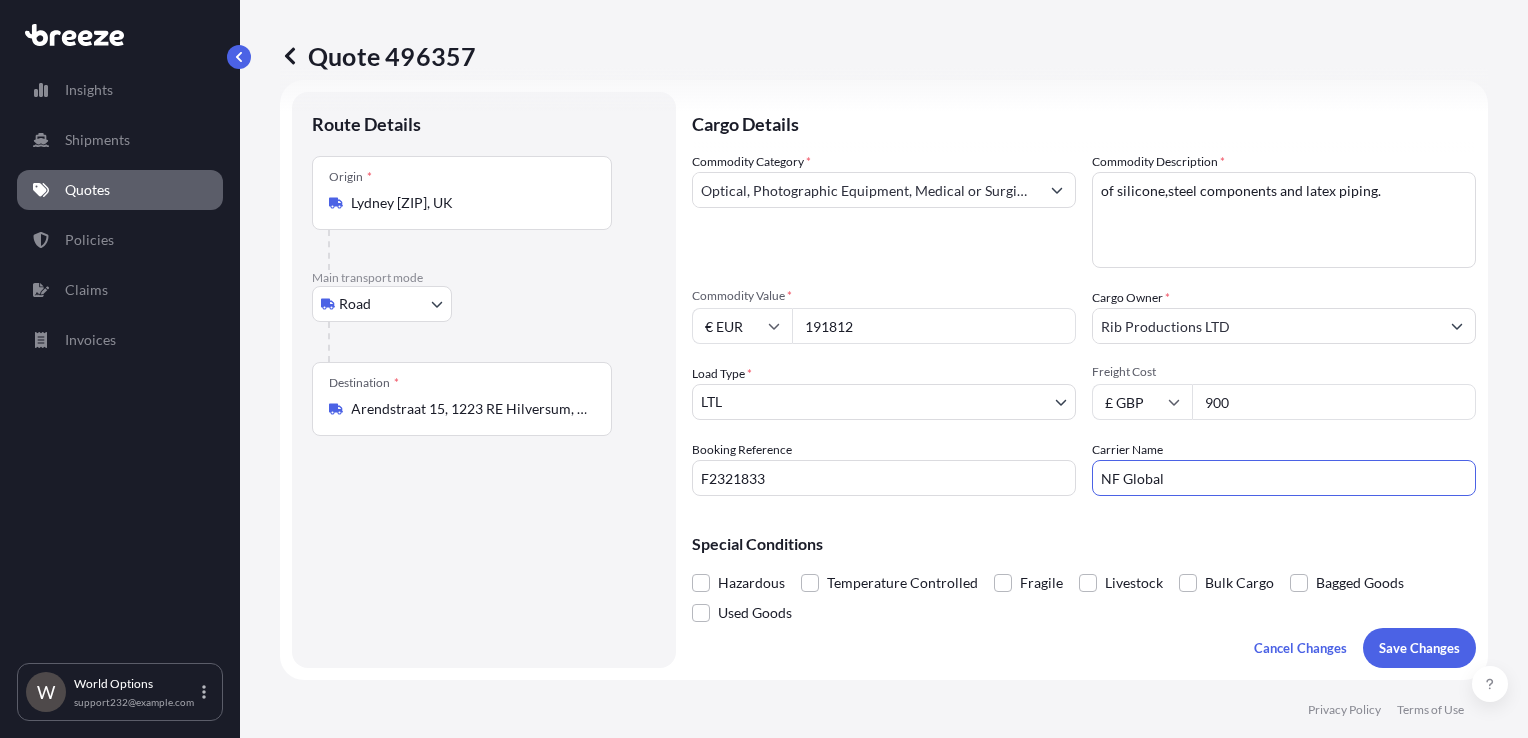 type on "NF Global" 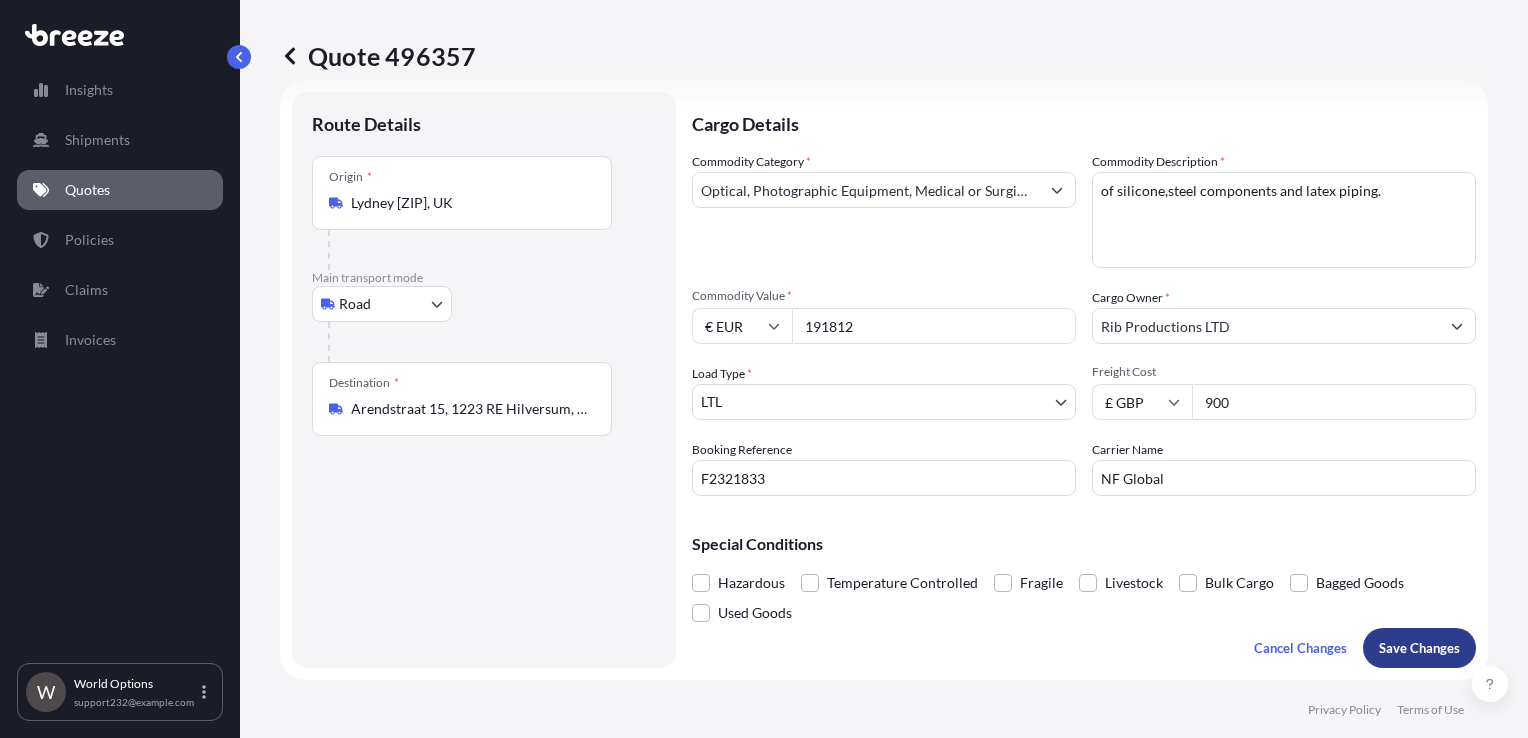 click on "Save Changes" at bounding box center [1419, 648] 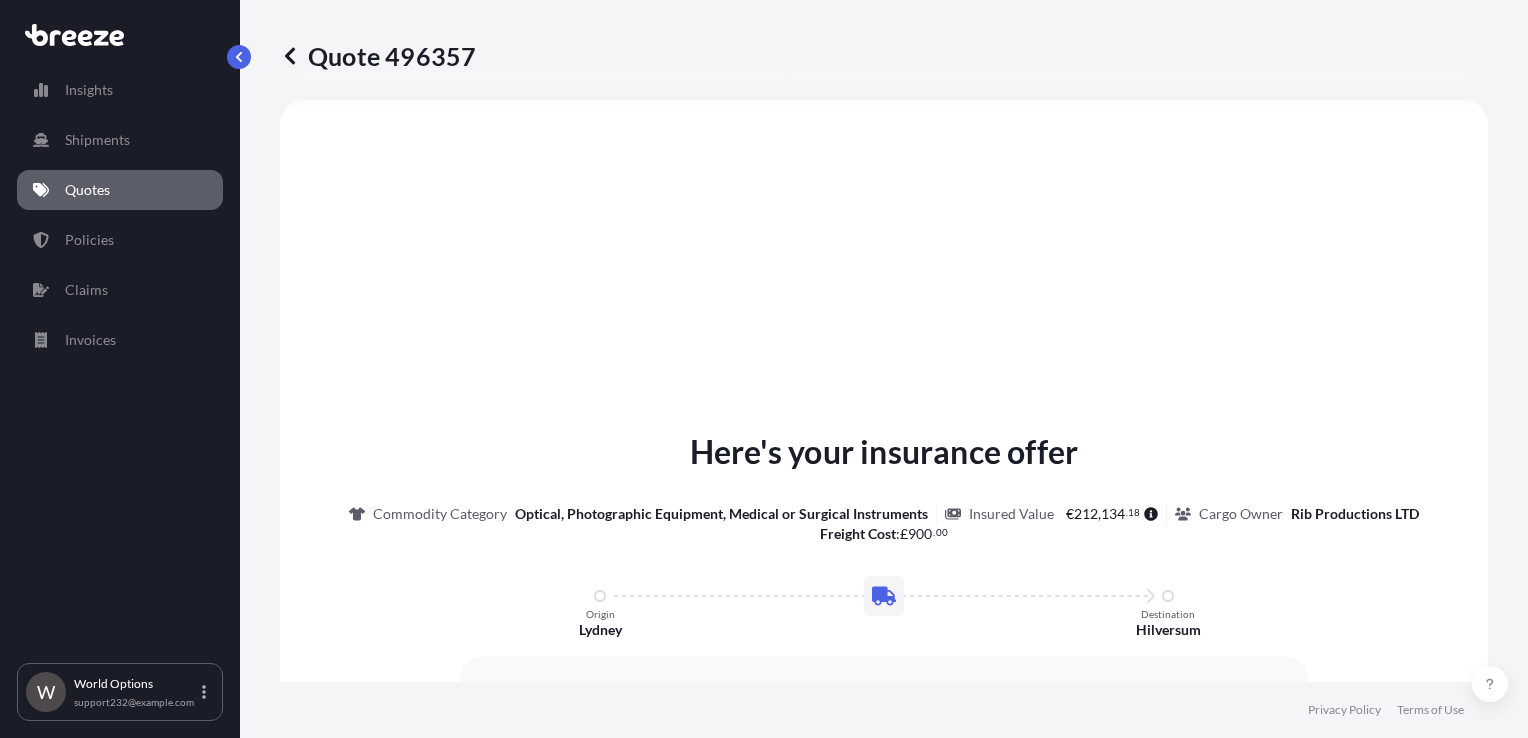select on "Road" 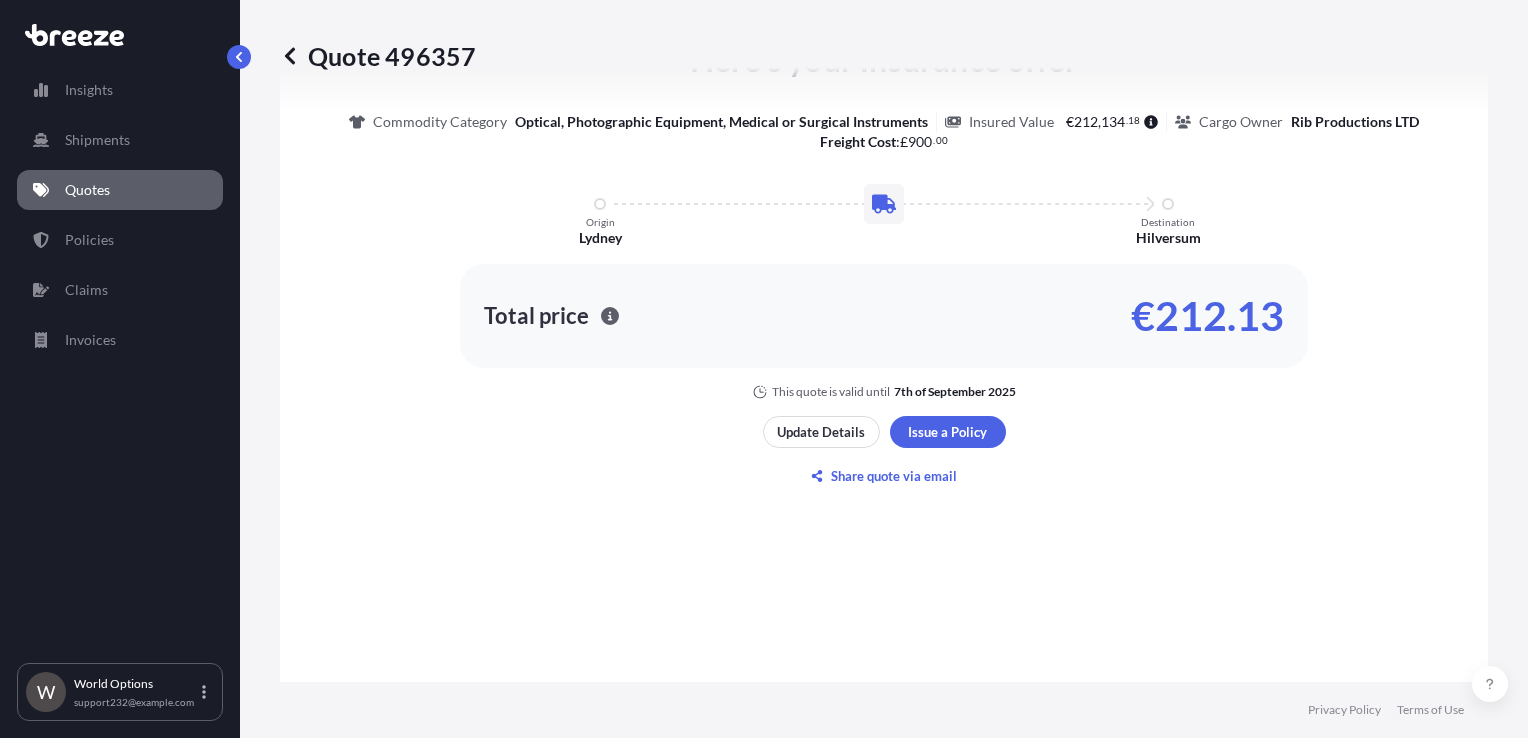 scroll, scrollTop: 1032, scrollLeft: 0, axis: vertical 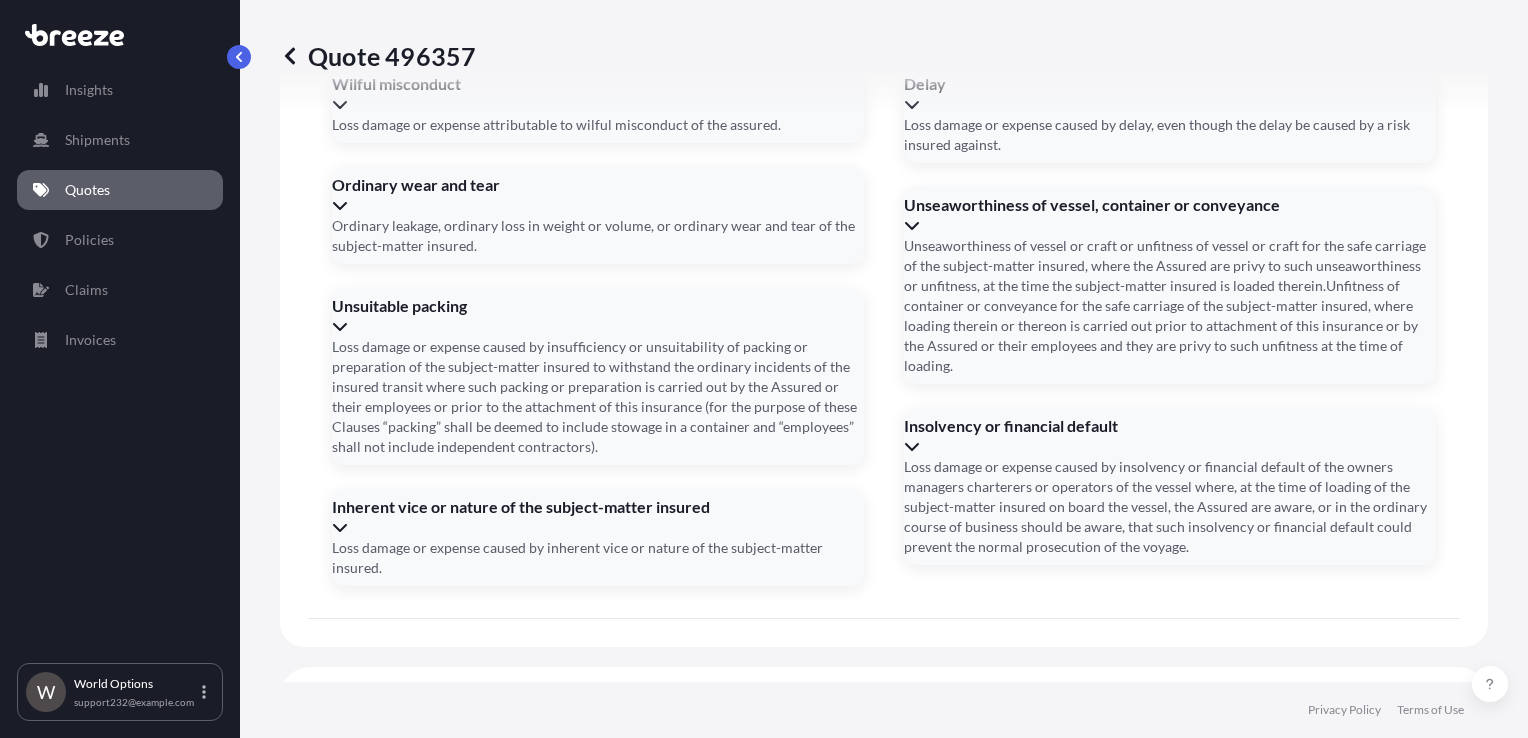 click 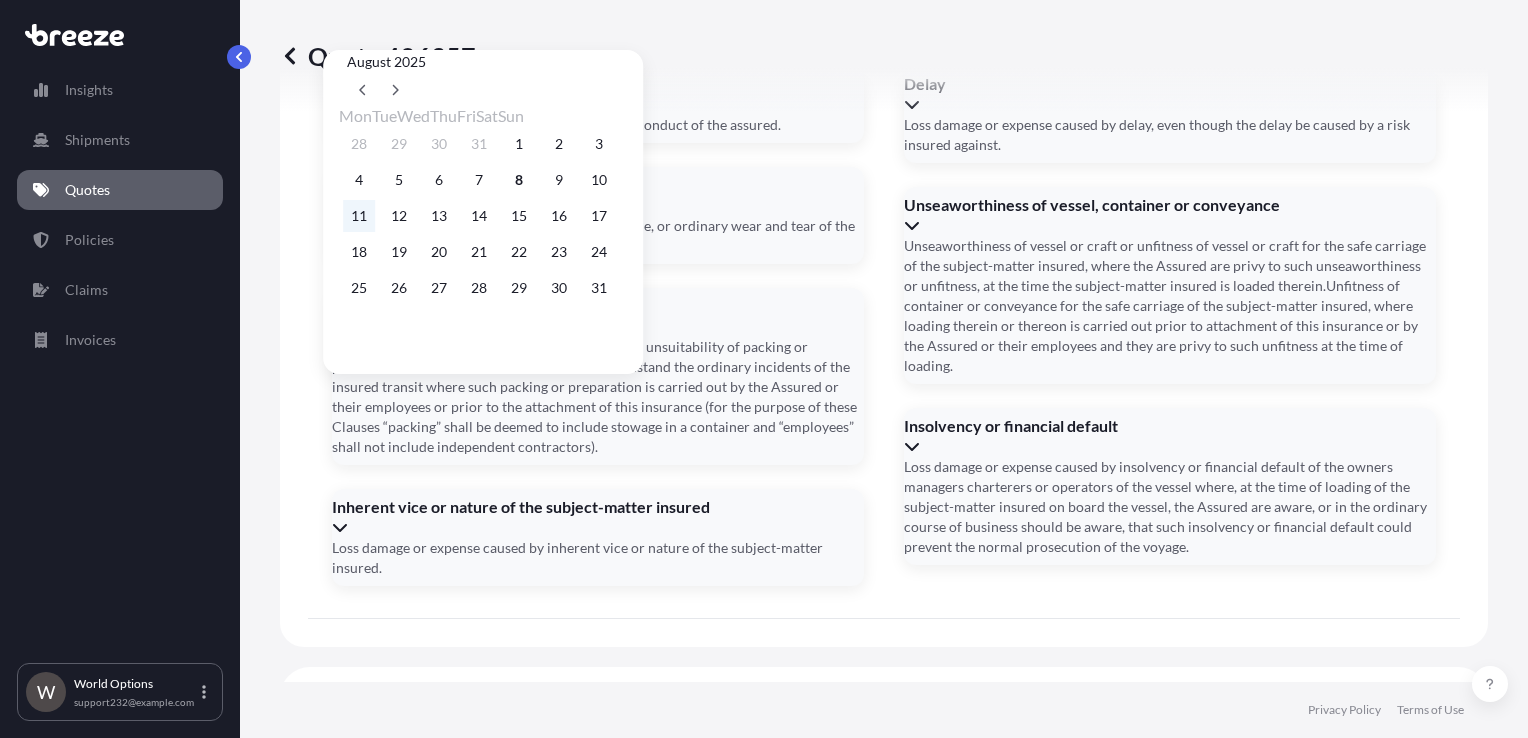 click on "11" at bounding box center (359, 216) 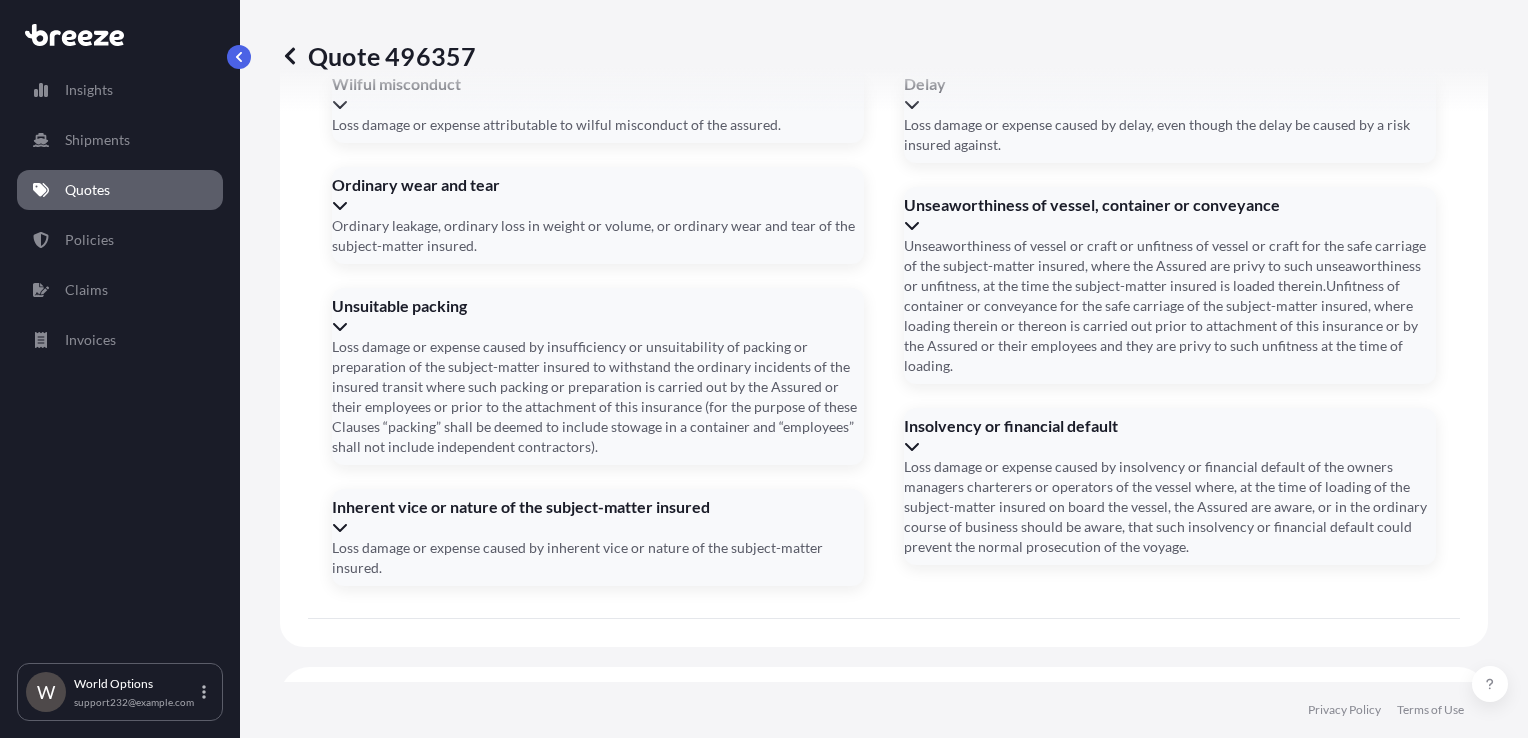 click 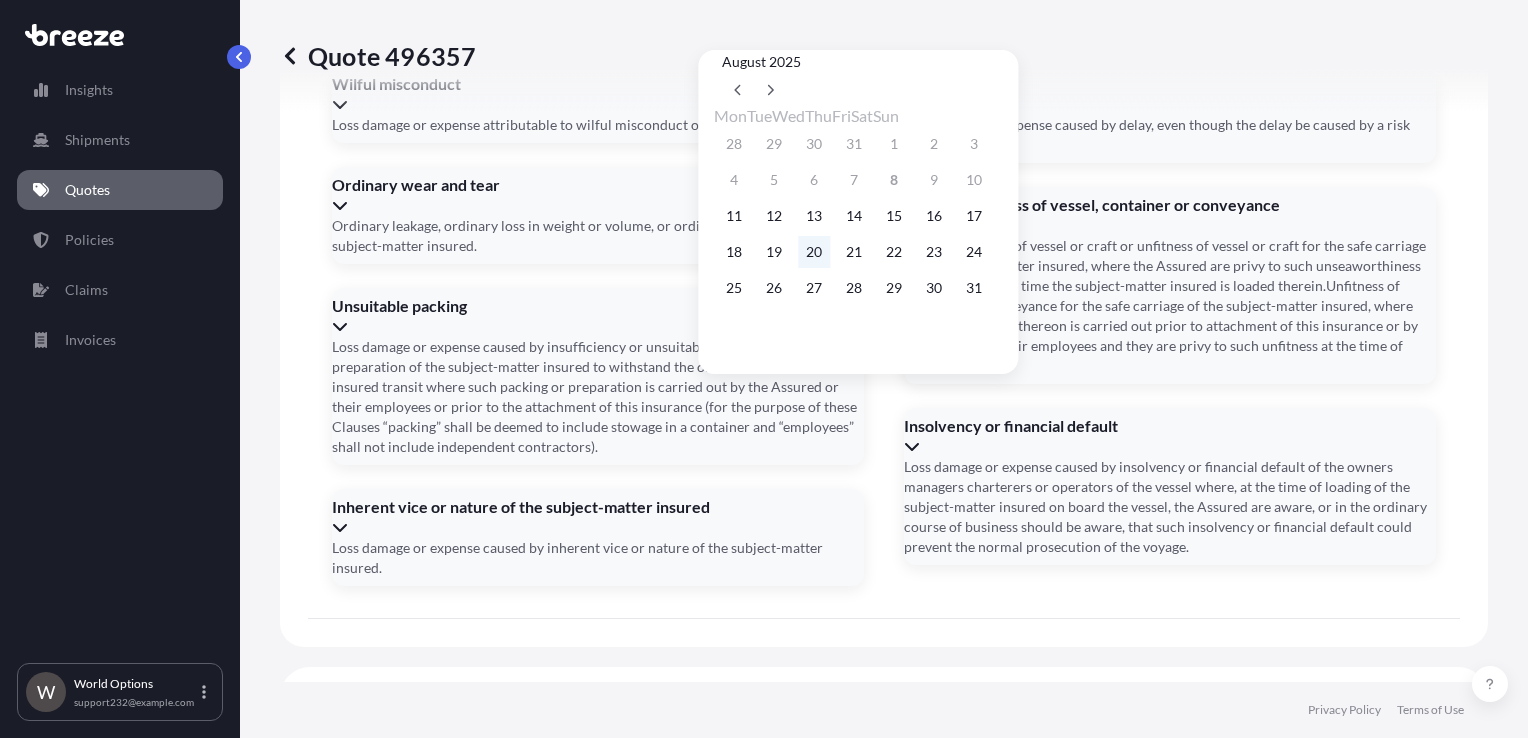 click on "20" at bounding box center (814, 252) 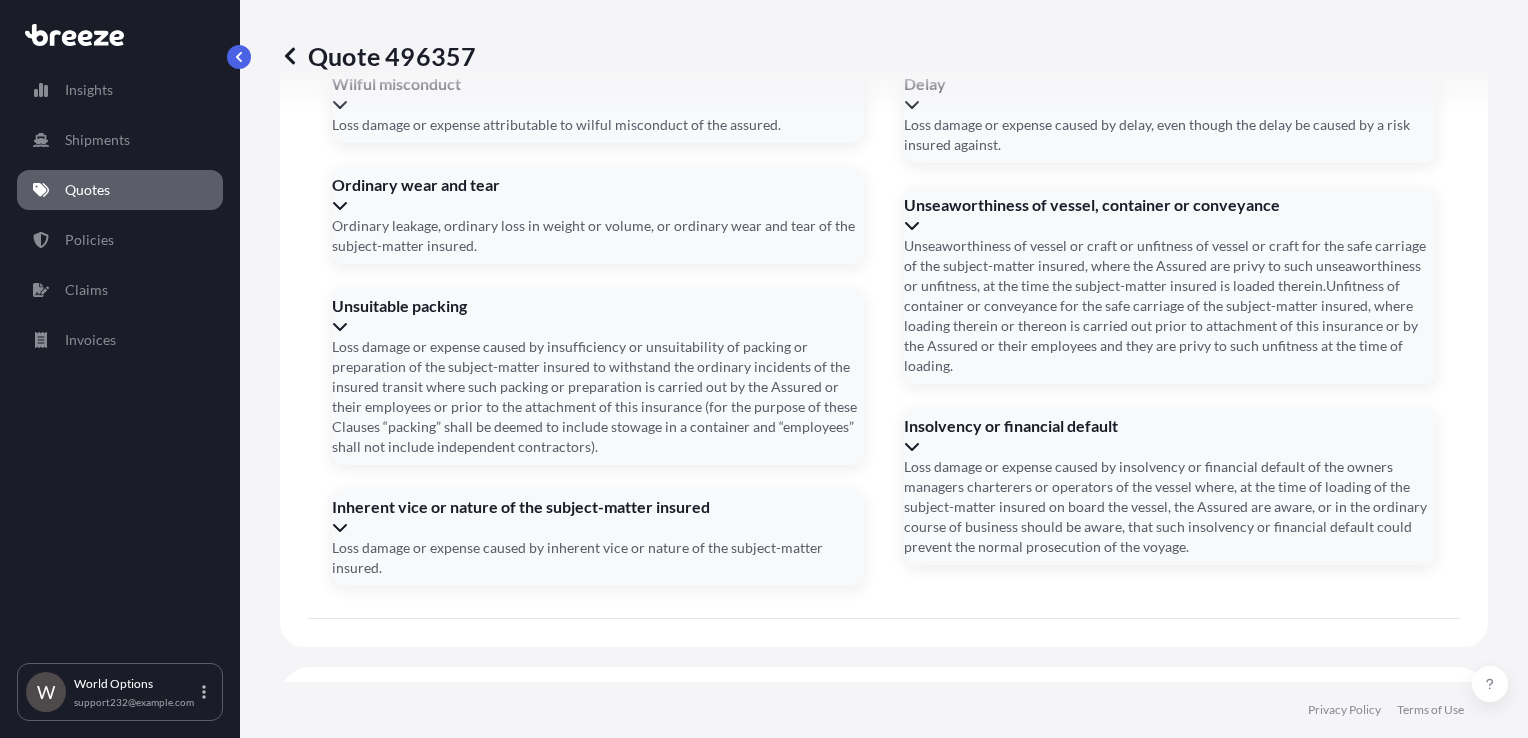 click on "Incoterm" at bounding box center [508, 1169] 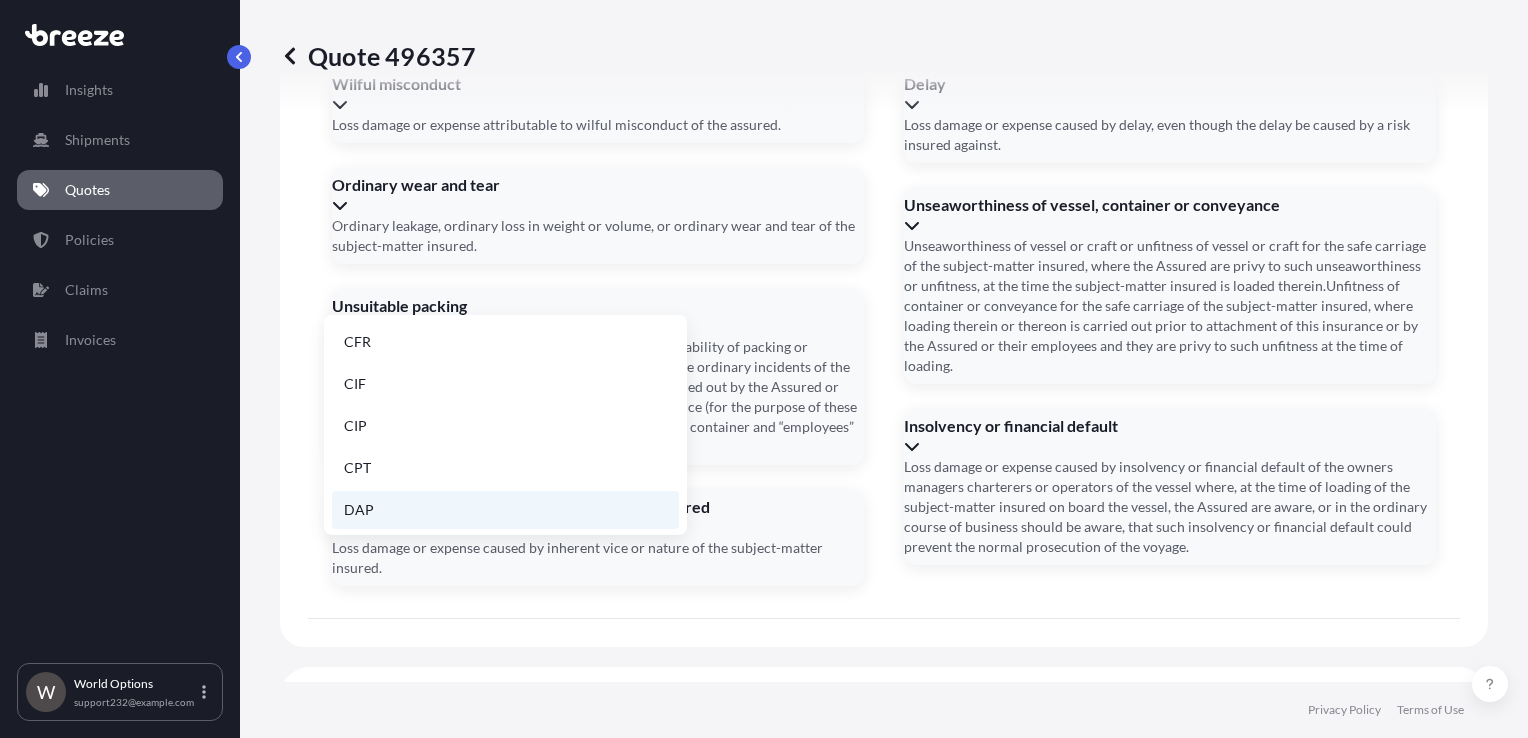 click on "DAP" at bounding box center [505, 510] 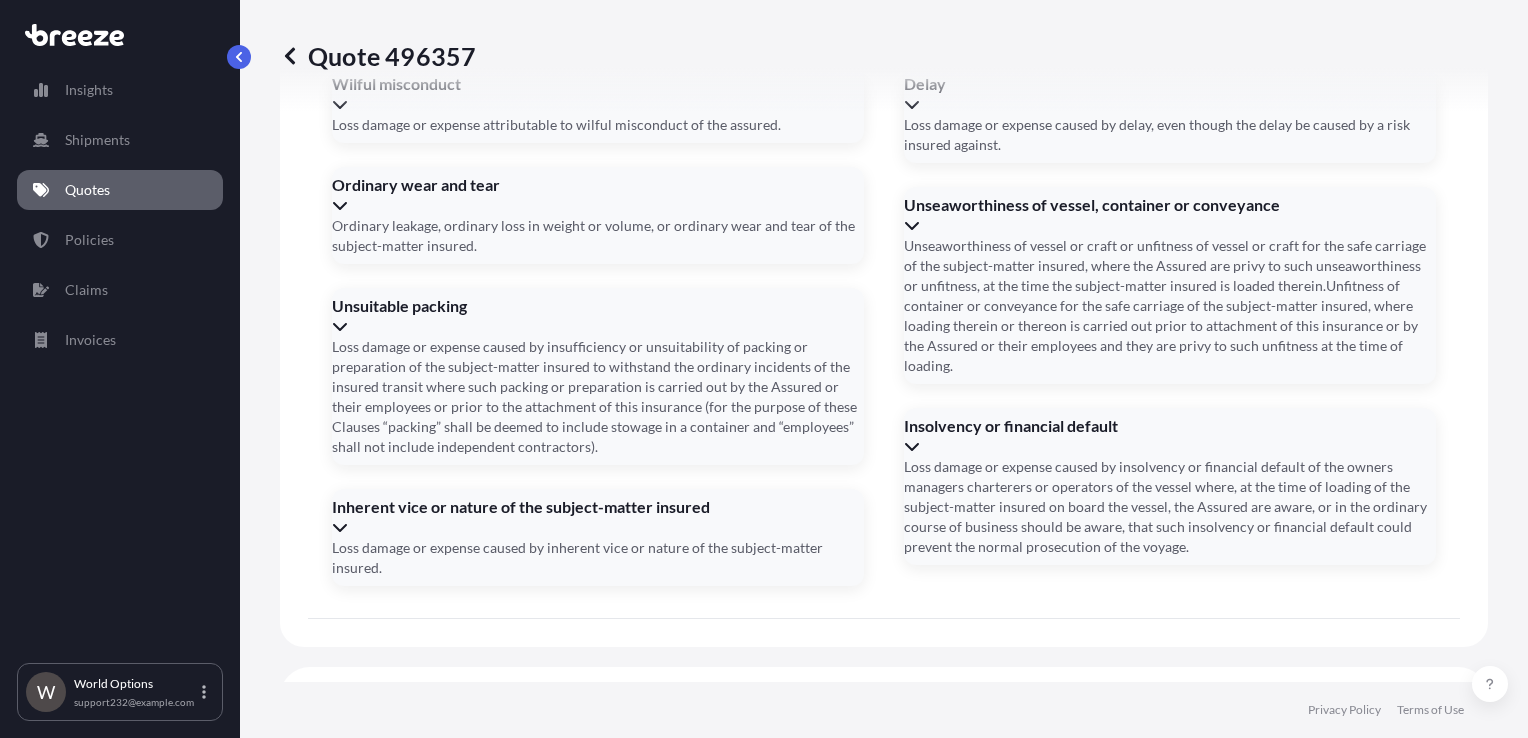 click on "Trailer Number(s)" at bounding box center (882, 1069) 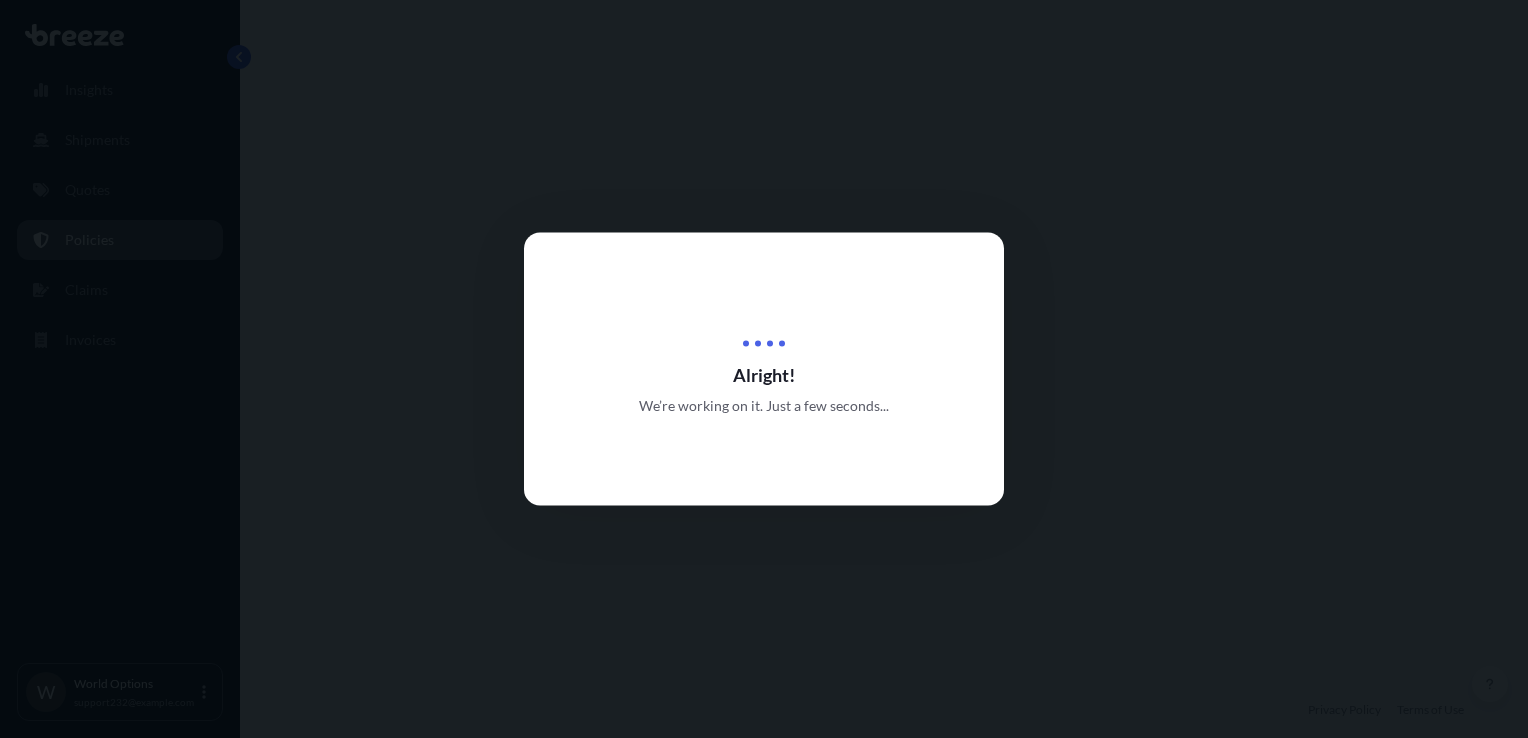 scroll, scrollTop: 0, scrollLeft: 0, axis: both 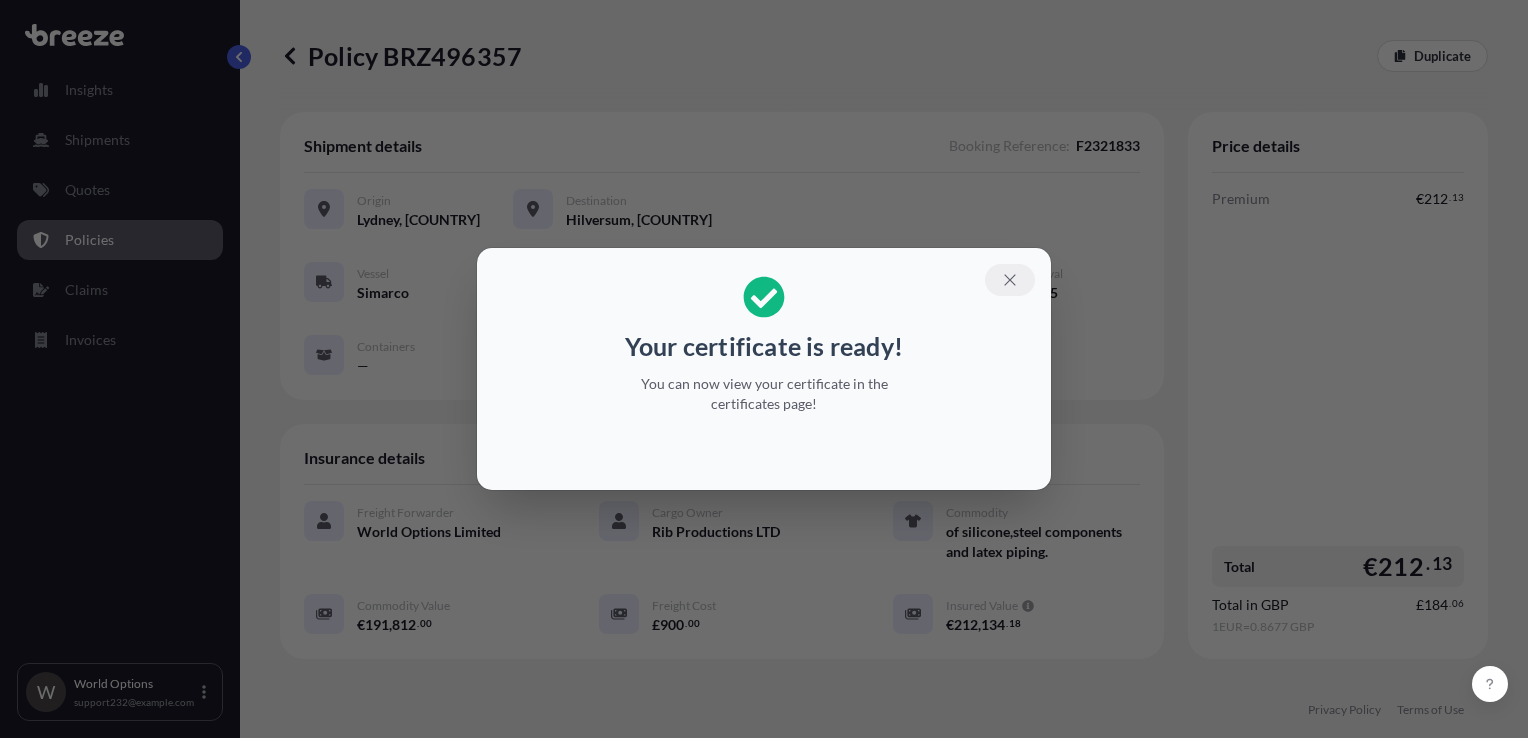 click 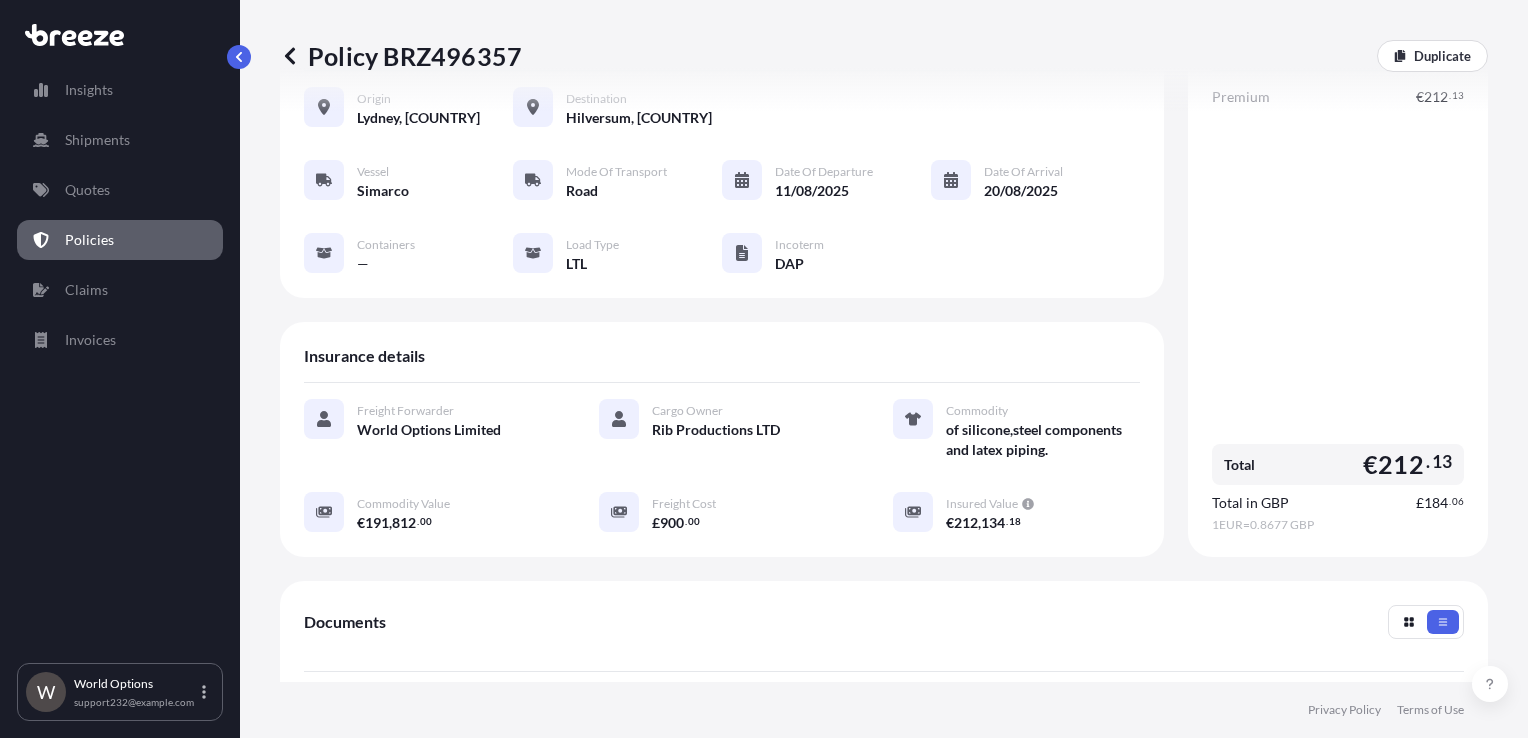 scroll, scrollTop: 62, scrollLeft: 0, axis: vertical 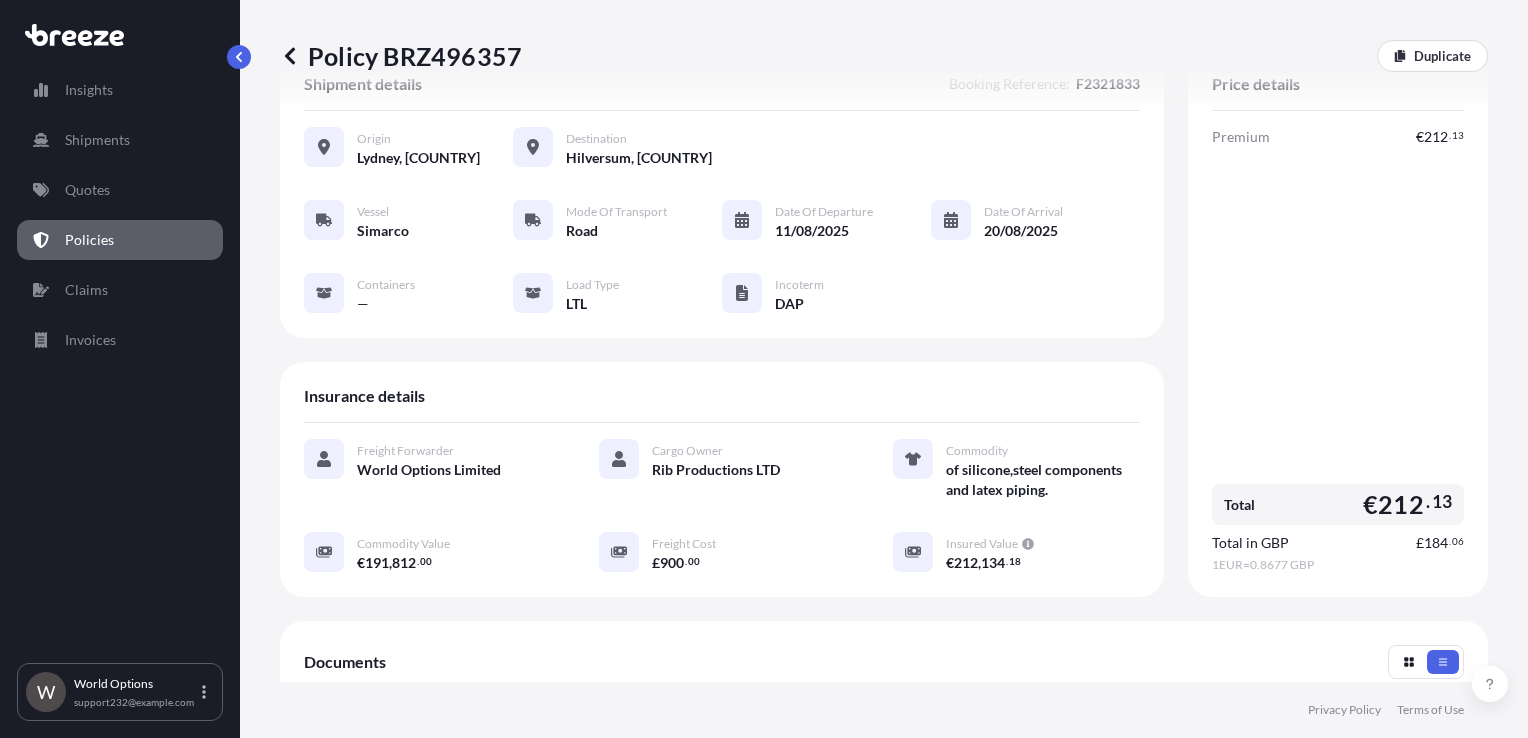 click on "Policy BRZ496357" at bounding box center (401, 56) 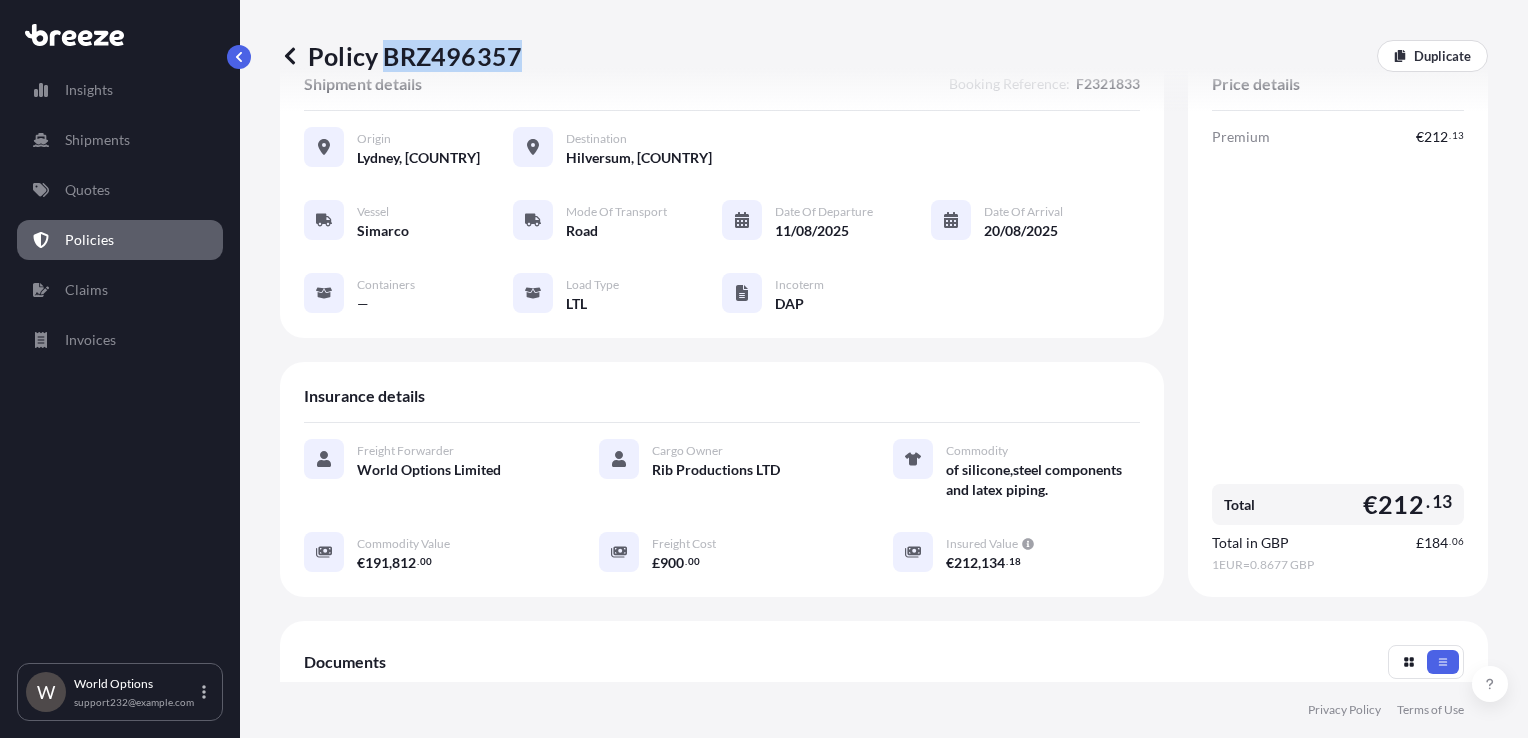 click on "Policy BRZ496357" at bounding box center (401, 56) 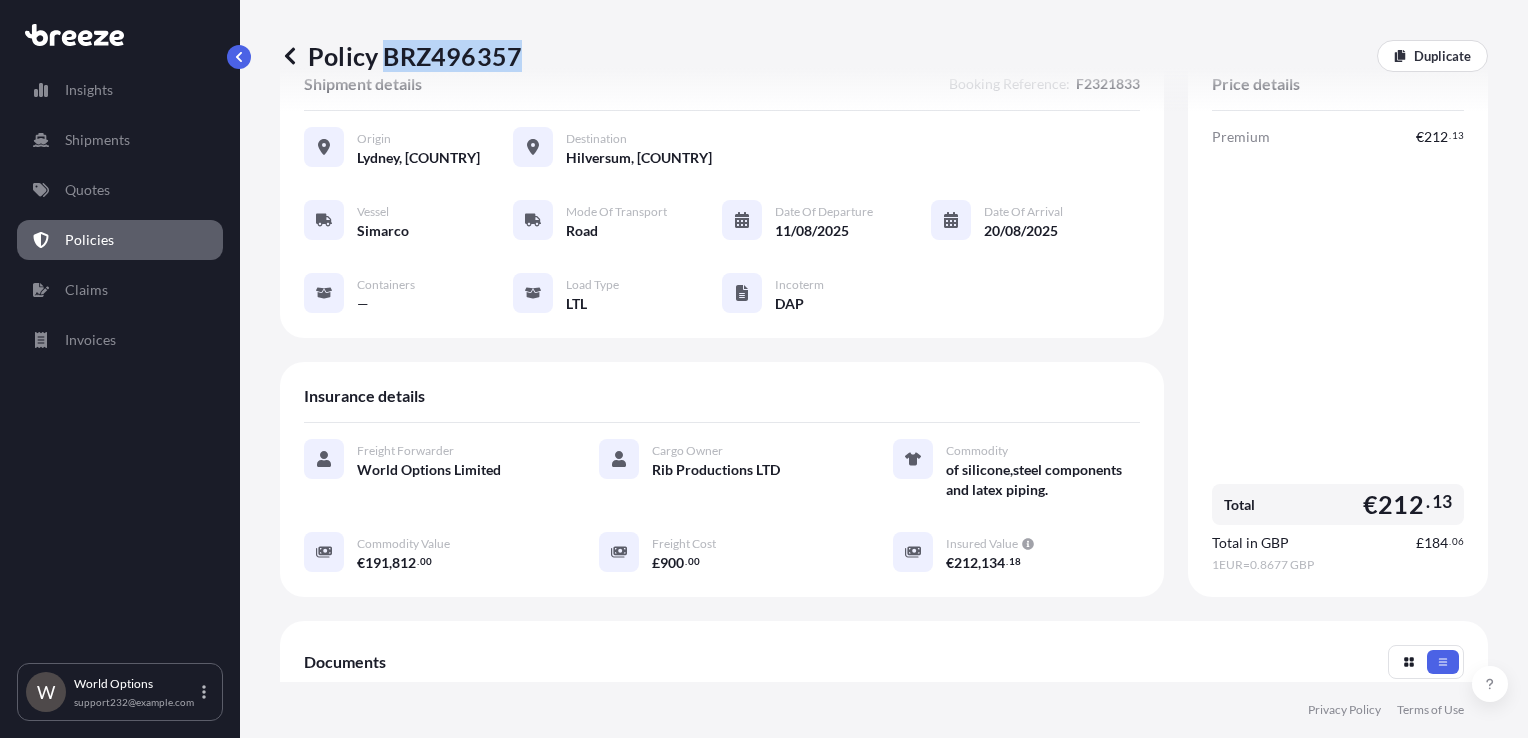 copy on "BRZ496357" 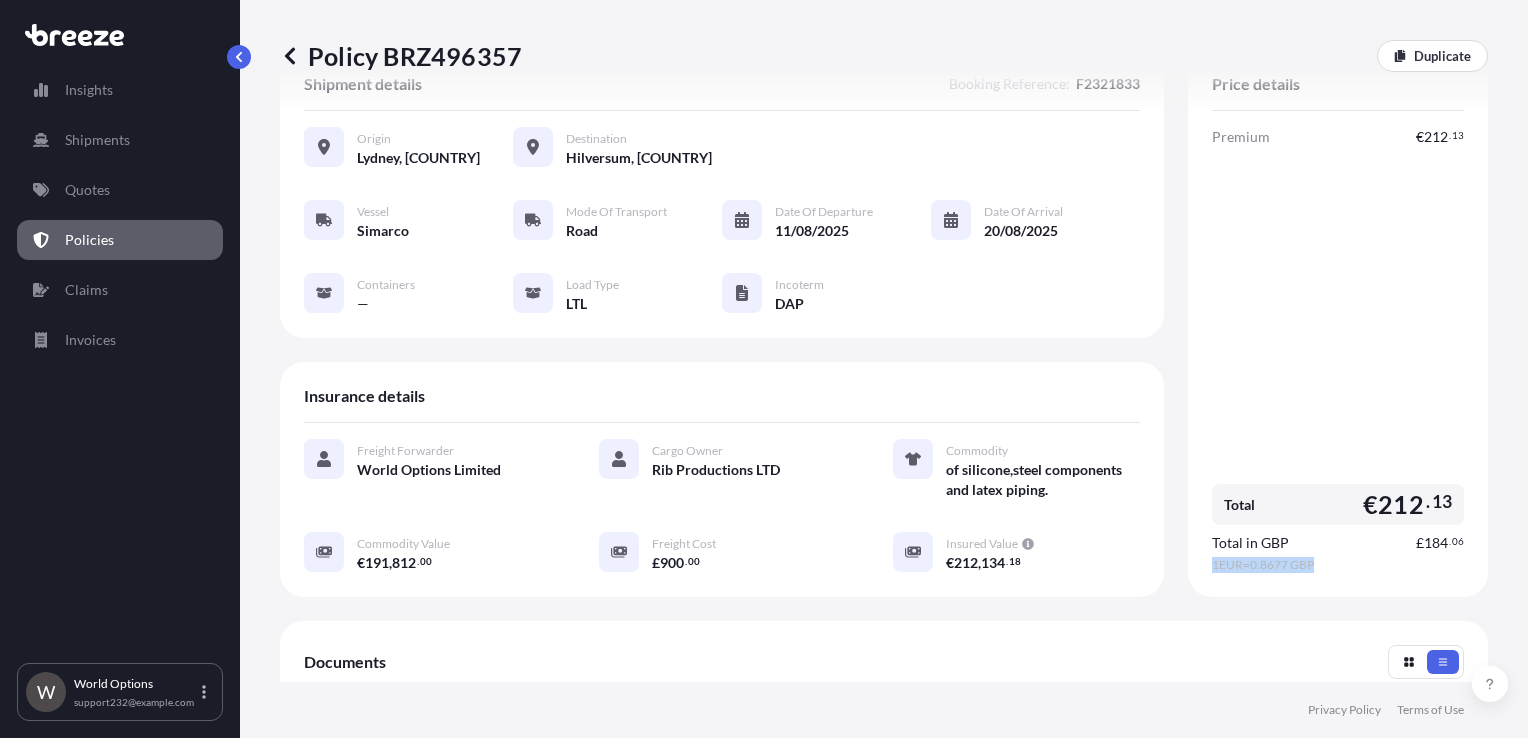 drag, startPoint x: 1315, startPoint y: 562, endPoint x: 1200, endPoint y: 568, distance: 115.15642 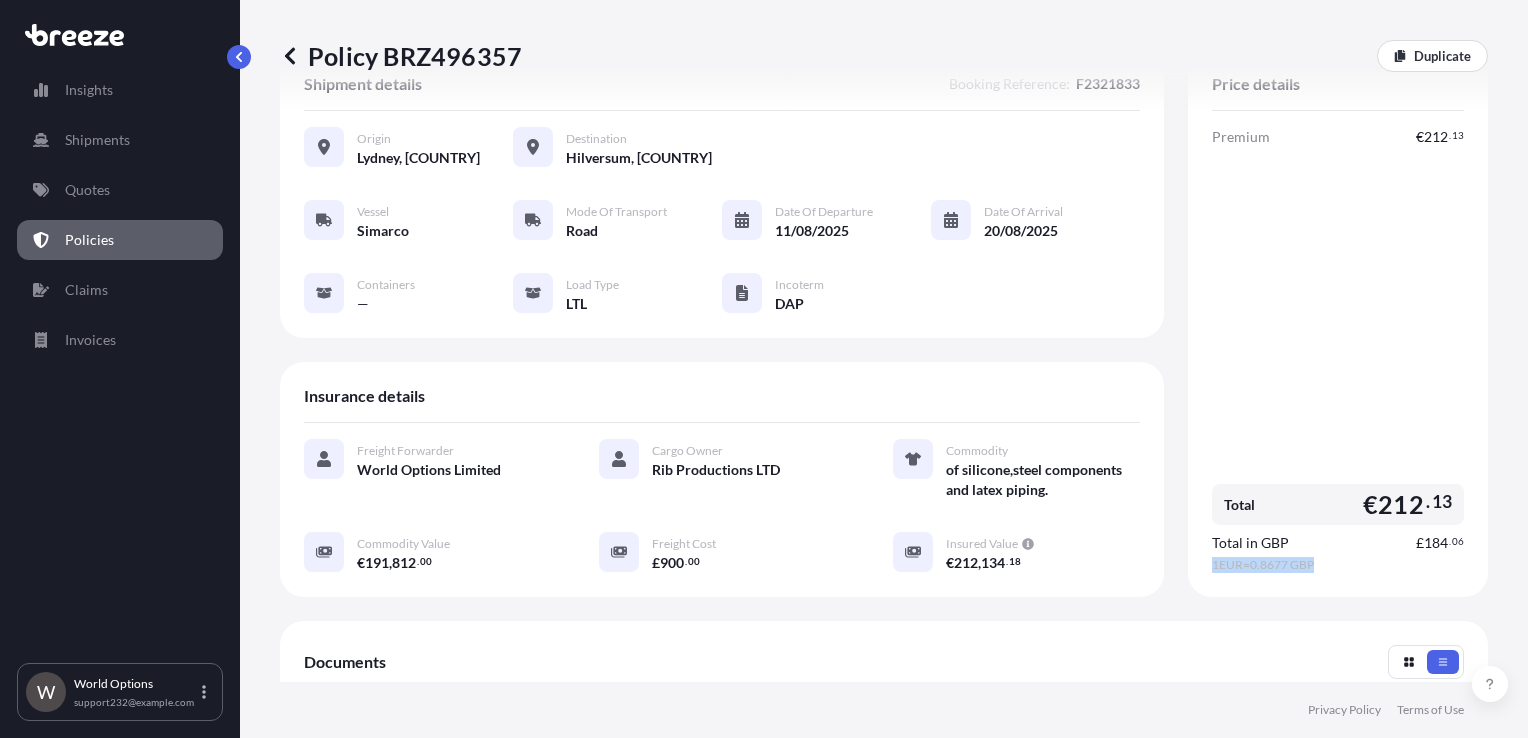 copy on "1 EUR = 0.8677 GBP" 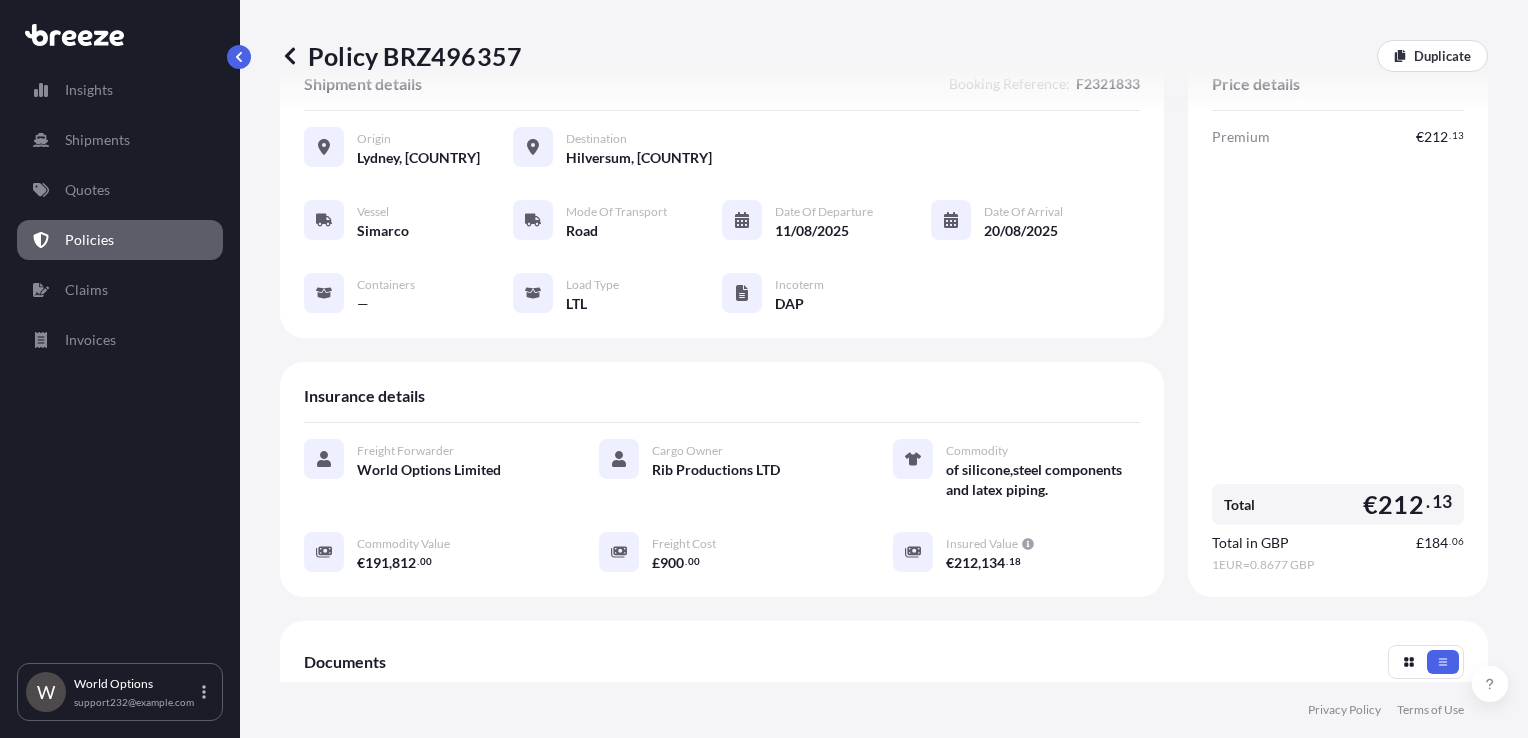 click on "Policy BRZ496357" at bounding box center [401, 56] 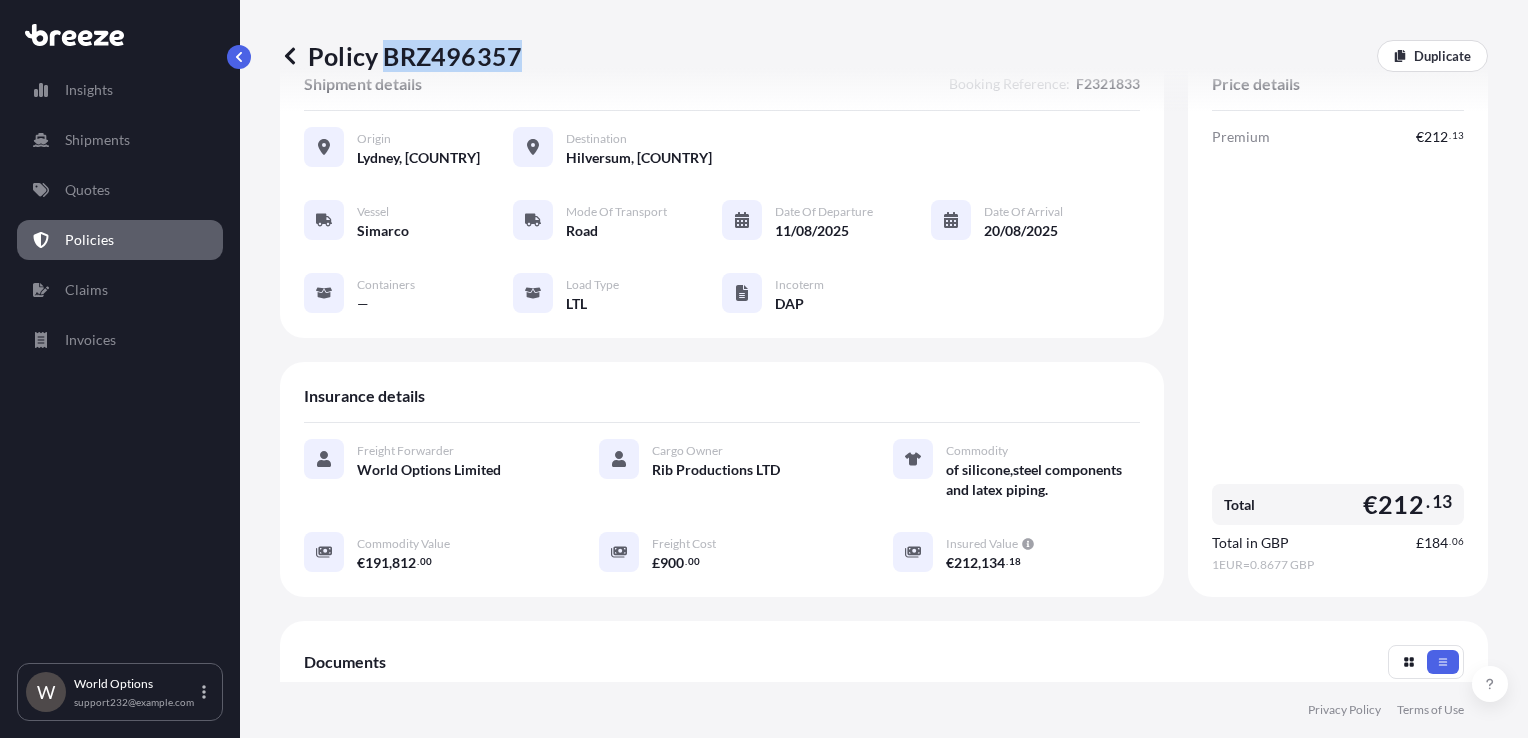 click on "Policy BRZ496357" at bounding box center (401, 56) 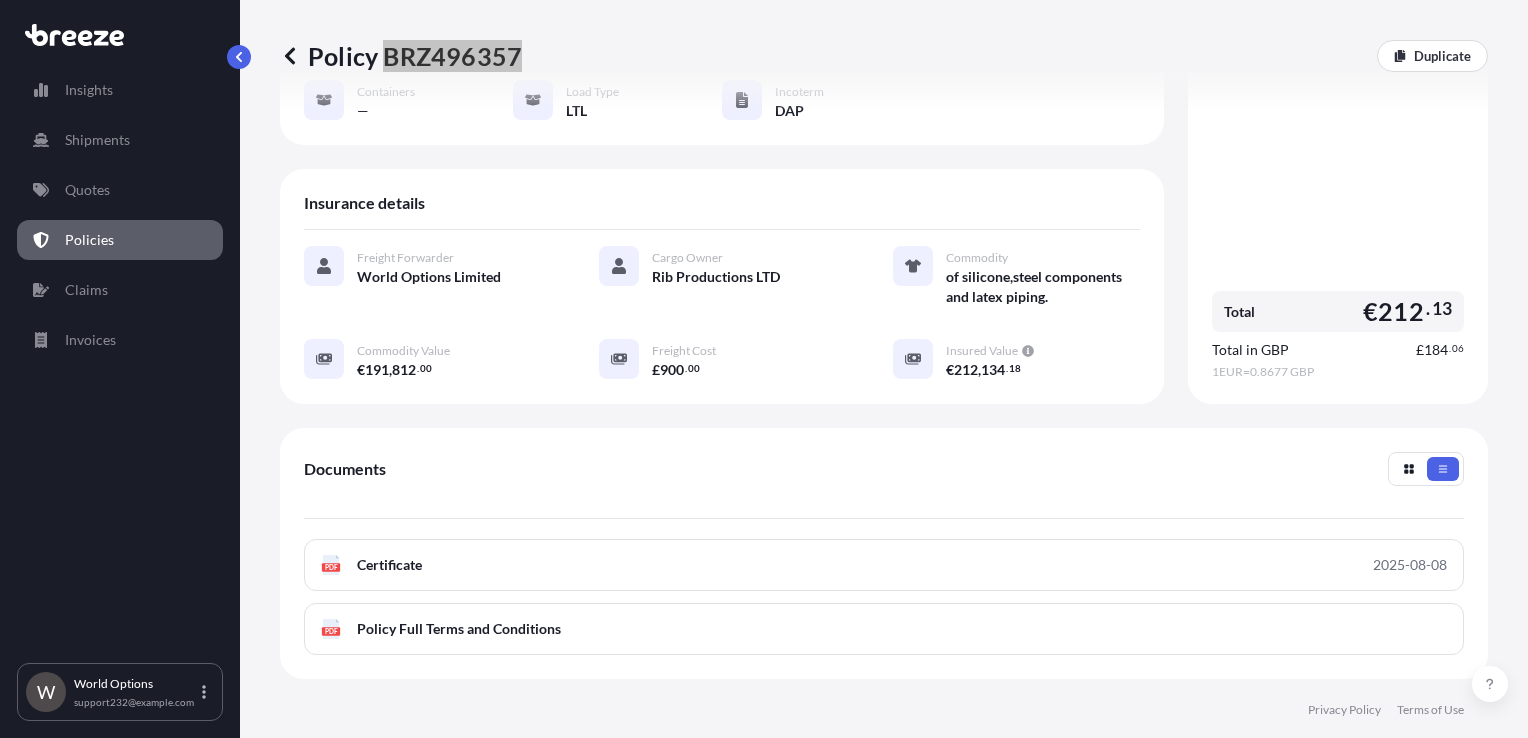 scroll, scrollTop: 0, scrollLeft: 0, axis: both 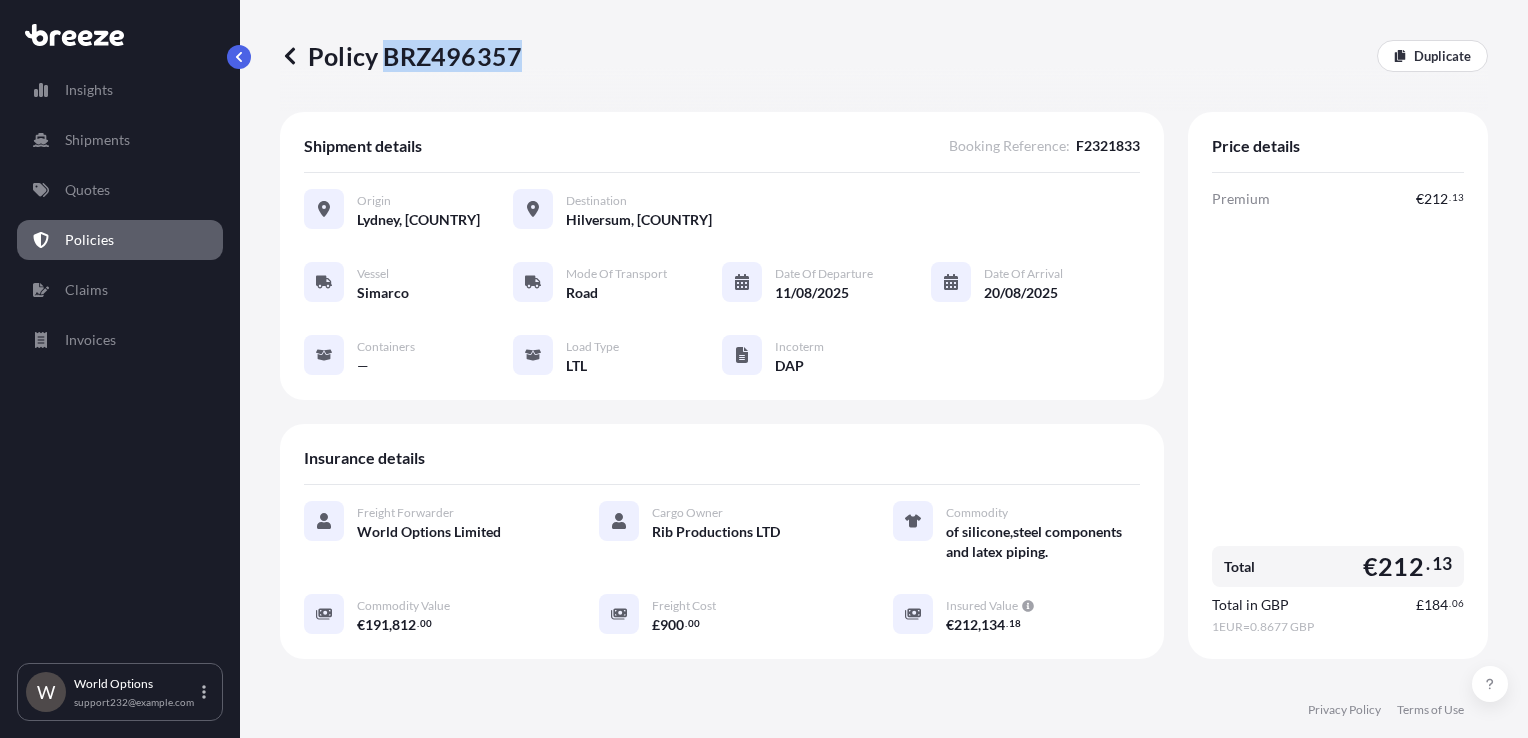 click 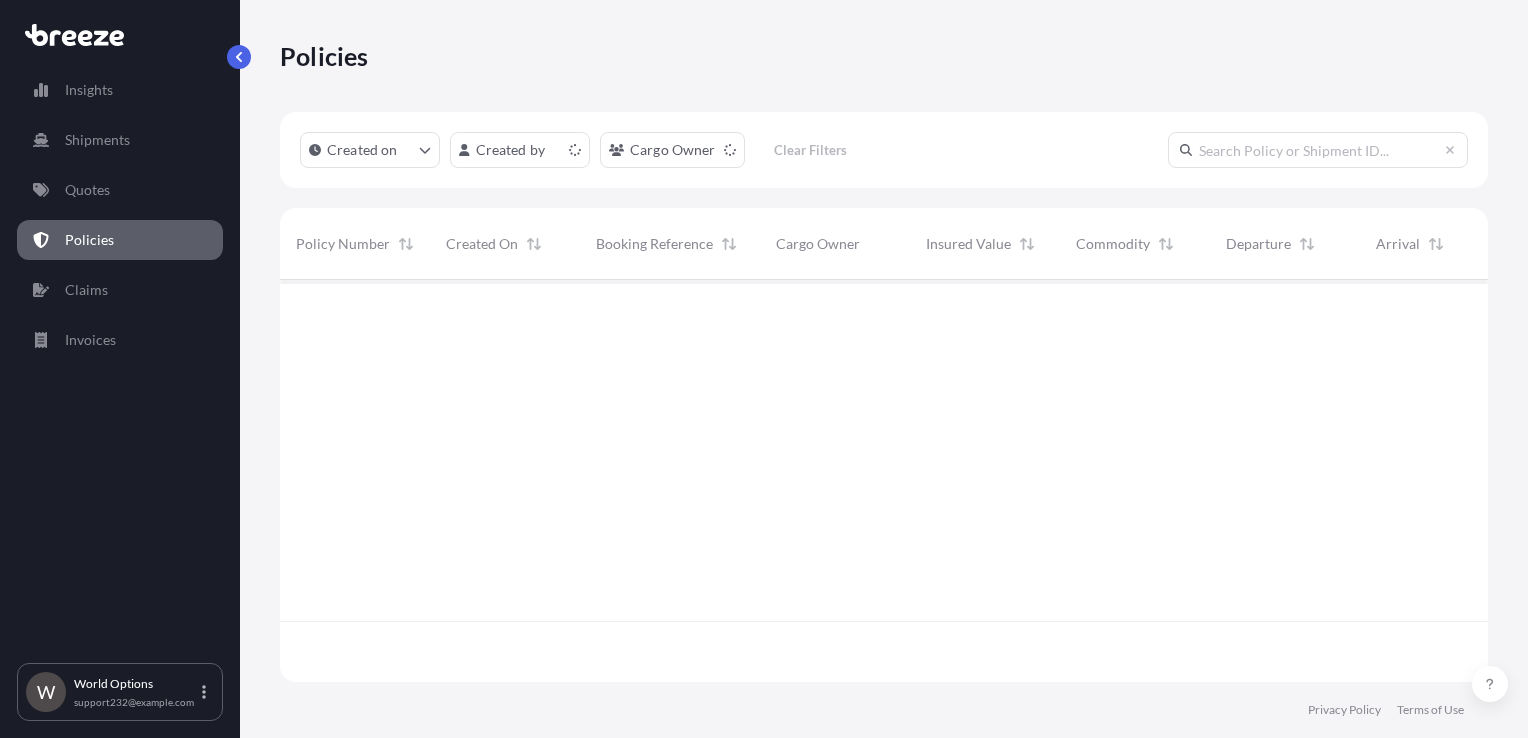 scroll, scrollTop: 16, scrollLeft: 16, axis: both 